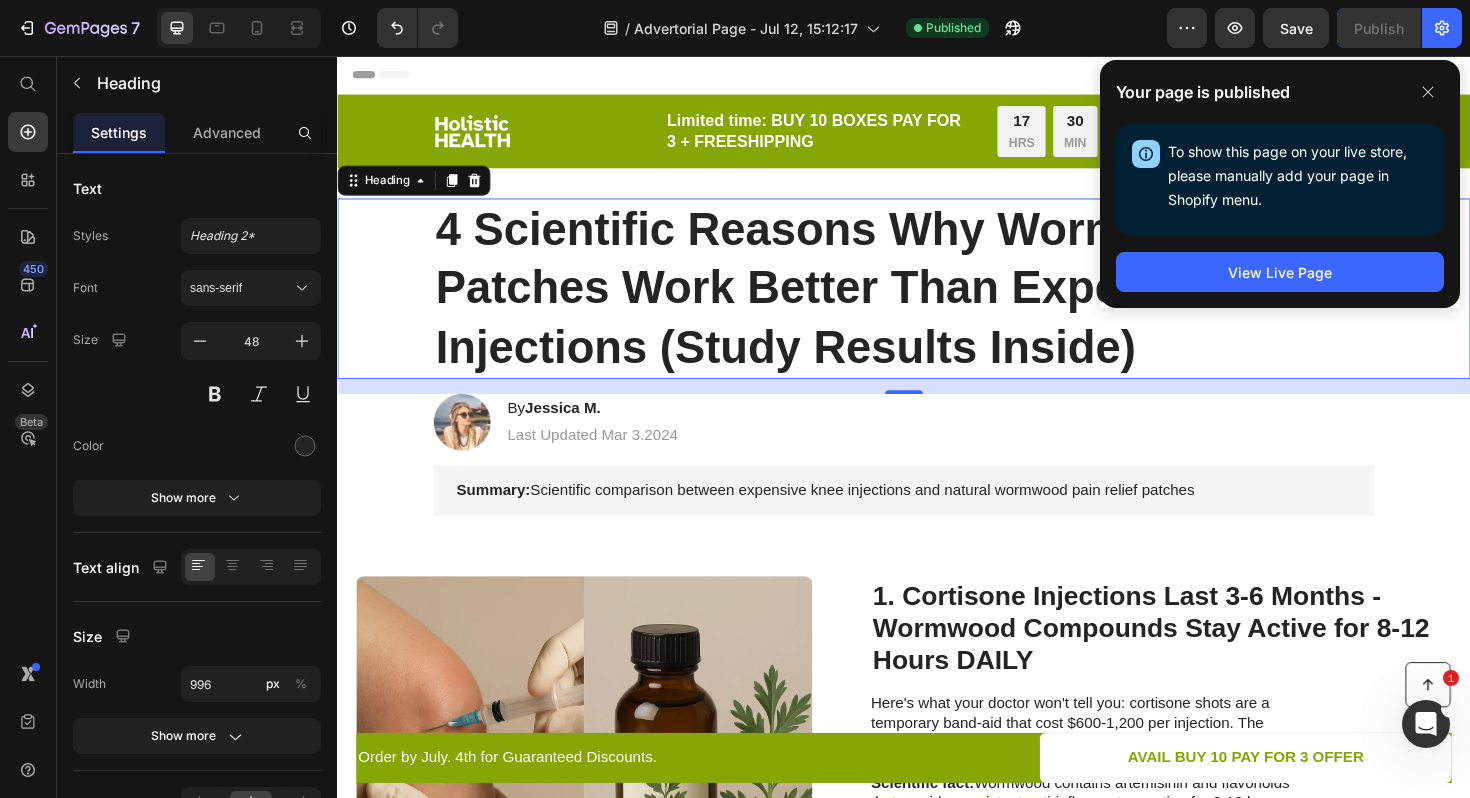 scroll, scrollTop: 0, scrollLeft: 0, axis: both 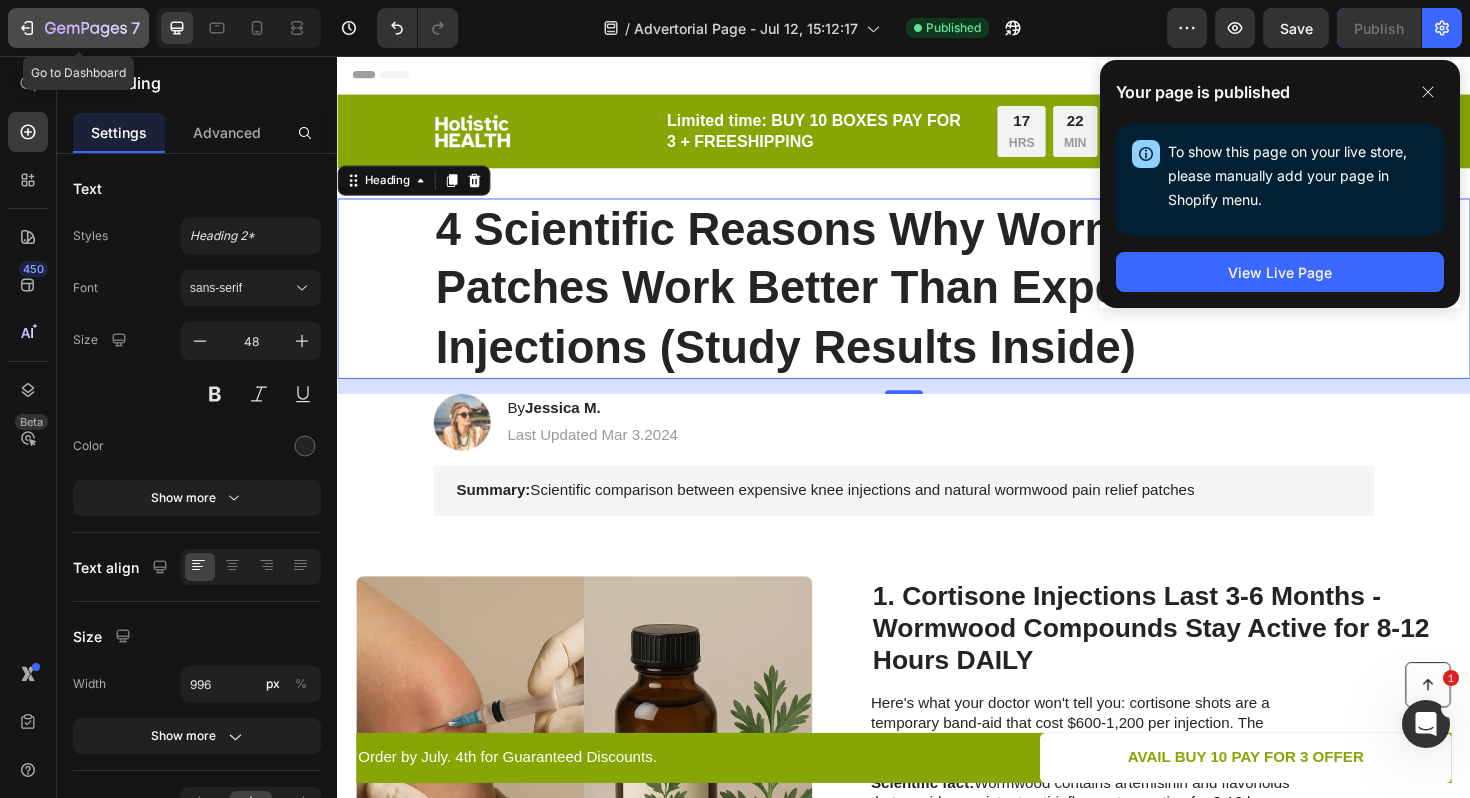 click on "7" 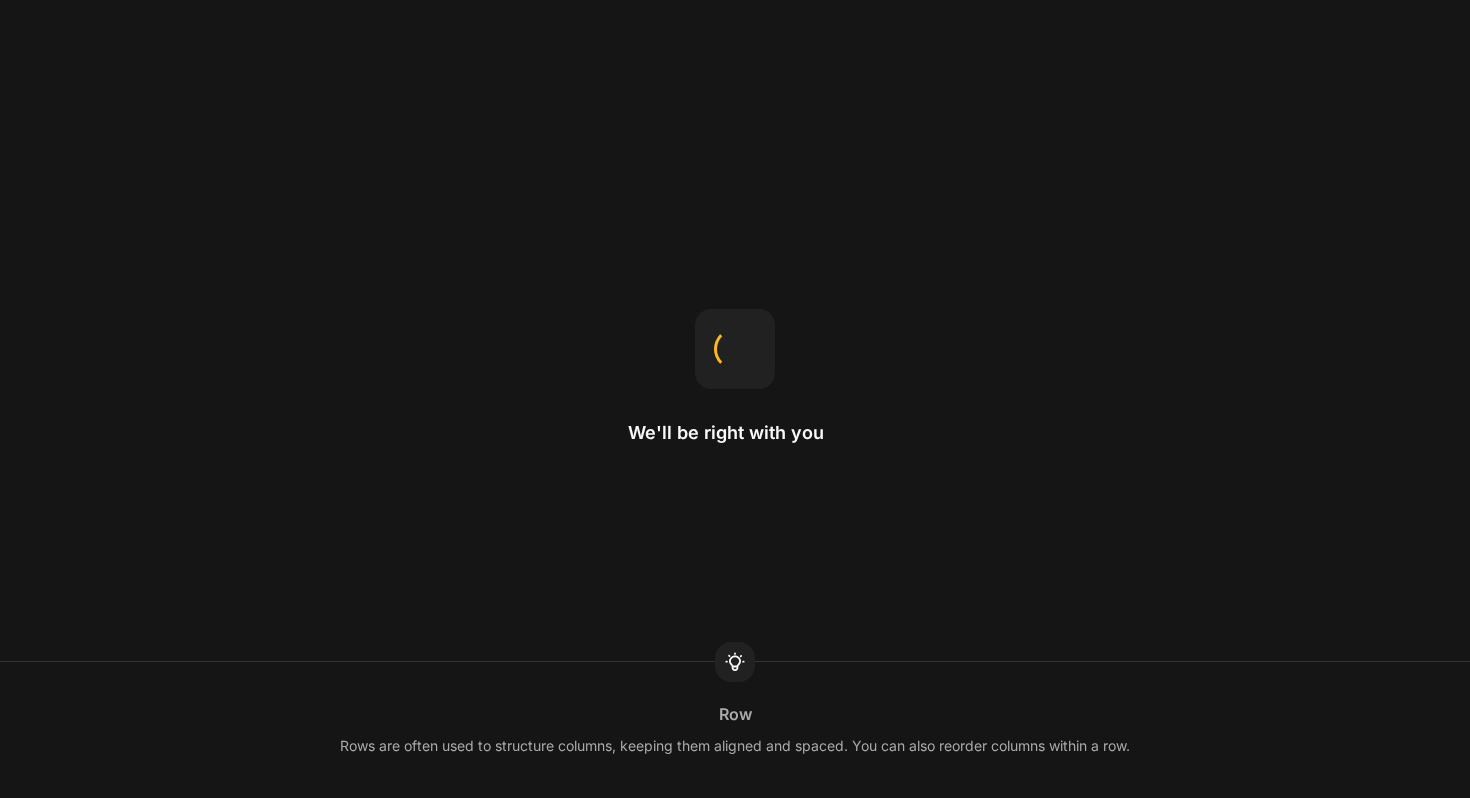 scroll, scrollTop: 0, scrollLeft: 0, axis: both 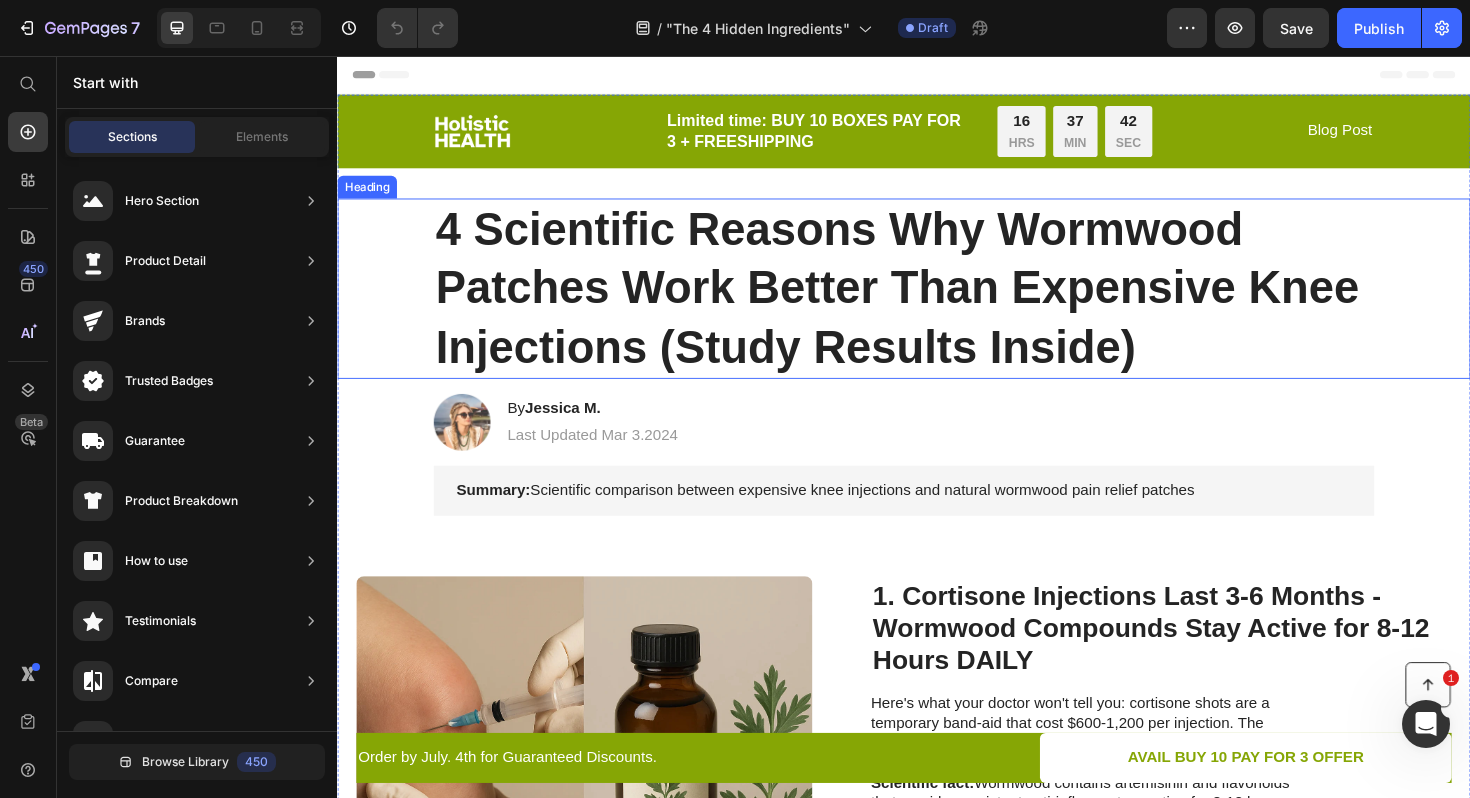 click on "4 Scientific Reasons Why Wormwood Patches Work Better Than Expensive Knee Injections (Study Results Inside)" at bounding box center (937, 302) 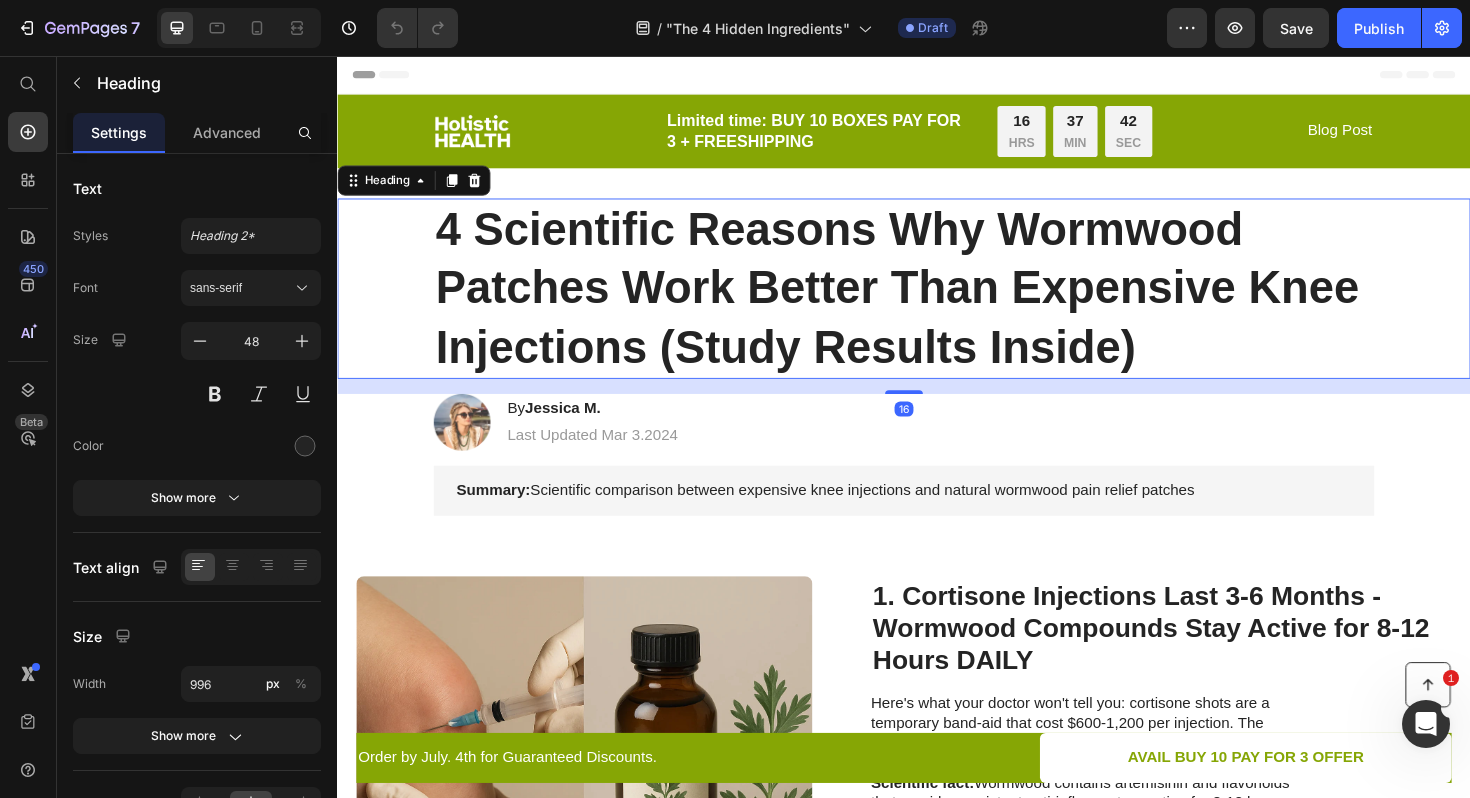 click on "4 Scientific Reasons Why Wormwood Patches Work Better Than Expensive Knee Injections (Study Results Inside)" at bounding box center [937, 302] 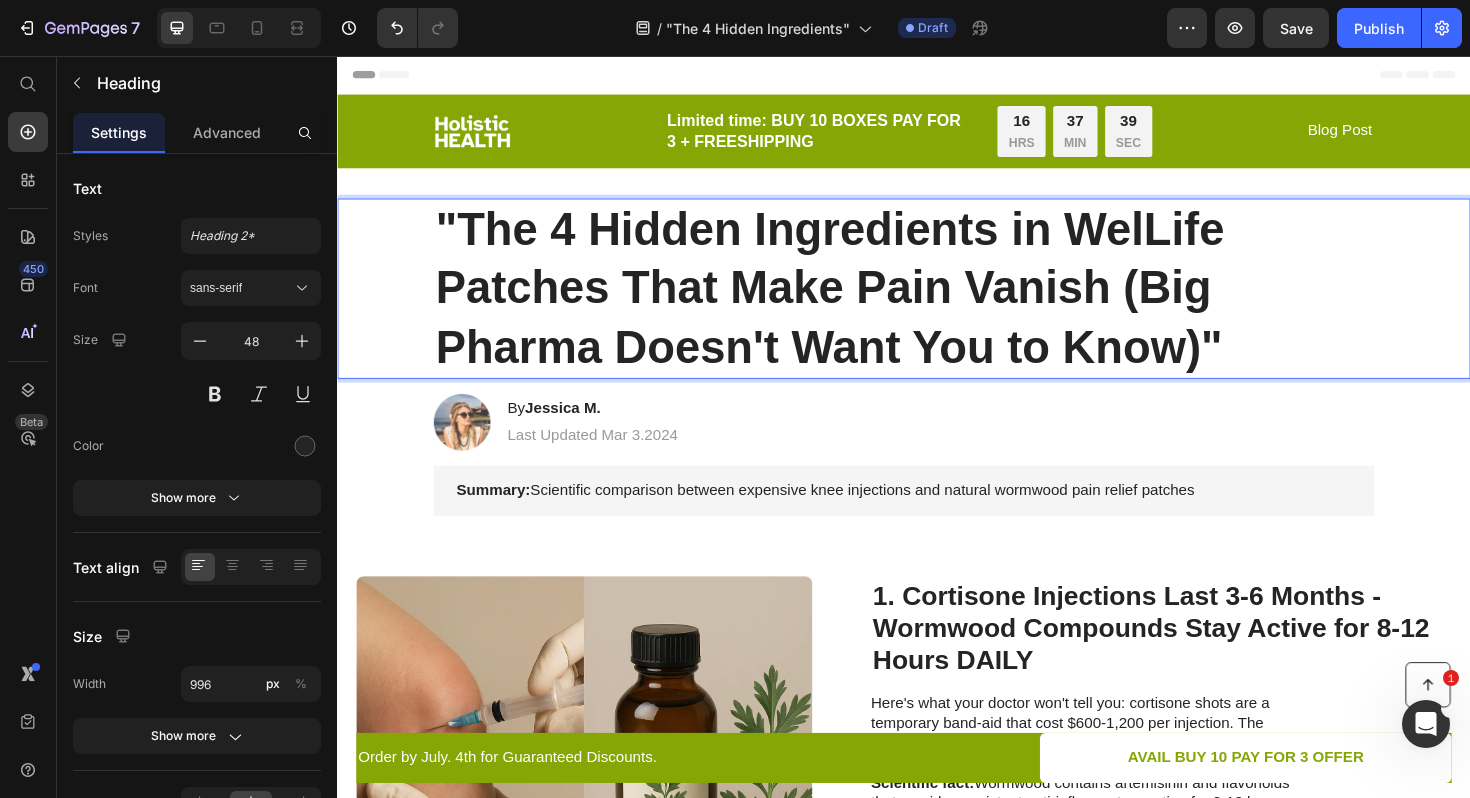 click on ""The 4 Hidden Ingredients in WelLife Patches That Make Pain Vanish (Big Pharma Doesn't Want You to Know)"" at bounding box center [937, 302] 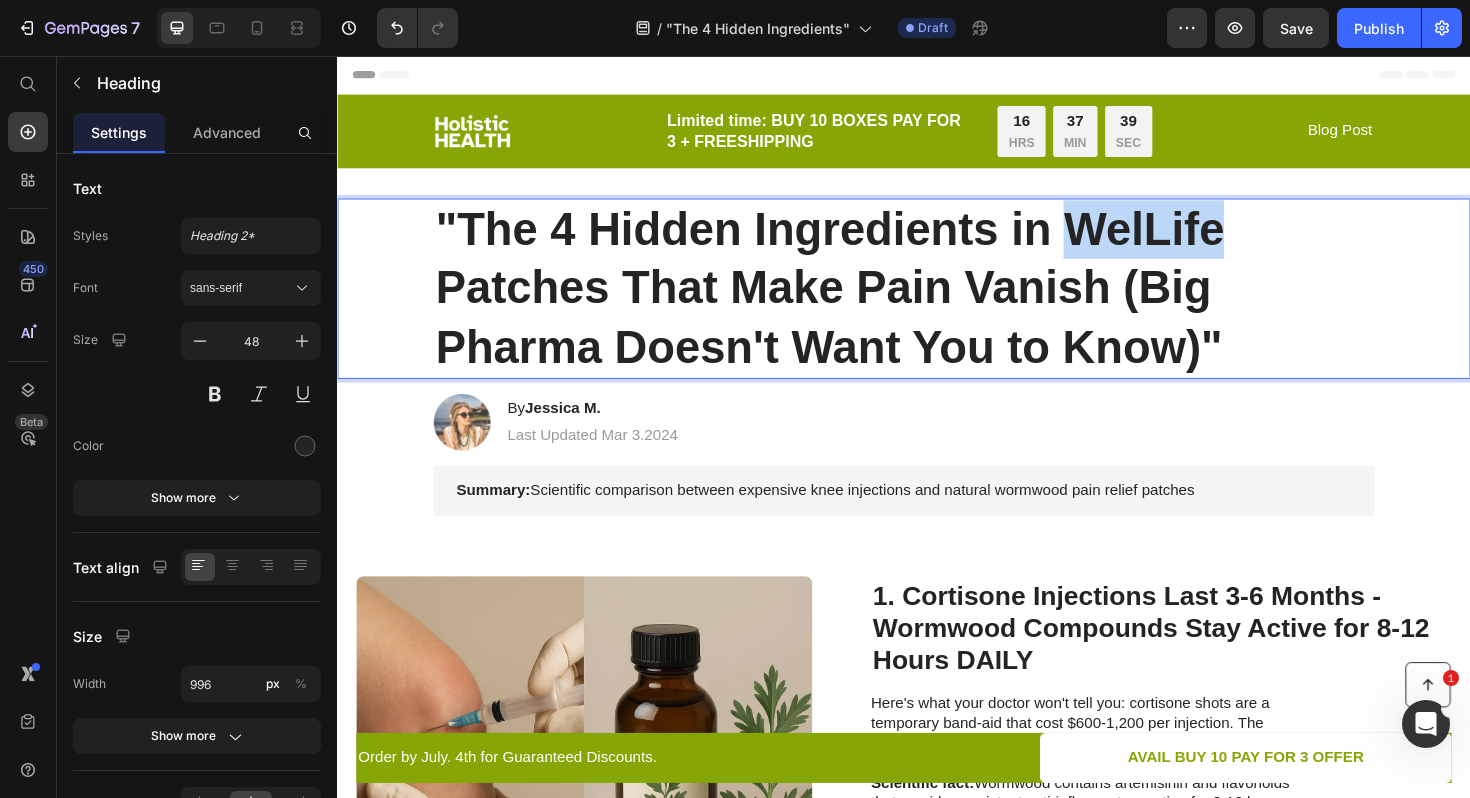 click on ""The 4 Hidden Ingredients in WelLife Patches That Make Pain Vanish (Big Pharma Doesn't Want You to Know)"" at bounding box center [937, 302] 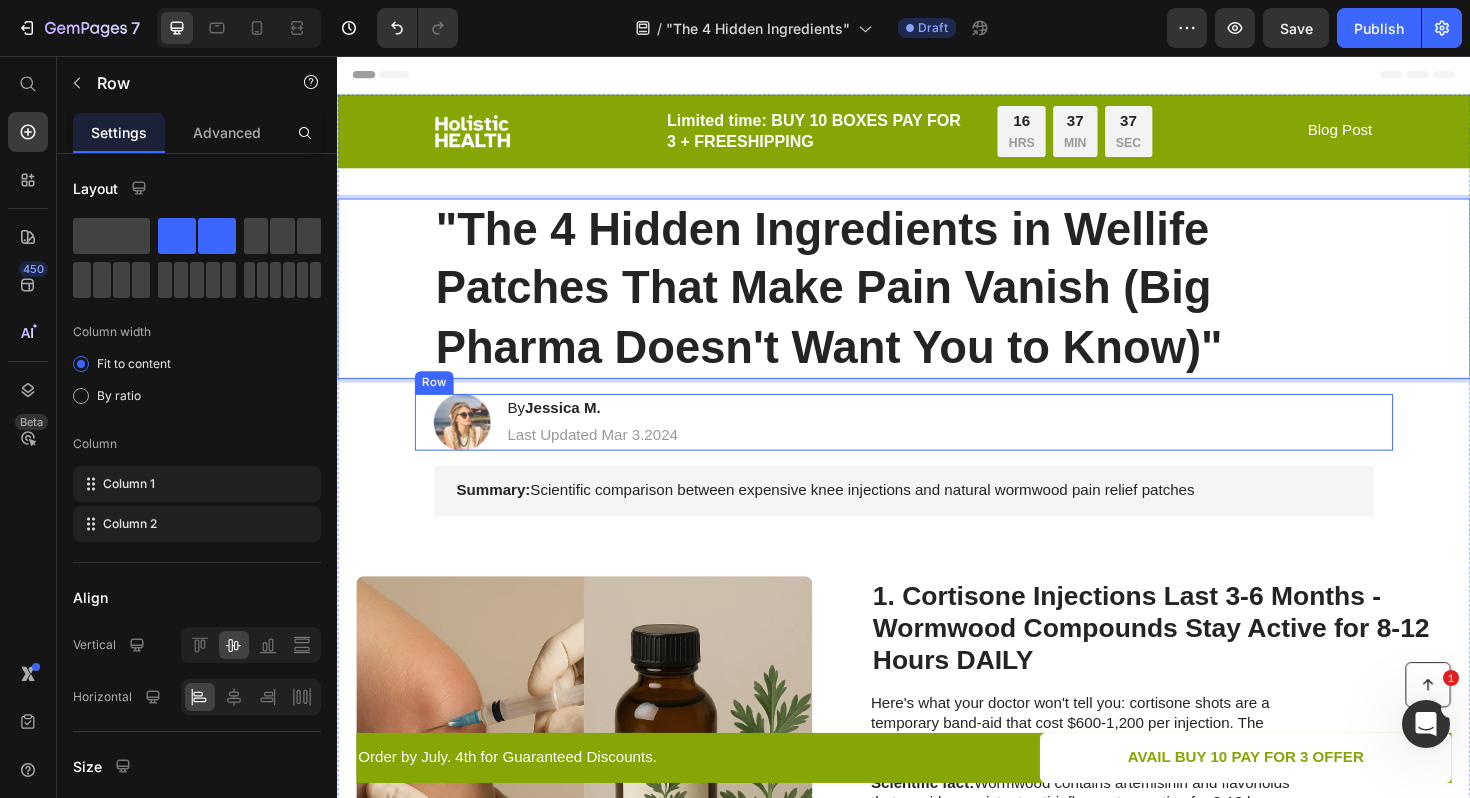 click on "Image By  [FIRST] [LAST]. Heading Last Updated [DATE] Text Block Row" at bounding box center [937, 444] 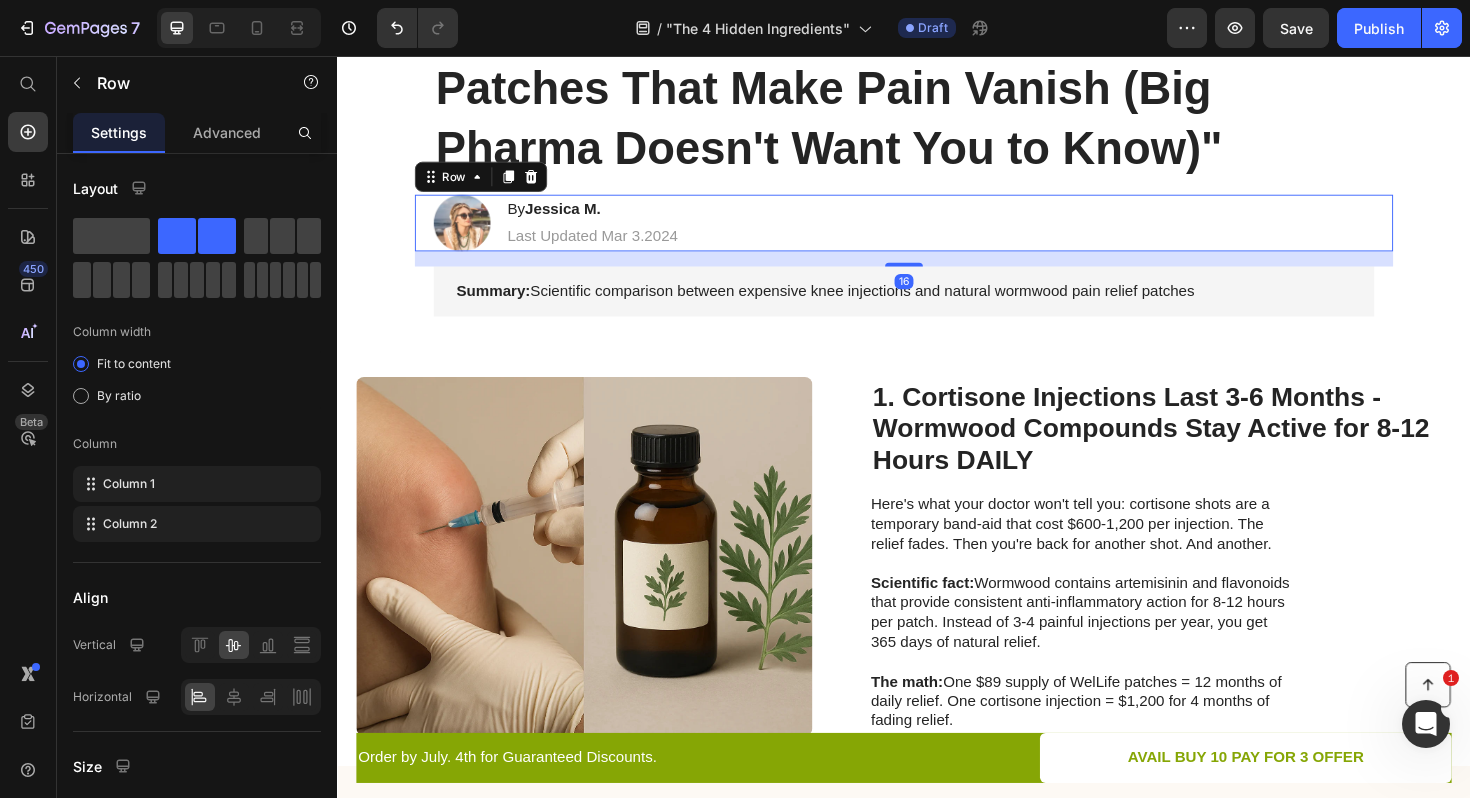 scroll, scrollTop: 272, scrollLeft: 0, axis: vertical 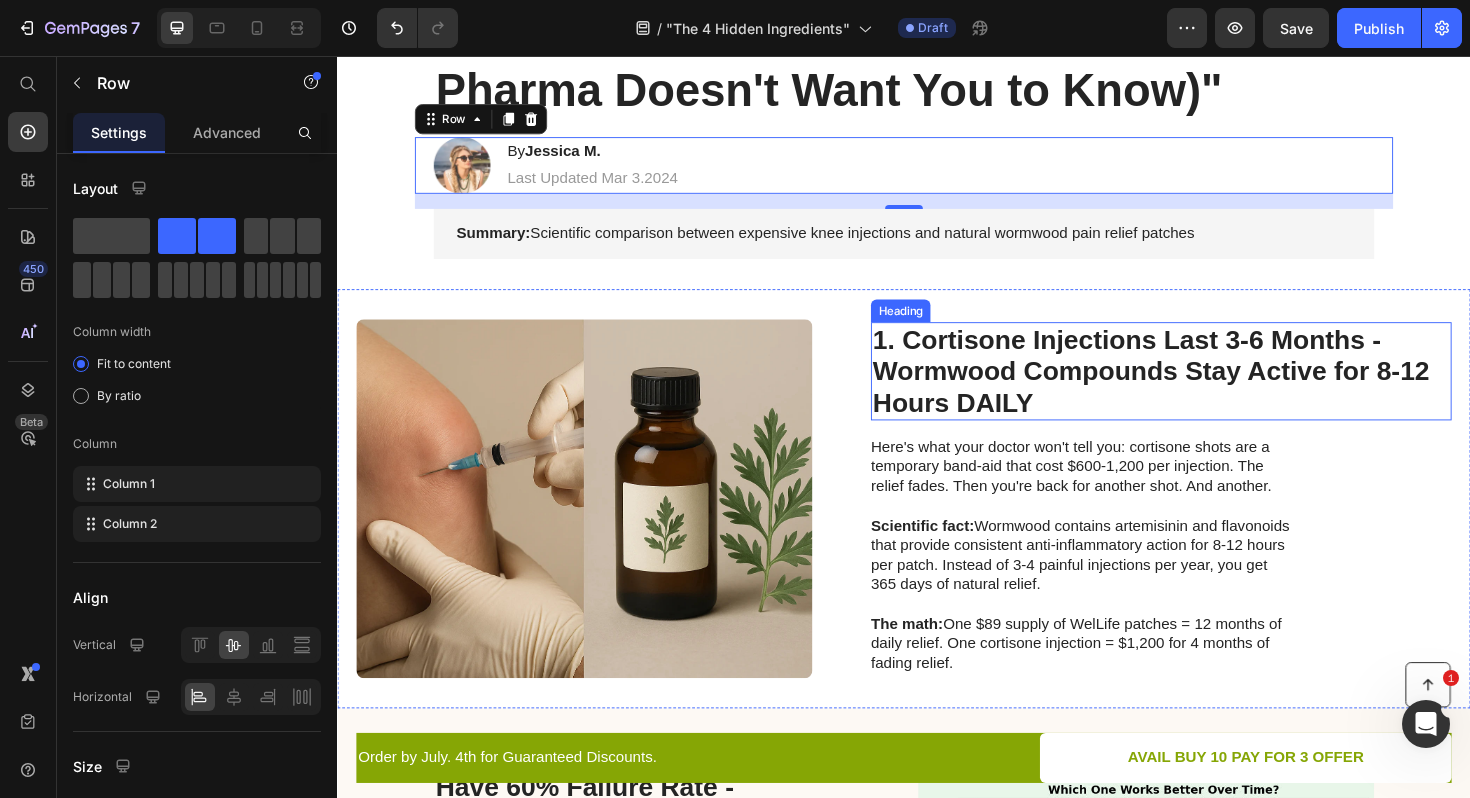 click on "1. Cortisone Injections Last 3-6 Months - Wormwood Compounds Stay Active for 8-12 Hours DAILY" at bounding box center [1209, 390] 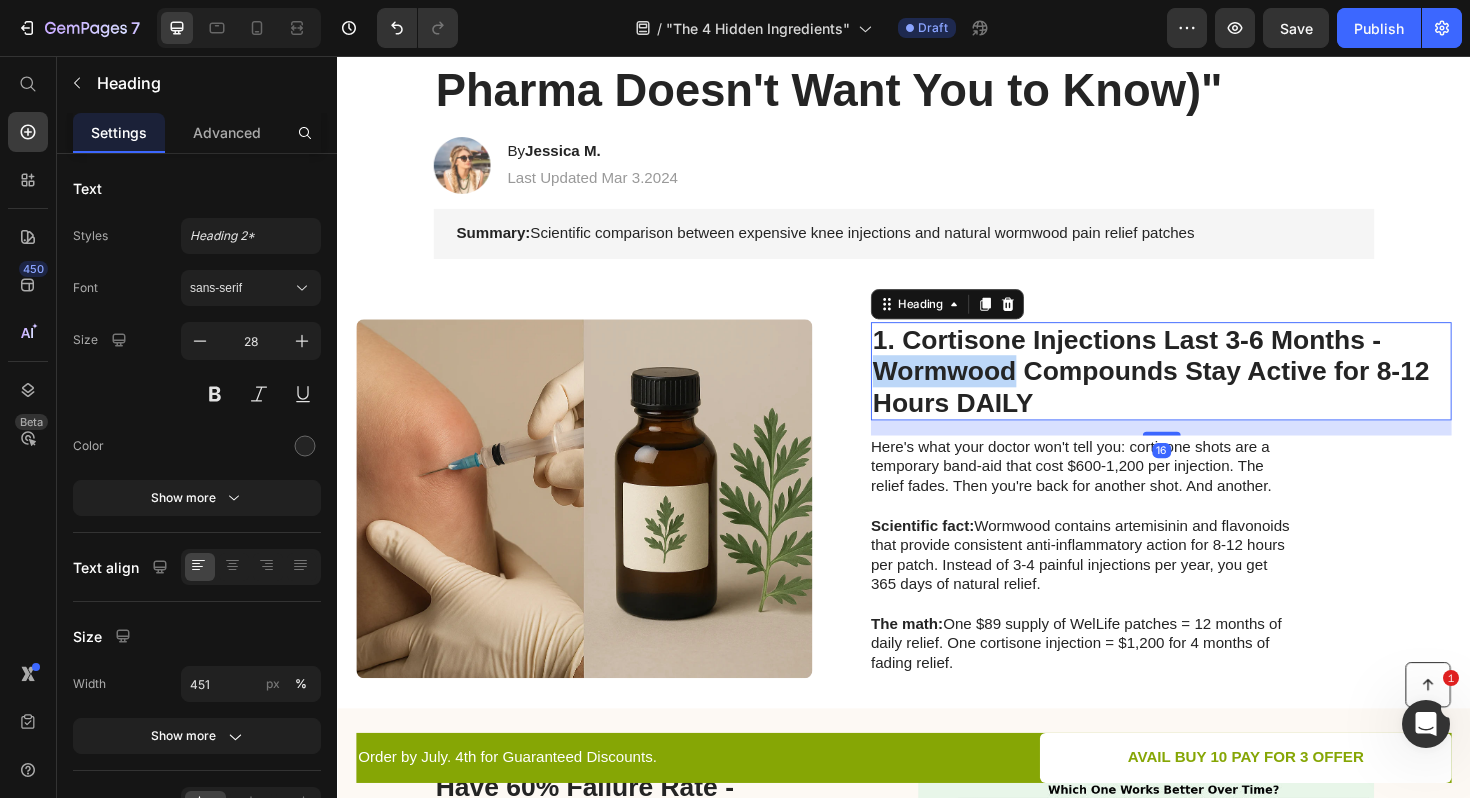 click on "1. Cortisone Injections Last 3-6 Months - Wormwood Compounds Stay Active for 8-12 Hours DAILY" at bounding box center (1209, 390) 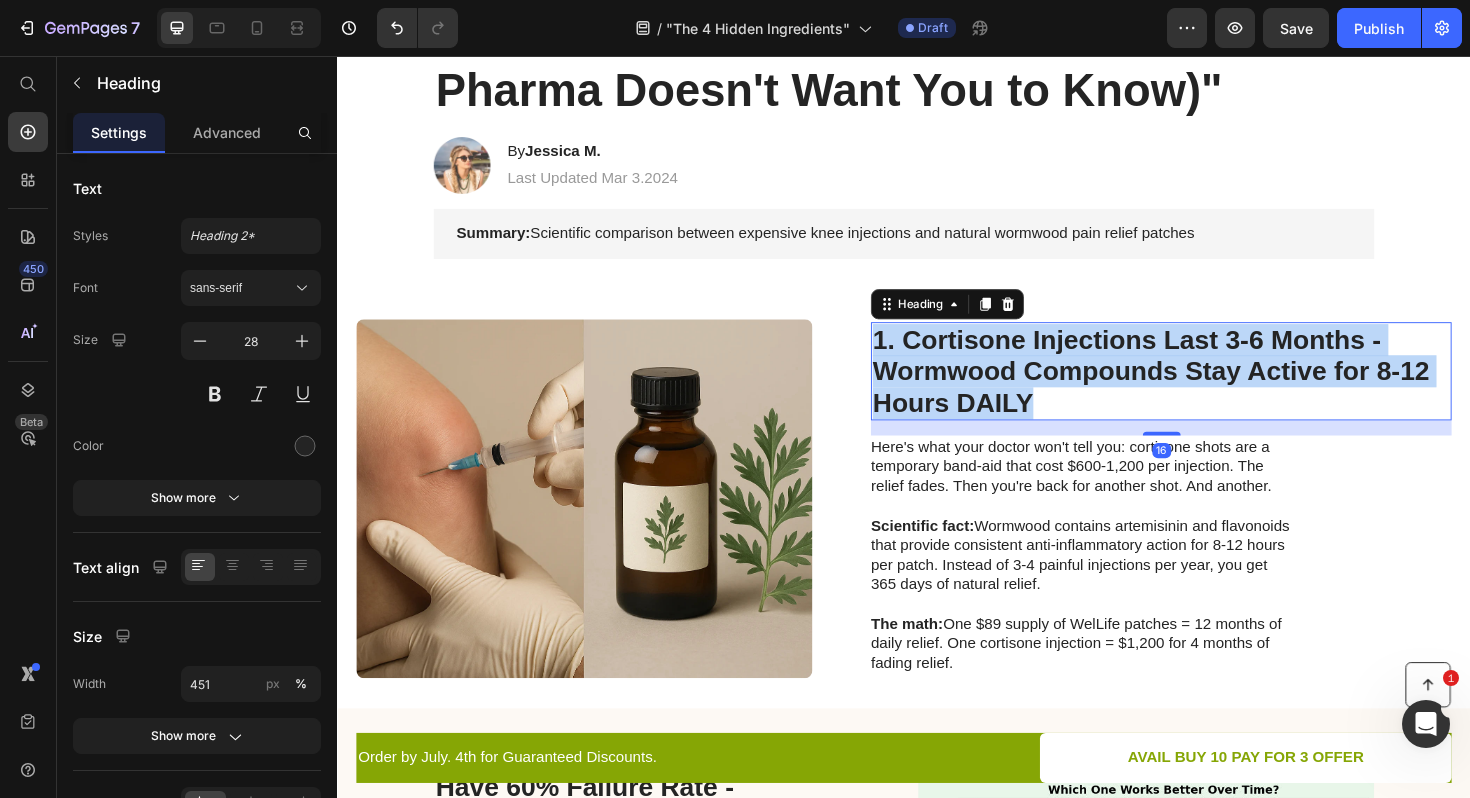 click on "1. Cortisone Injections Last 3-6 Months - Wormwood Compounds Stay Active for 8-12 Hours DAILY" at bounding box center (1209, 390) 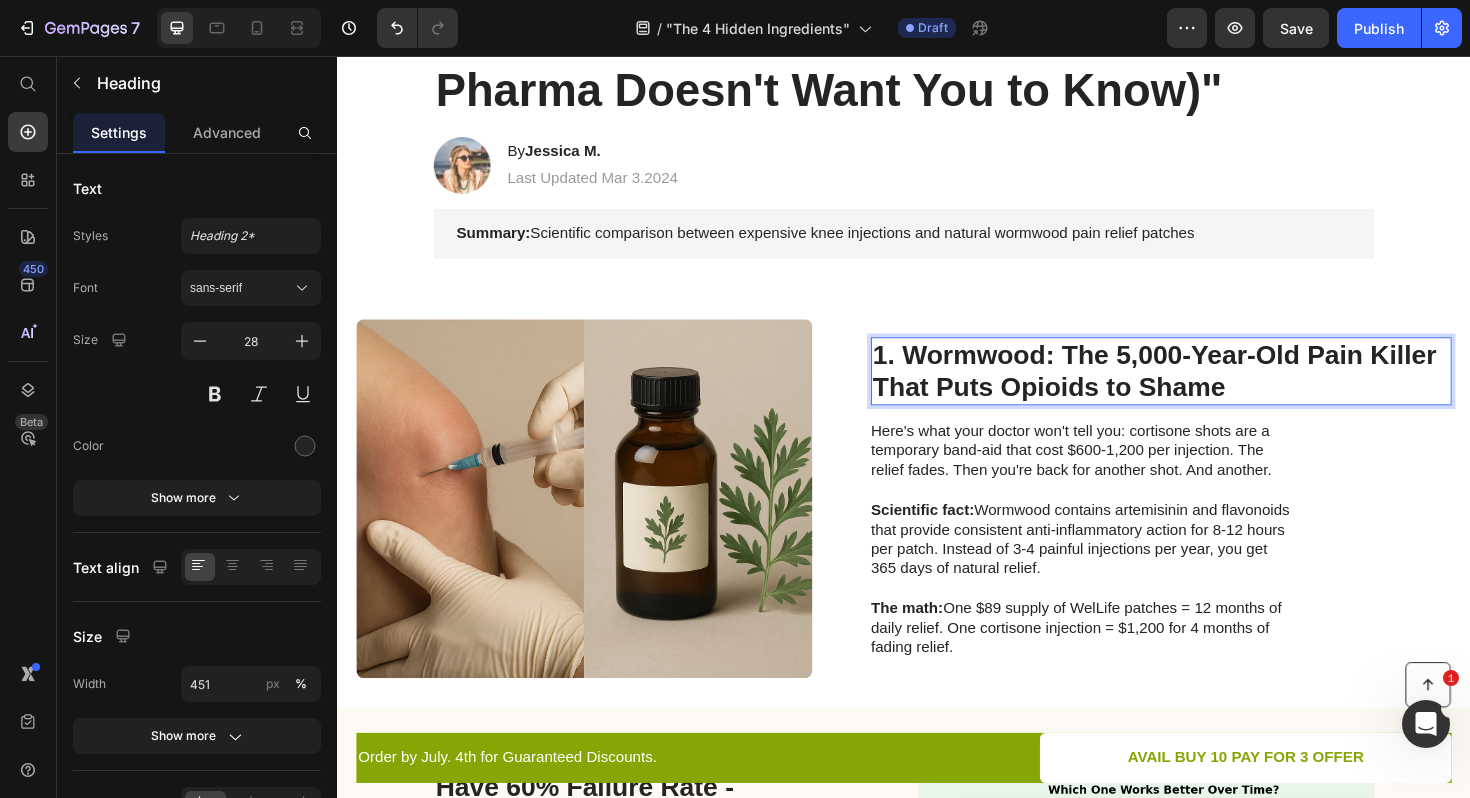scroll, scrollTop: 289, scrollLeft: 0, axis: vertical 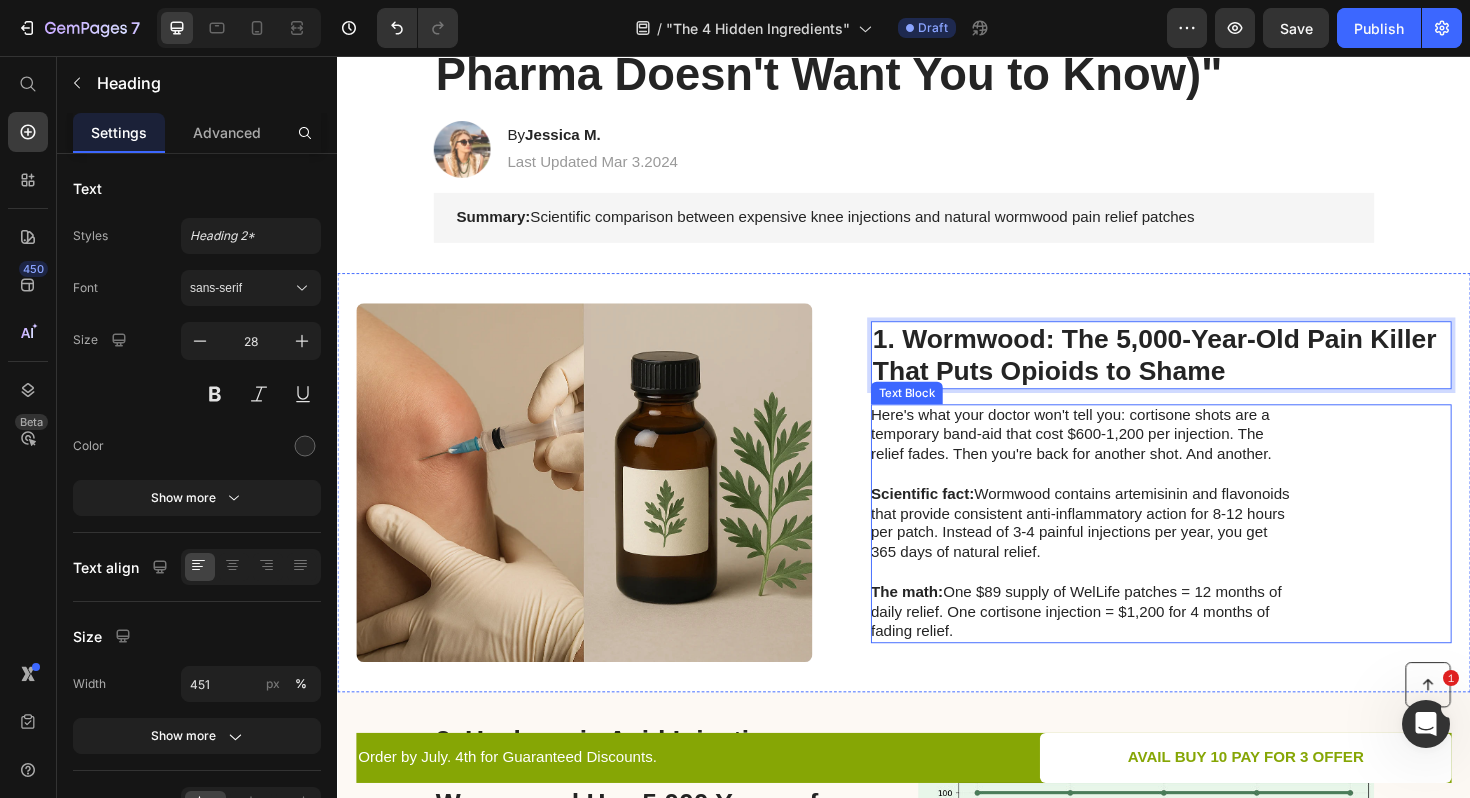 click on "Here's what your doctor won't tell you: cortisone shots are a temporary band-aid that cost $600-1,200 per injection. The relief fades. Then you're back for another shot. And another." at bounding box center (1126, 458) 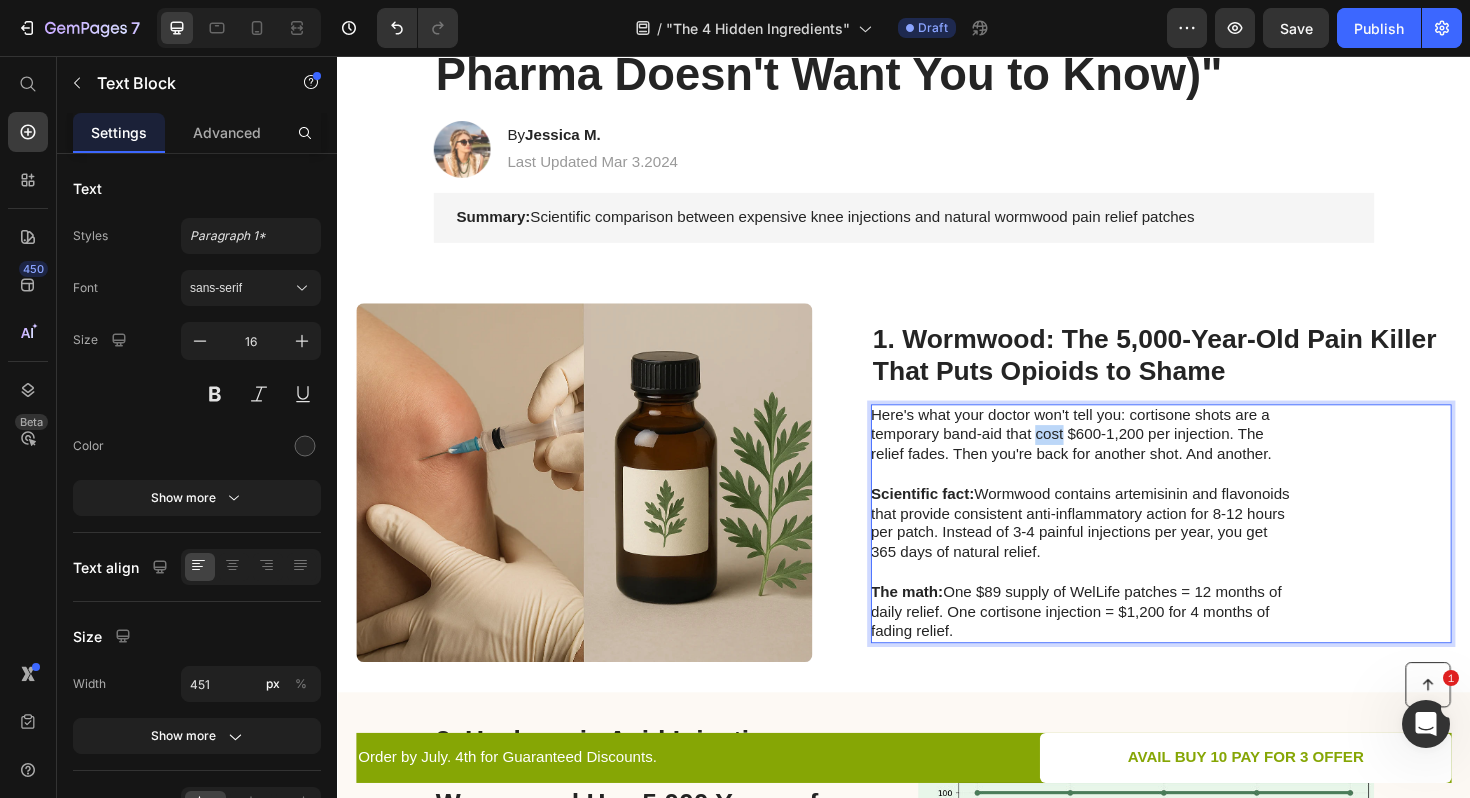 click on "Here's what your doctor won't tell you: cortisone shots are a temporary band-aid that cost $600-1,200 per injection. The relief fades. Then you're back for another shot. And another." at bounding box center [1126, 458] 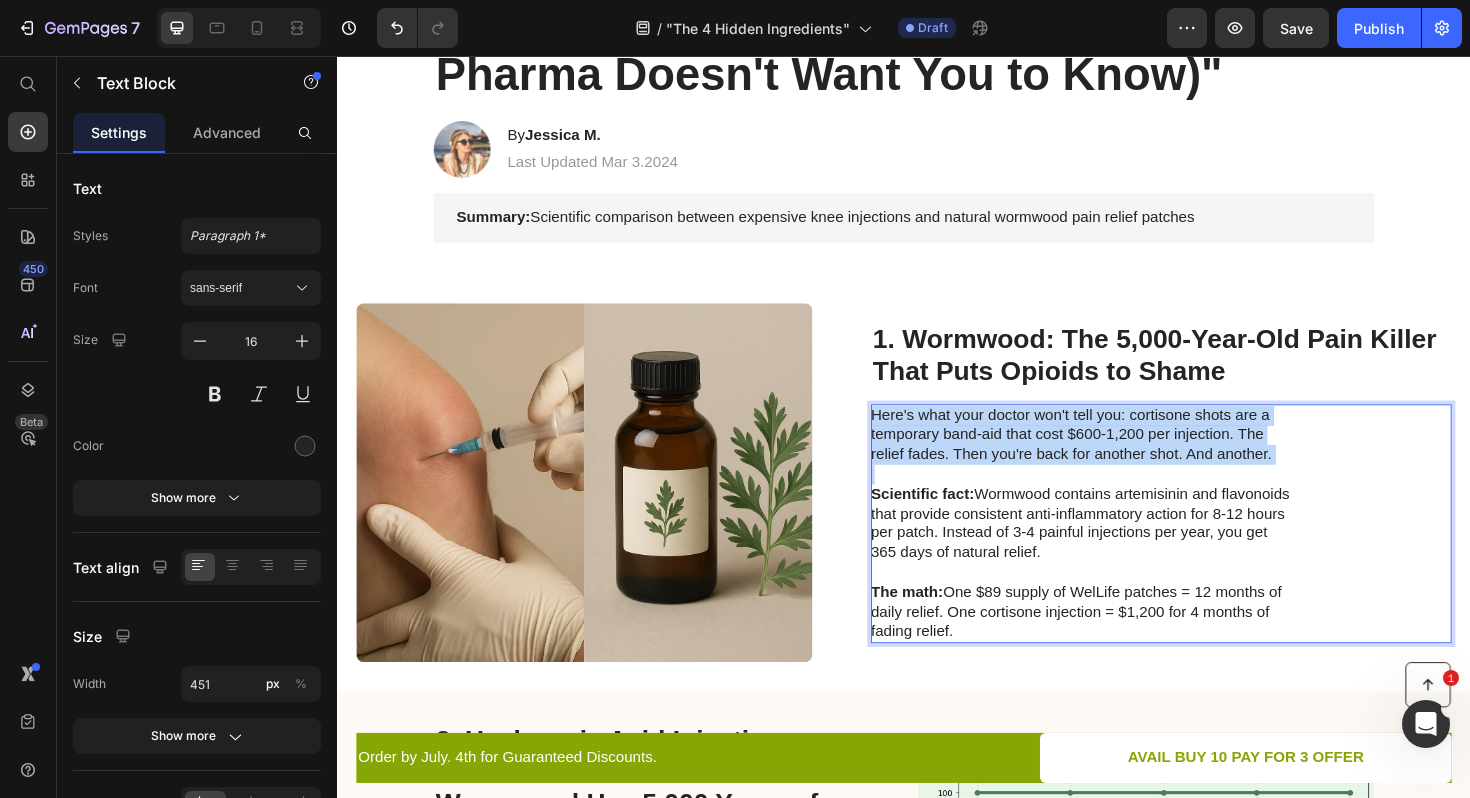 click on "Here's what your doctor won't tell you: cortisone shots are a temporary band-aid that cost $600-1,200 per injection. The relief fades. Then you're back for another shot. And another." at bounding box center (1126, 458) 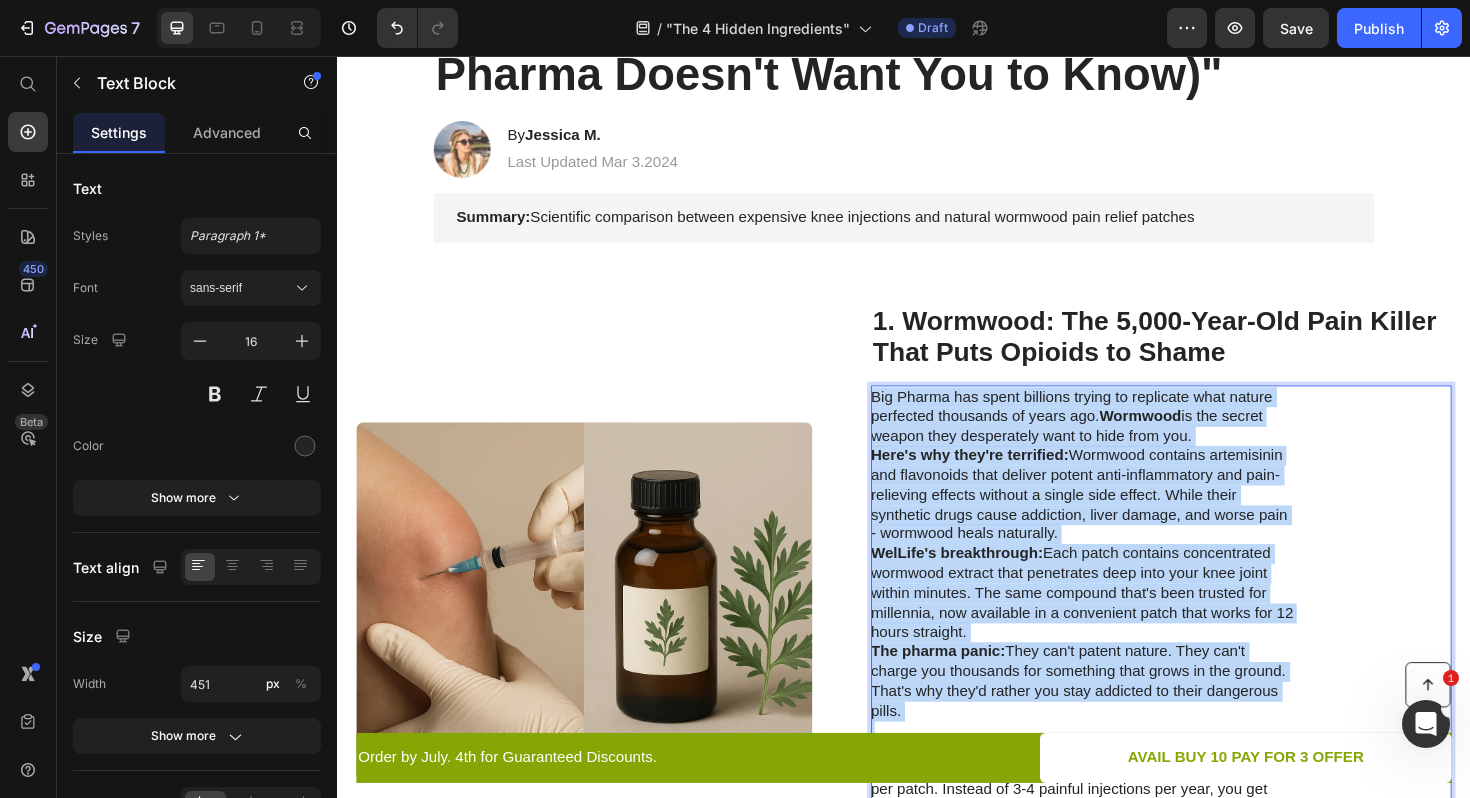 scroll, scrollTop: 269, scrollLeft: 0, axis: vertical 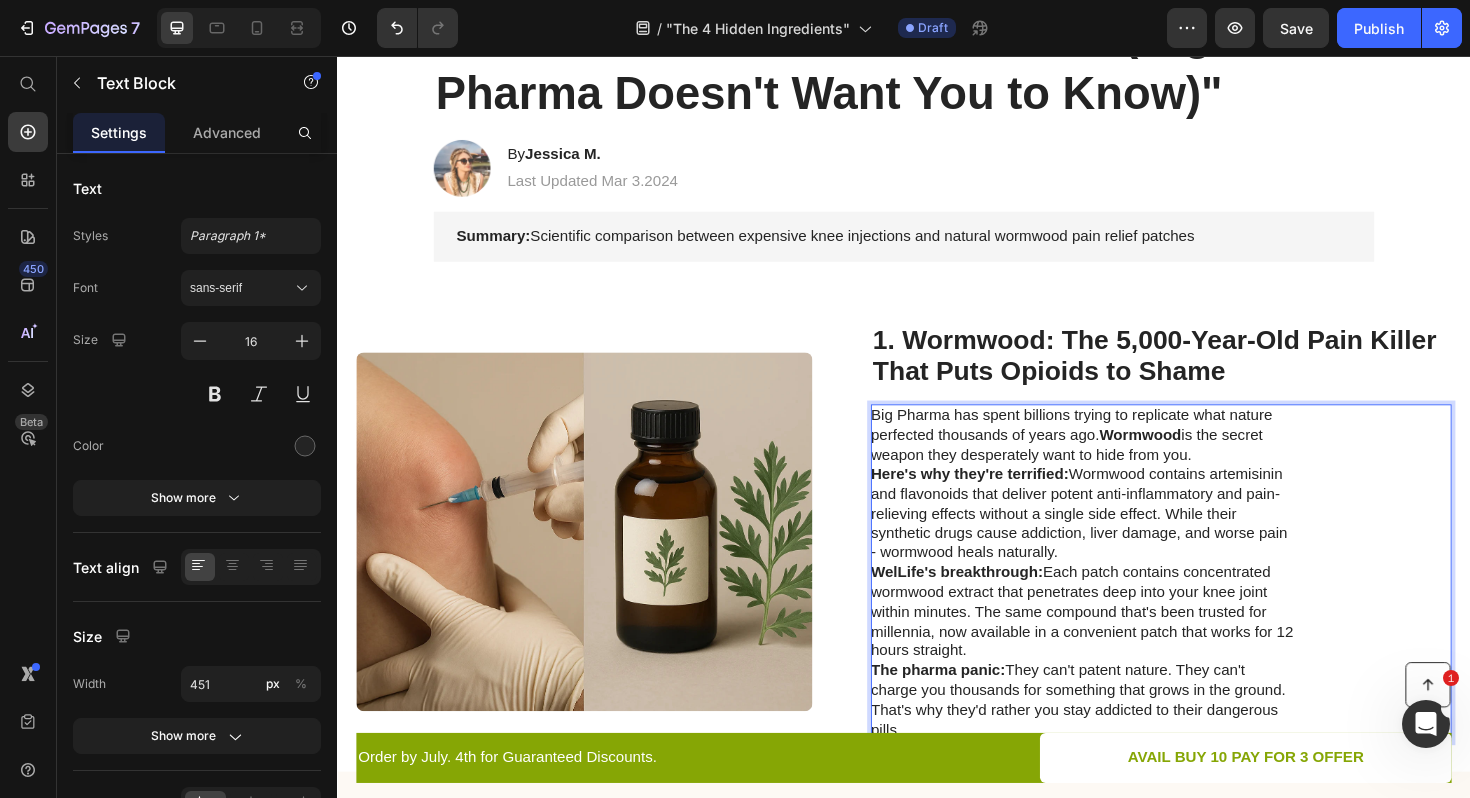 click on "Big Pharma has spent billions trying to replicate what nature perfected thousands of years ago.  Wormwood  is the secret weapon they desperately want to hide from you." at bounding box center (1126, 458) 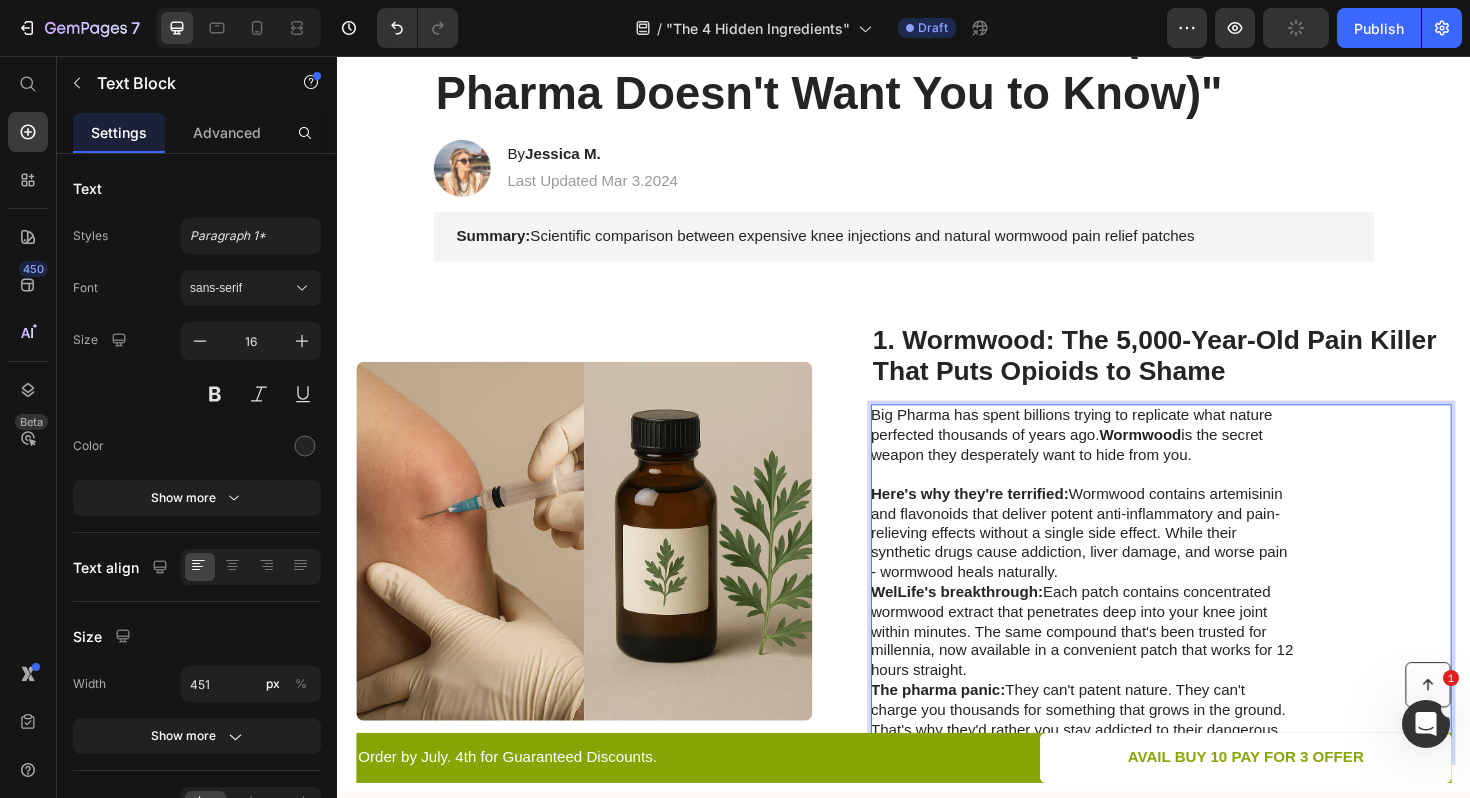 click on "Here's why they're terrified:  Wormwood contains artemisinin and flavonoids that deliver potent anti-inflammatory and pain-relieving effects without a single side effect. While their synthetic drugs cause addiction, liver damage, and worse pain - wormwood heals naturally." at bounding box center [1126, 562] 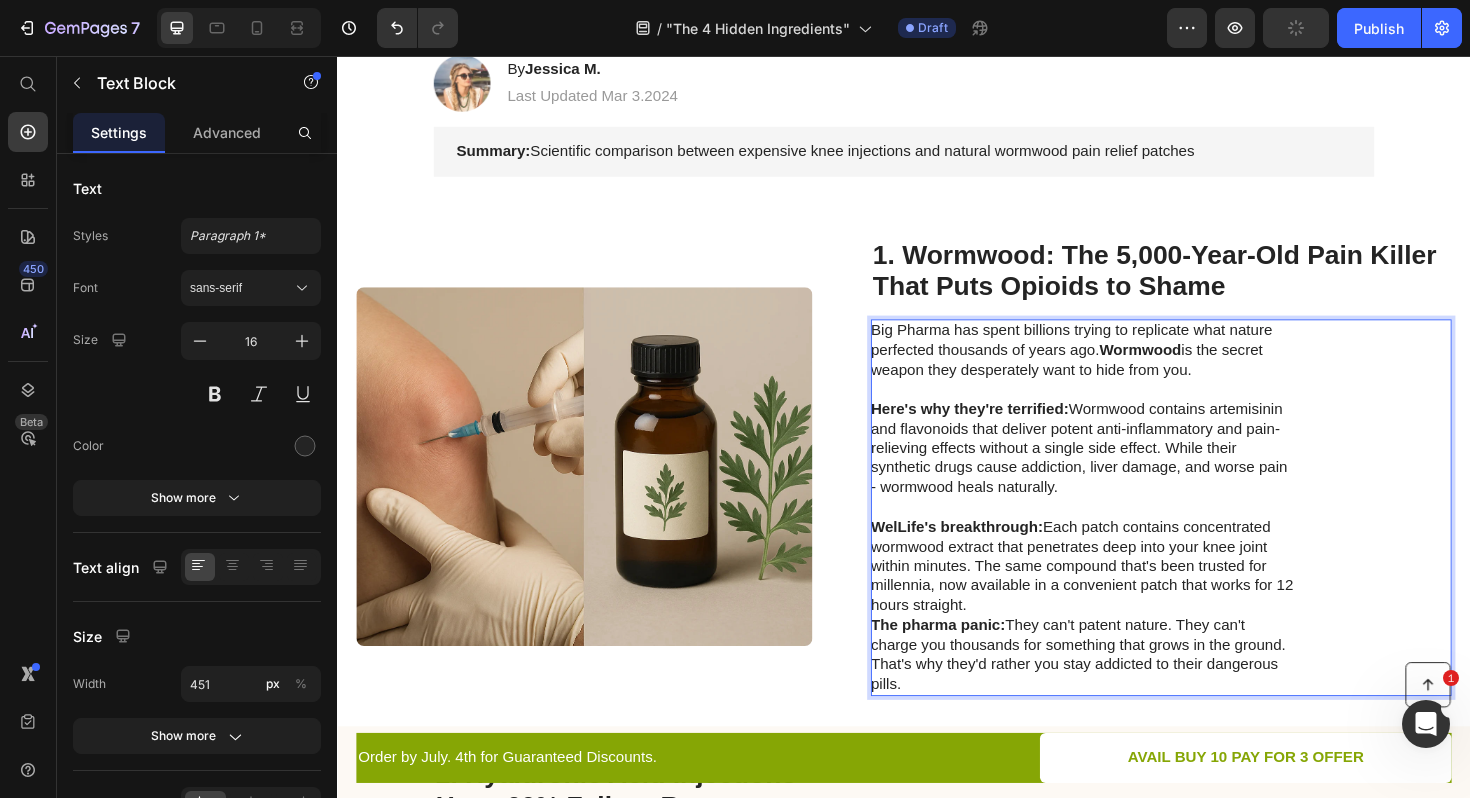 scroll, scrollTop: 365, scrollLeft: 0, axis: vertical 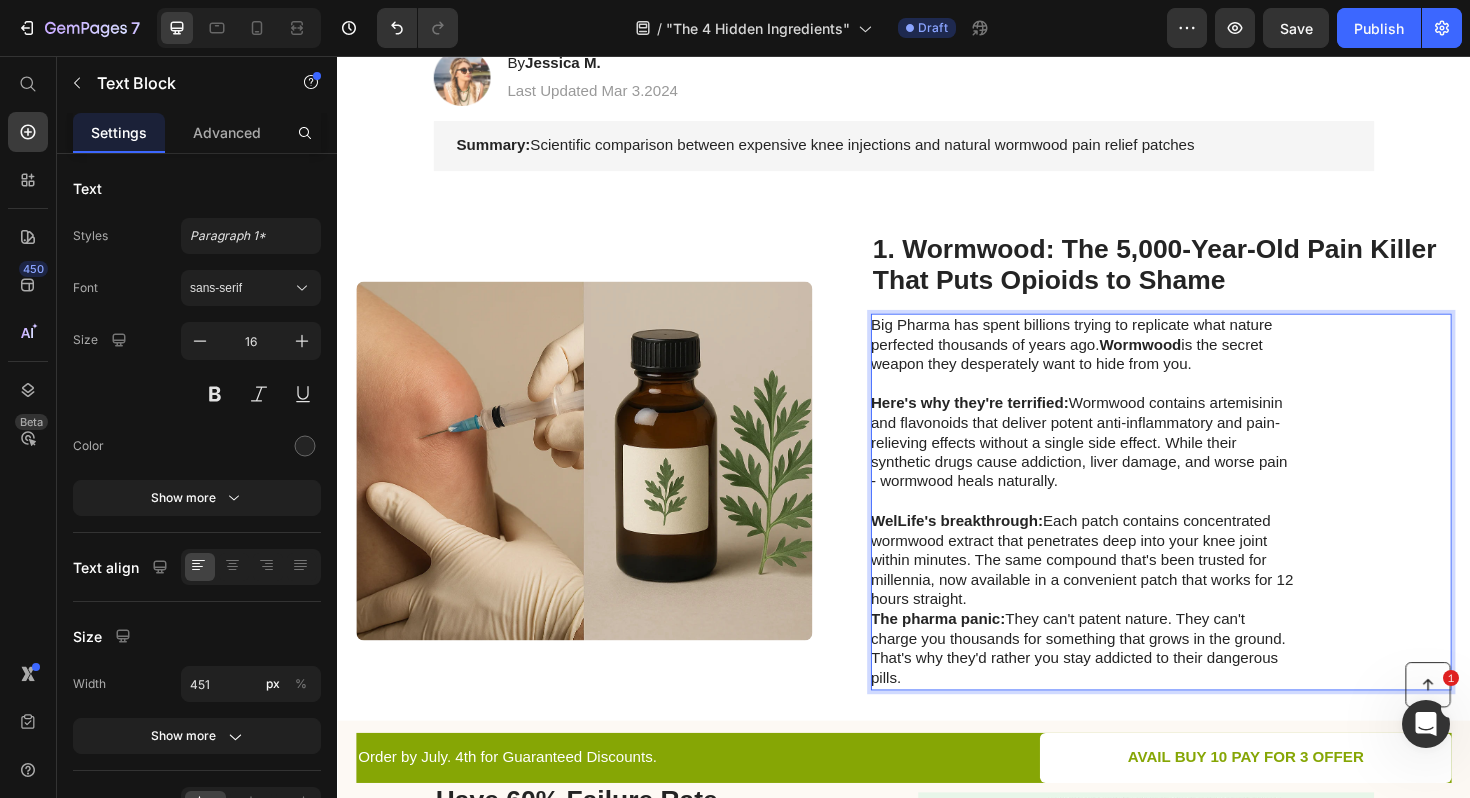 click on "WelLife's breakthrough:  Each patch contains concentrated wormwood extract that penetrates deep into your knee joint within minutes. The same compound that's been trusted for millennia, now available in a convenient patch that works for 12 hours straight." at bounding box center [1126, 591] 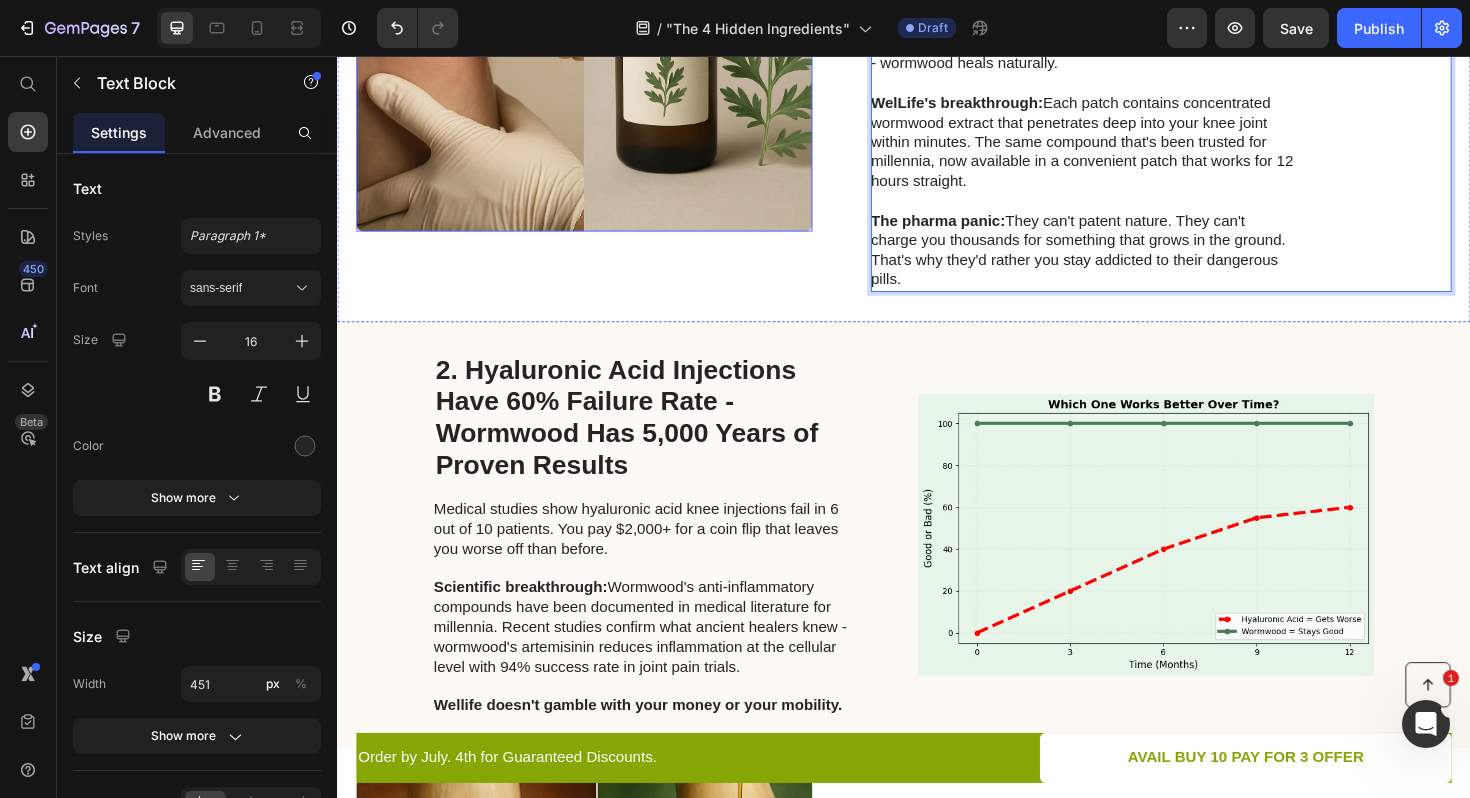 scroll, scrollTop: 828, scrollLeft: 0, axis: vertical 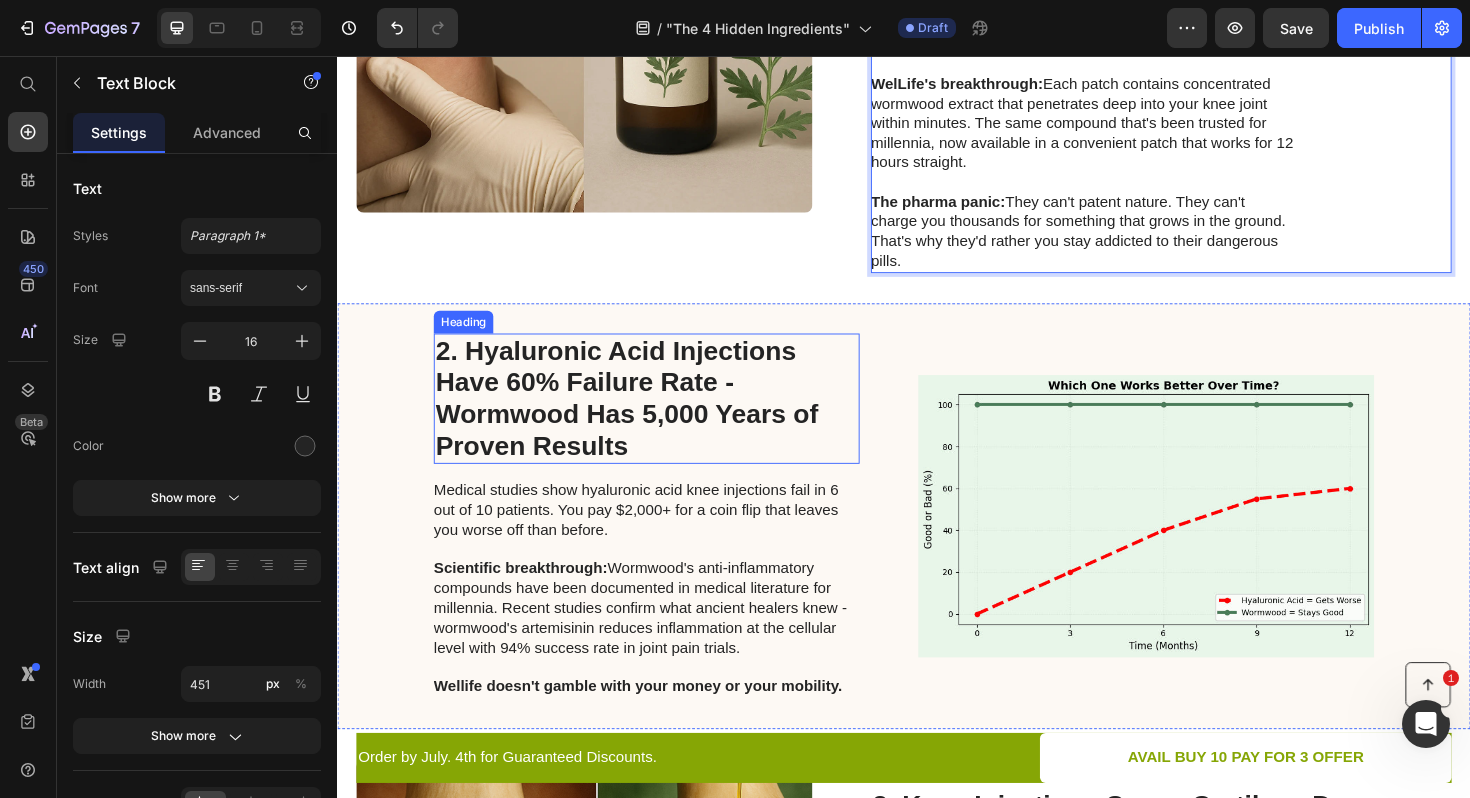 click on "2. Hyaluronic Acid Injections Have 60% Failure Rate - Wormwood Has 5,000 Years of Proven Results" at bounding box center (664, 419) 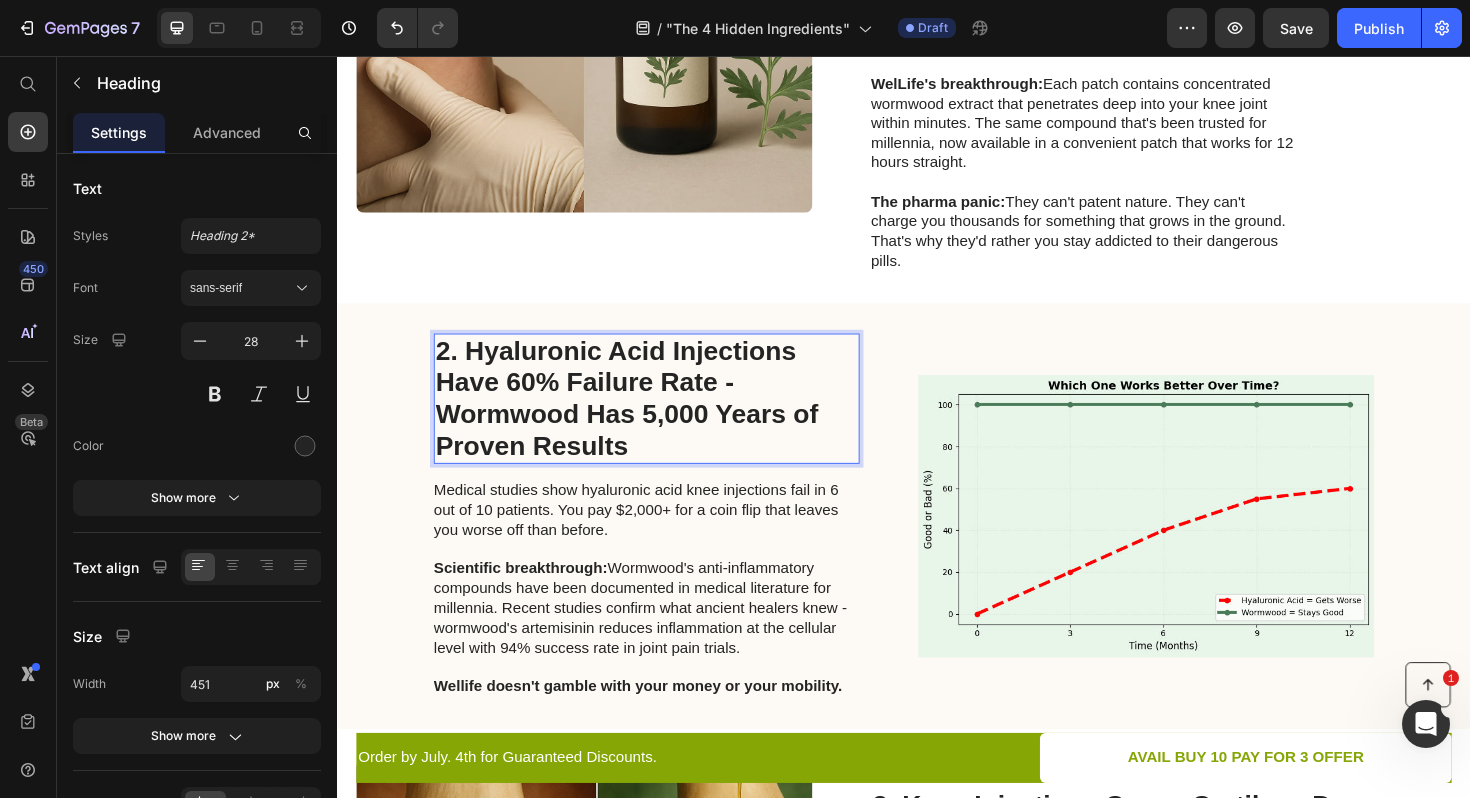click on "2. Hyaluronic Acid Injections Have 60% Failure Rate - Wormwood Has 5,000 Years of Proven Results" at bounding box center (664, 419) 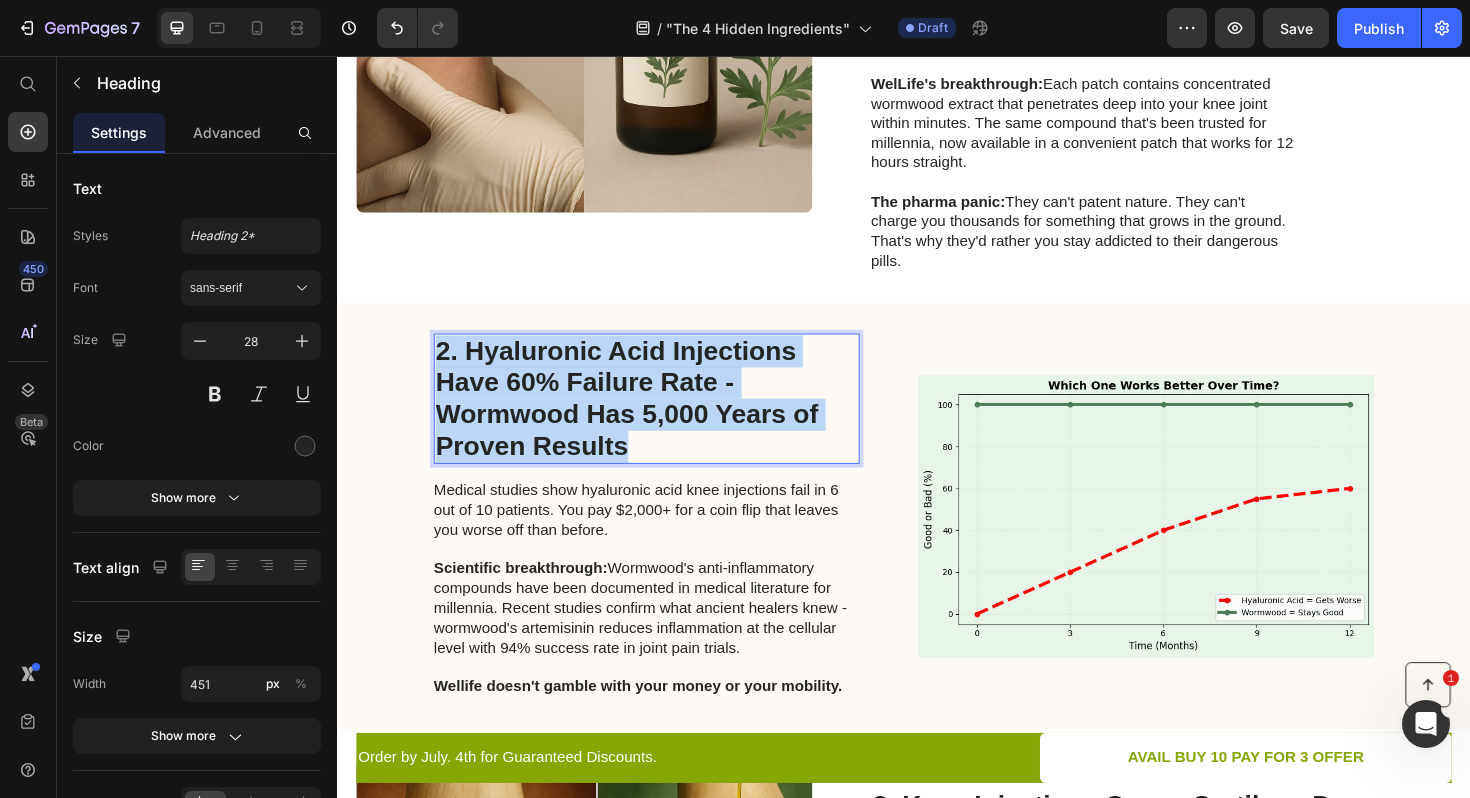 click on "2. Hyaluronic Acid Injections Have 60% Failure Rate - Wormwood Has 5,000 Years of Proven Results" at bounding box center [664, 419] 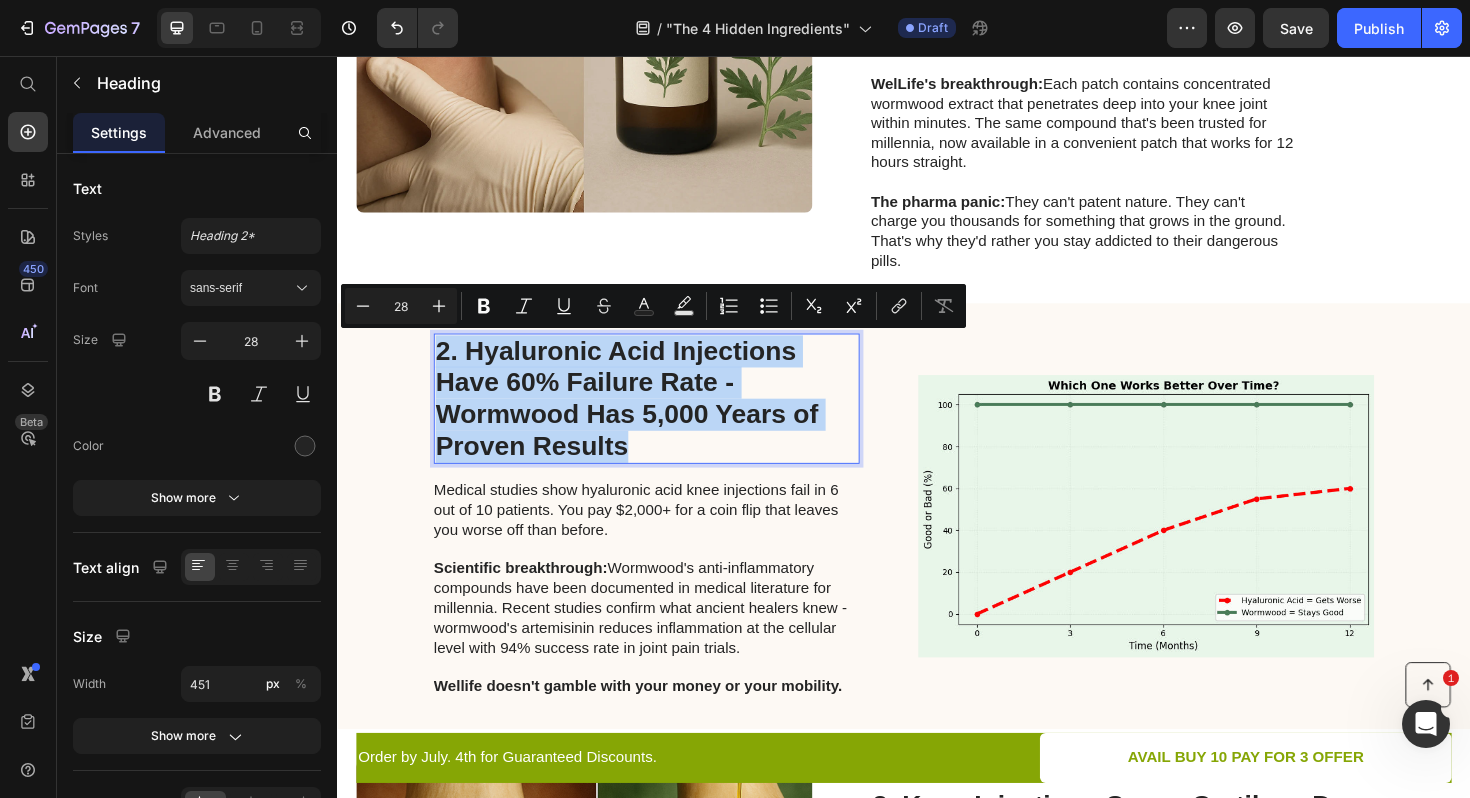 scroll, scrollTop: 841, scrollLeft: 0, axis: vertical 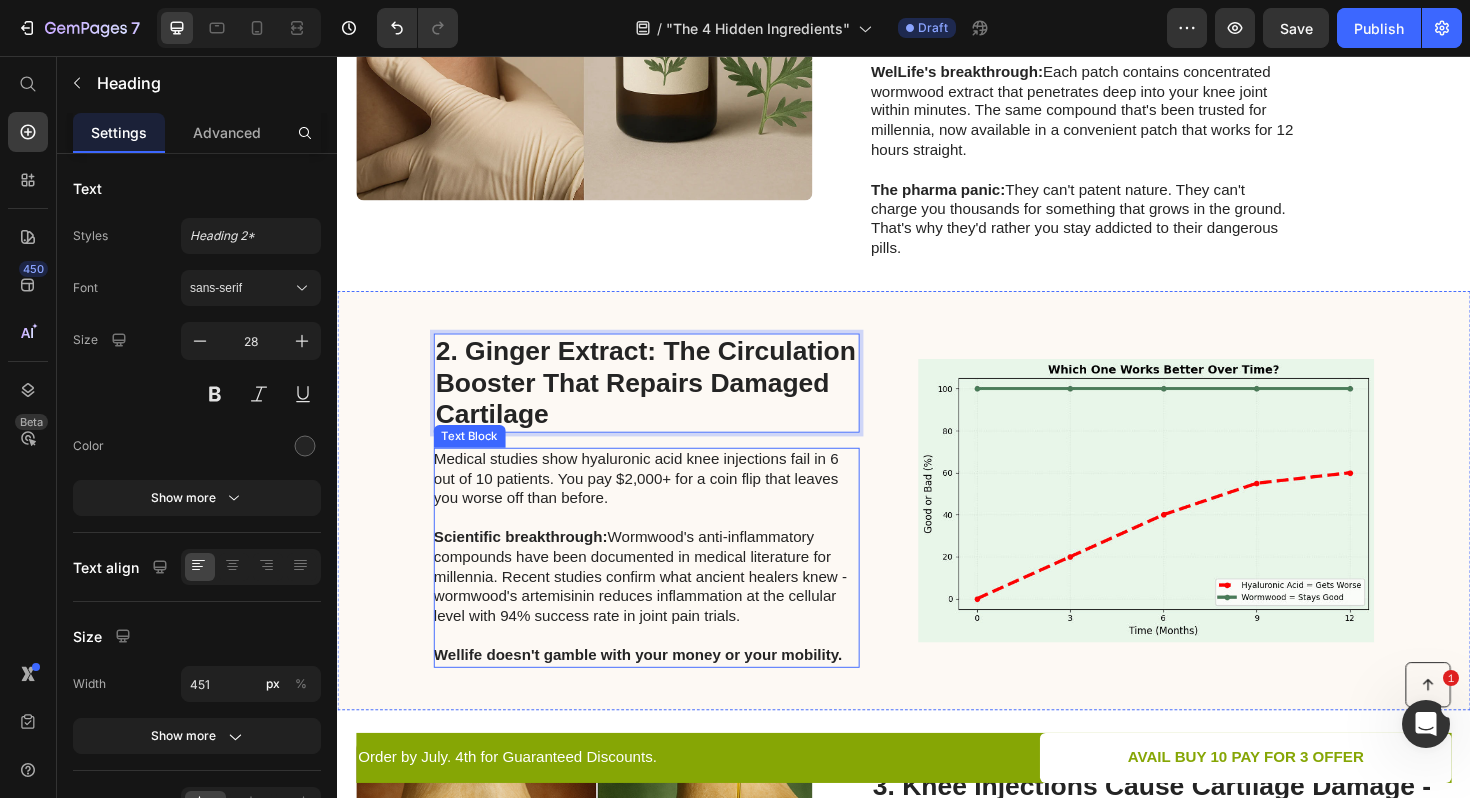 click on "Medical studies show hyaluronic acid knee injections fail in 6 out of 10 patients. You pay $2,000+ for a coin flip that leaves you worse off than before." at bounding box center [663, 504] 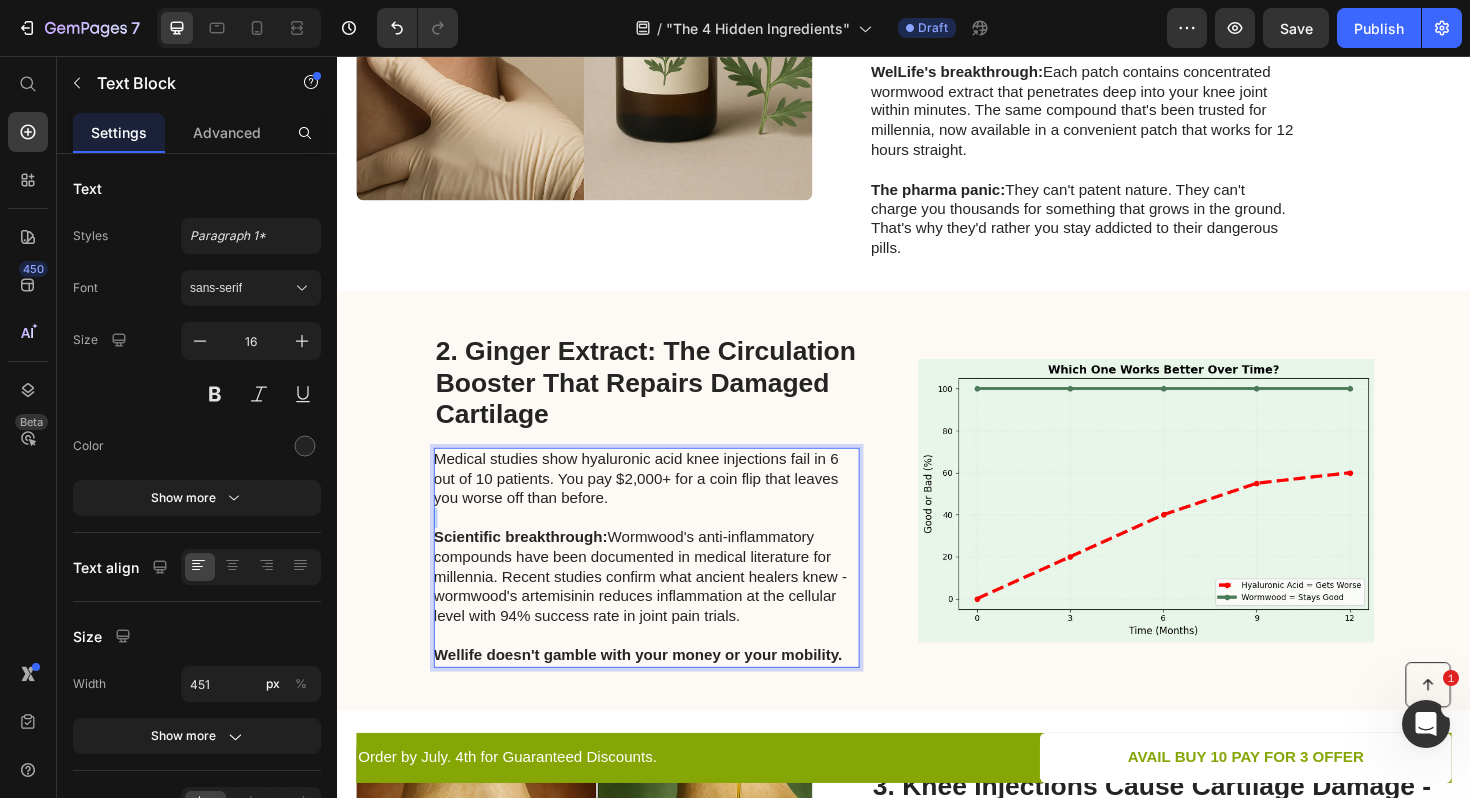 click on "Medical studies show hyaluronic acid knee injections fail in 6 out of 10 patients. You pay $2,000+ for a coin flip that leaves you worse off than before." at bounding box center (663, 504) 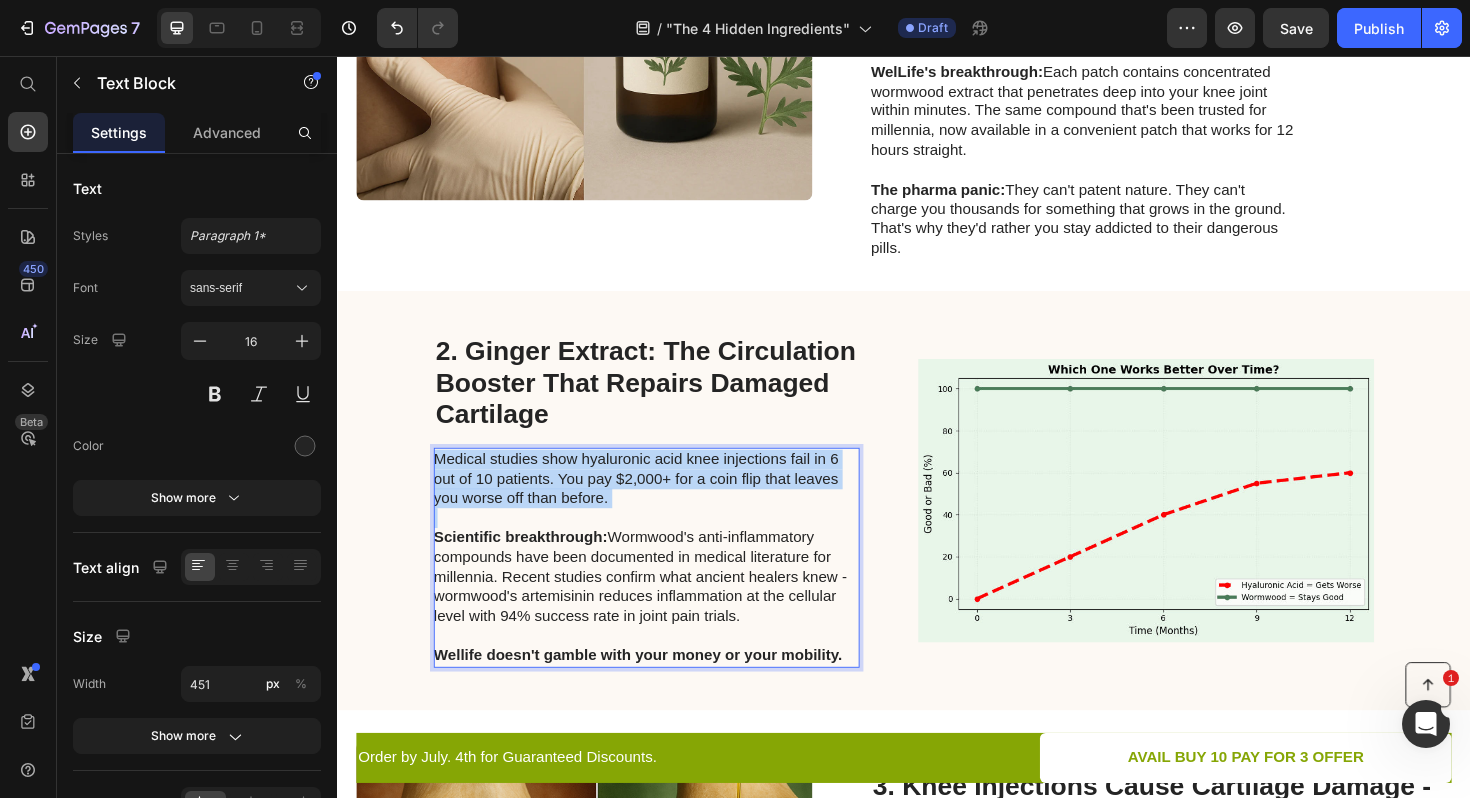 click on "Medical studies show hyaluronic acid knee injections fail in 6 out of 10 patients. You pay $2,000+ for a coin flip that leaves you worse off than before." at bounding box center (663, 504) 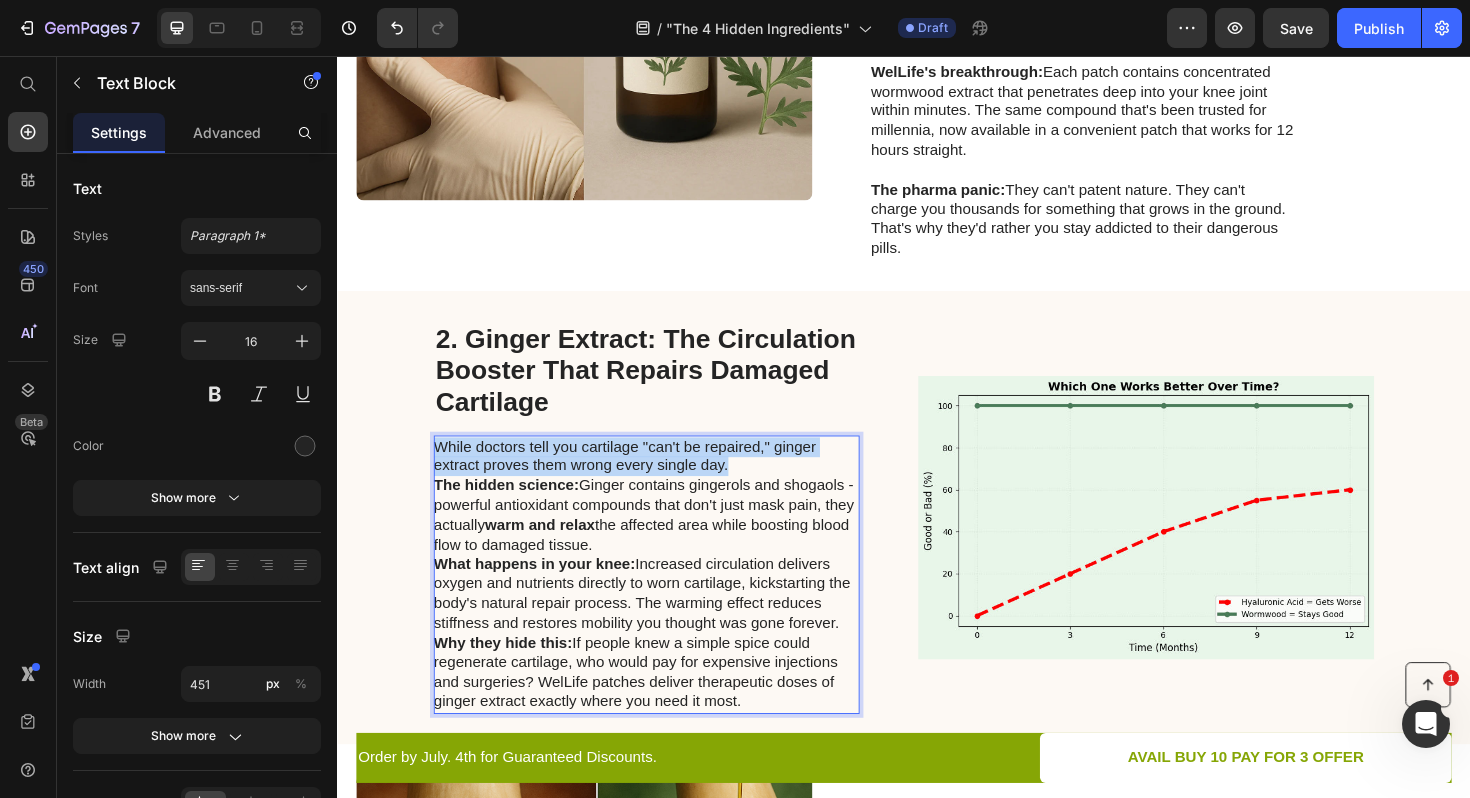 scroll, scrollTop: 828, scrollLeft: 0, axis: vertical 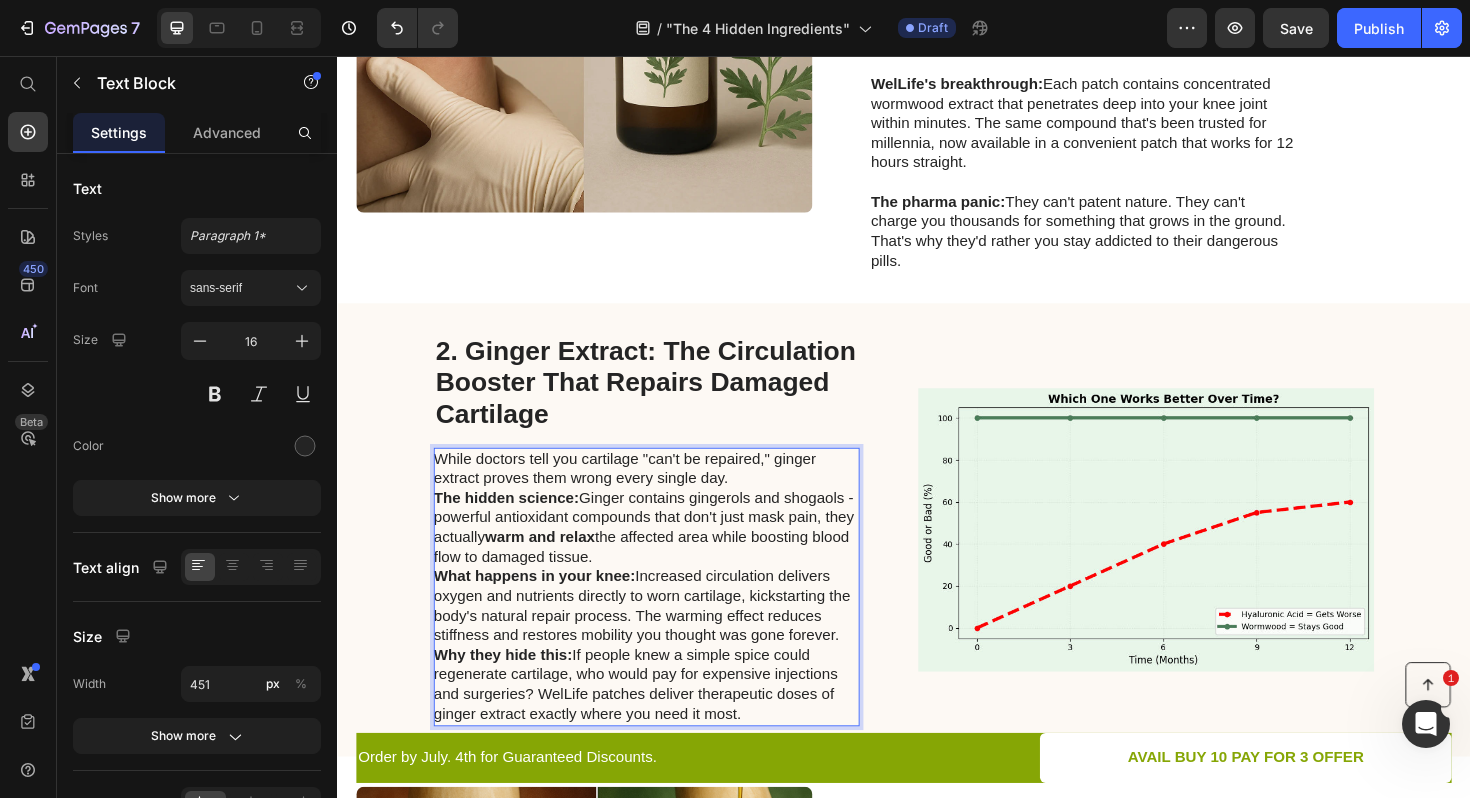 click on "While doctors tell you cartilage "can't be repaired," ginger extract proves them wrong every single day." at bounding box center [663, 494] 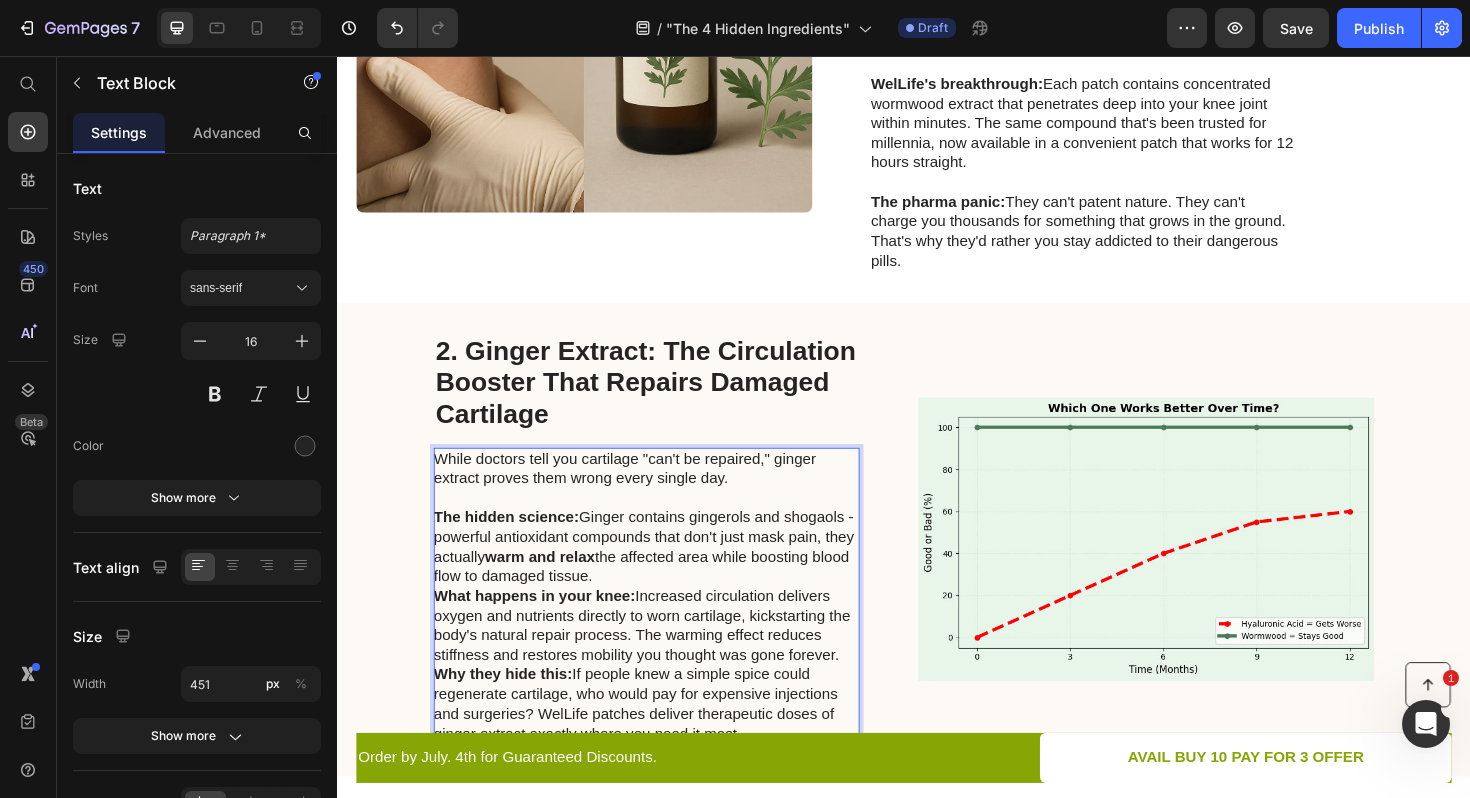 click on "The hidden science:  Ginger contains gingerols and shogaols - powerful antioxidant compounds that don't just mask pain, they actually  warm and relax  the affected area while boosting blood flow to damaged tissue." at bounding box center [663, 576] 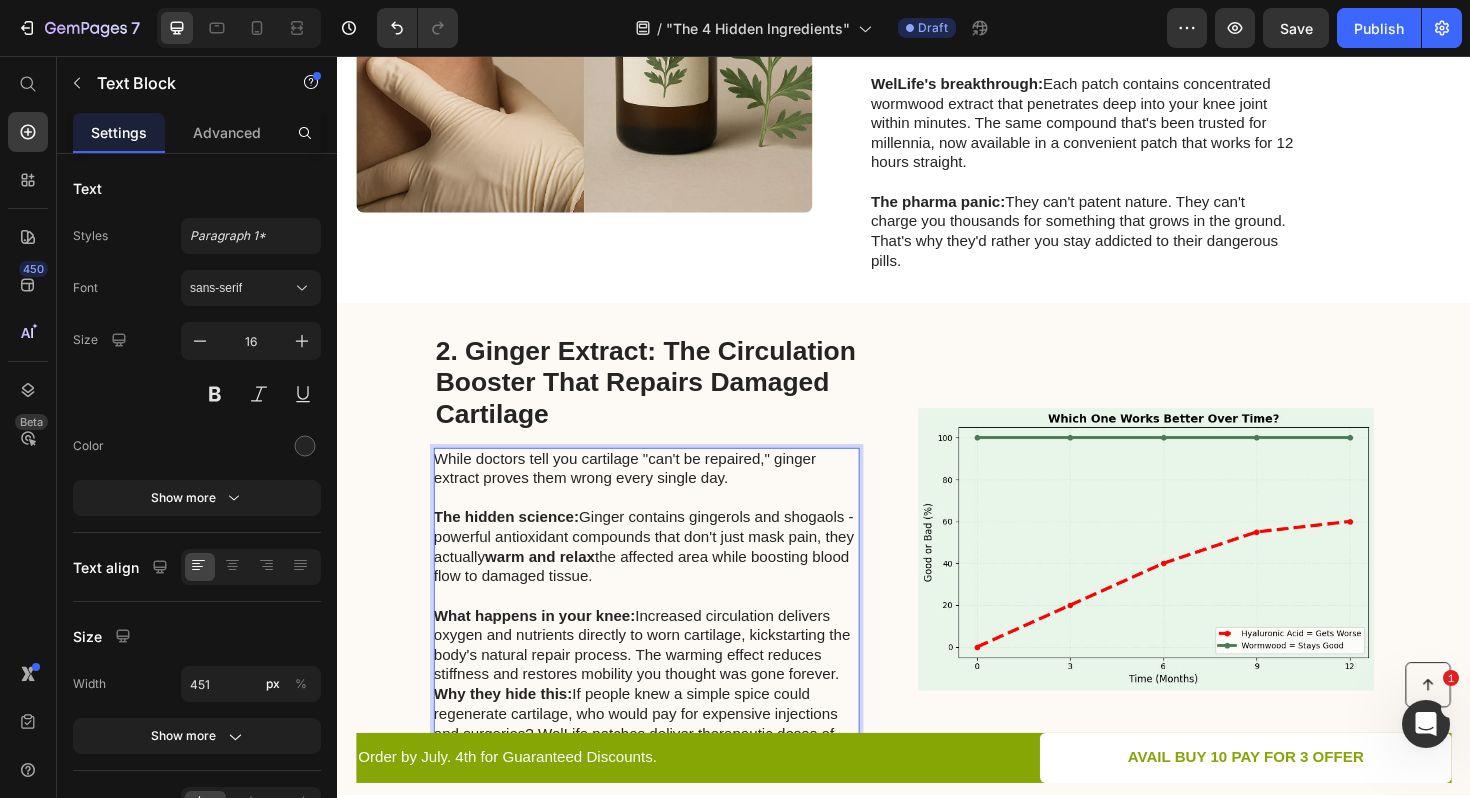 click on "What happens in your knee:  Increased circulation delivers oxygen and nutrients directly to worn cartilage, kickstarting the body's natural repair process. The warming effect reduces stiffness and restores mobility you thought was gone forever." at bounding box center (663, 680) 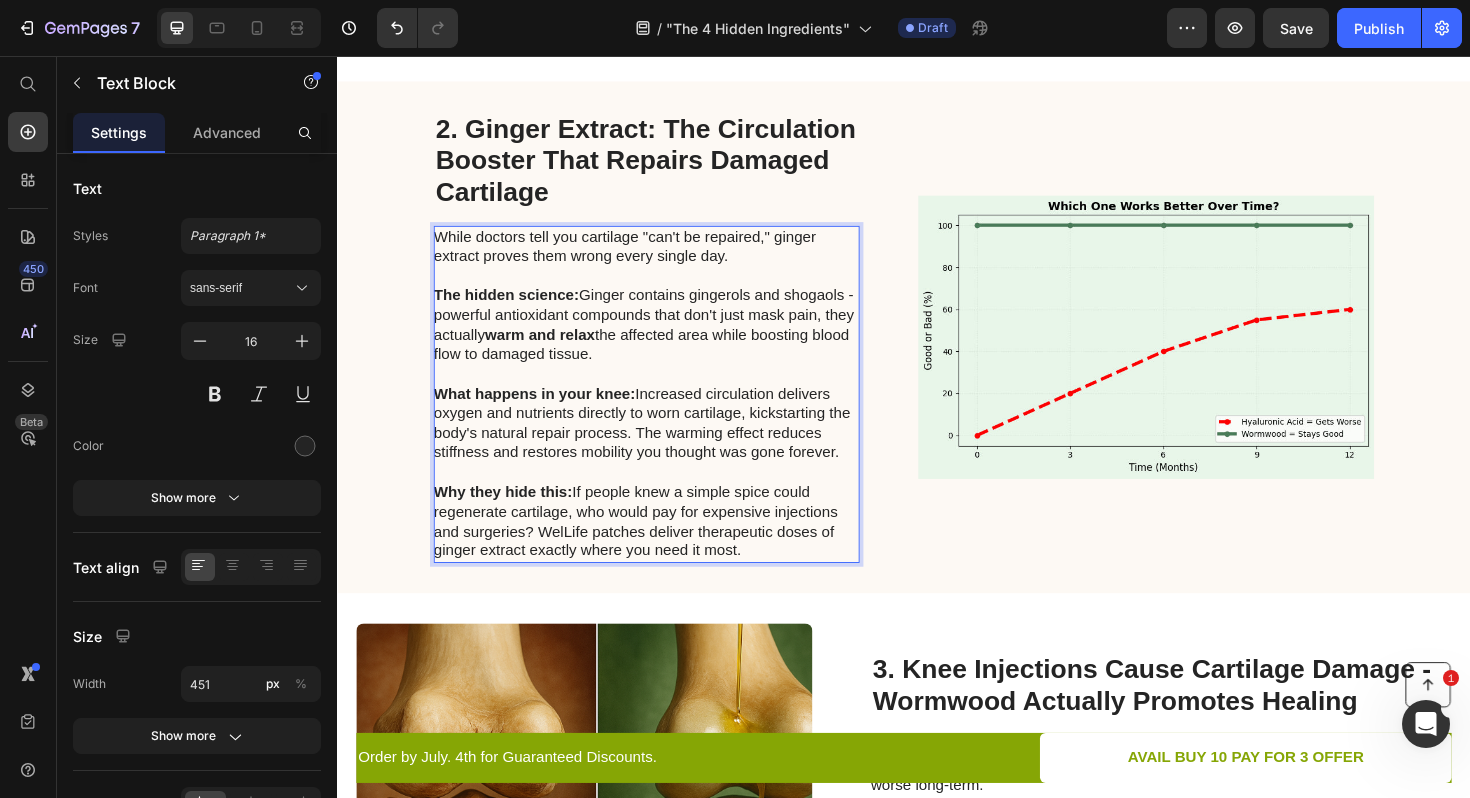 scroll, scrollTop: 1064, scrollLeft: 0, axis: vertical 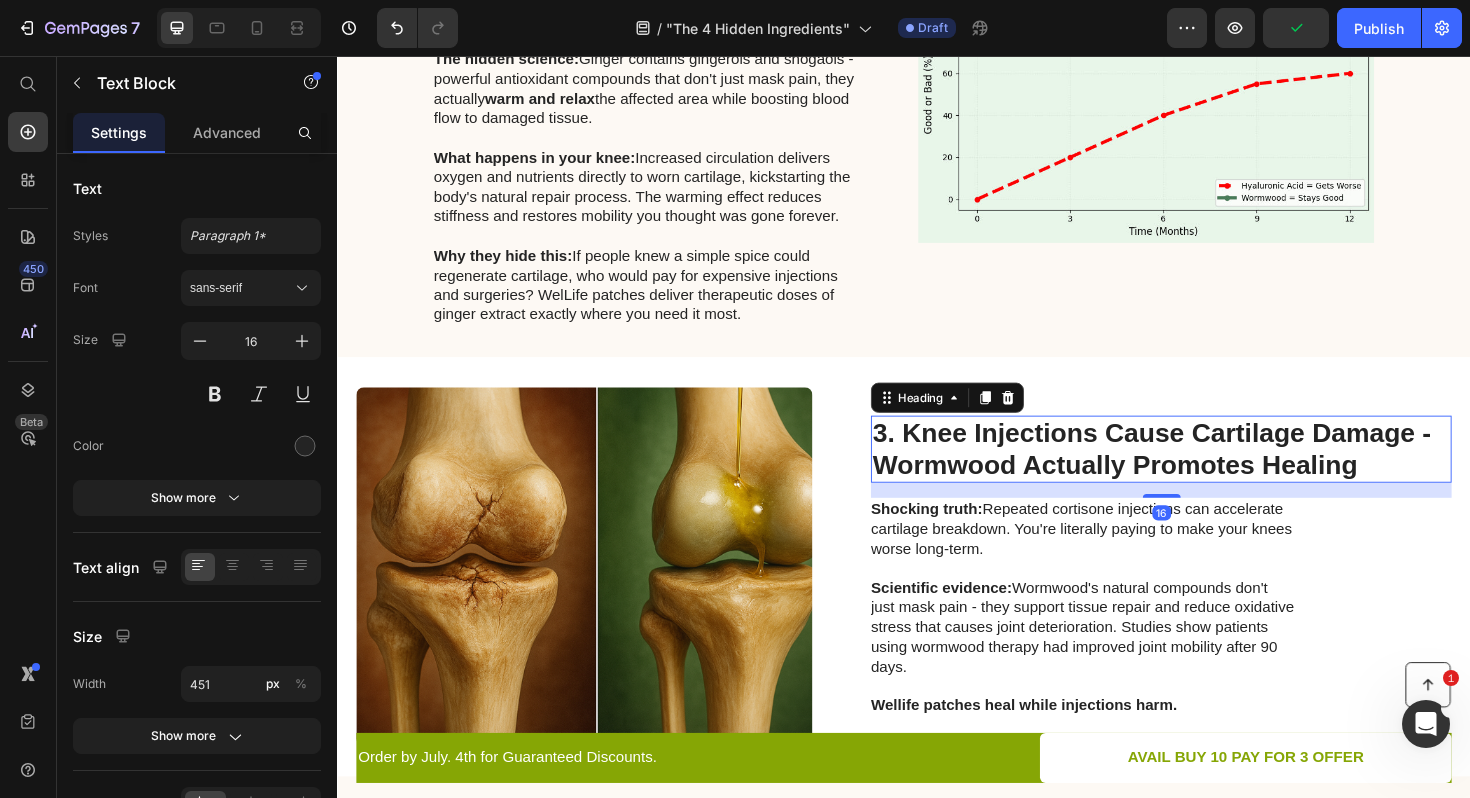 click on "3. Knee Injections Cause Cartilage Damage - Wormwood Actually Promotes Healing" at bounding box center [1209, 472] 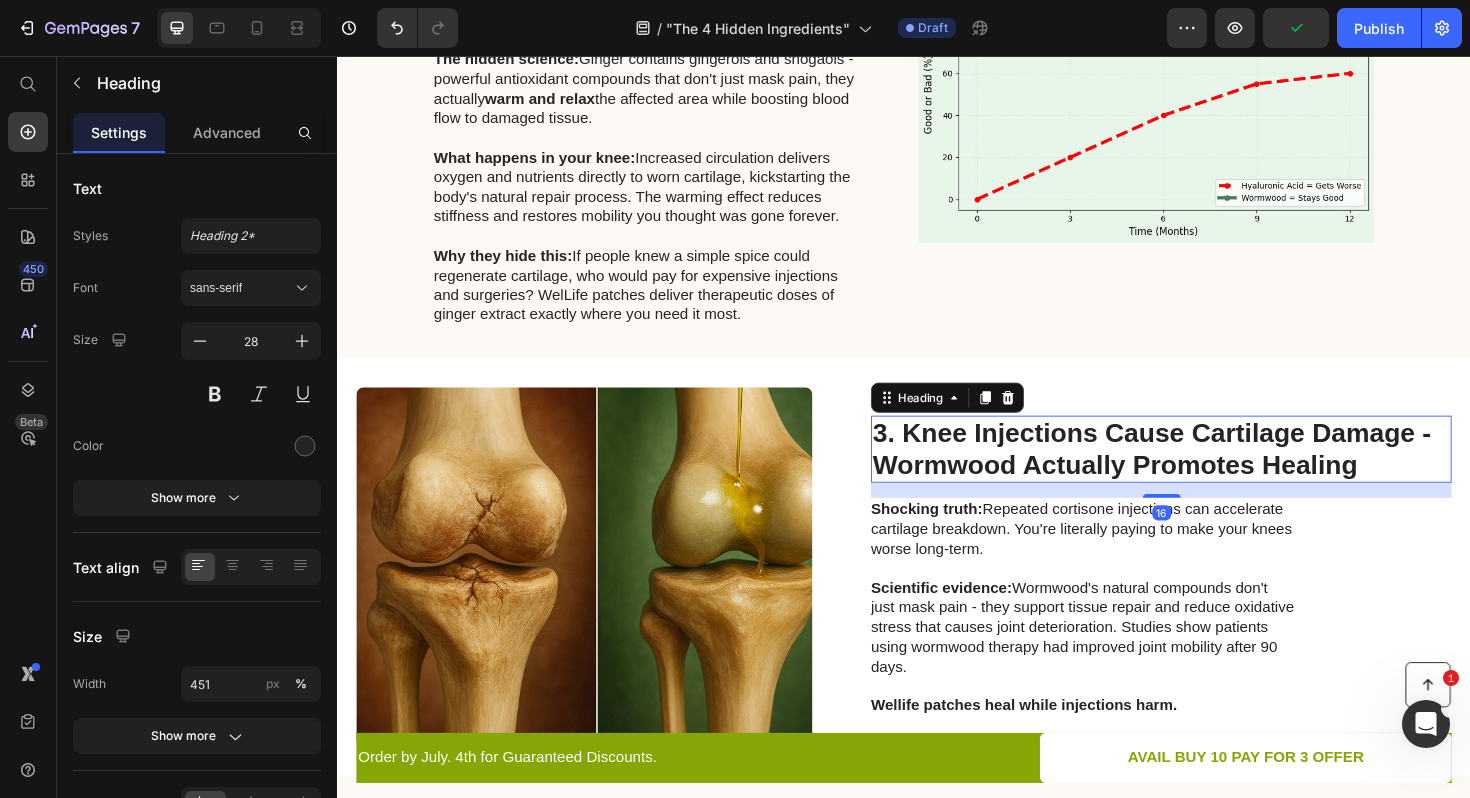 click on "3. Knee Injections Cause Cartilage Damage - Wormwood Actually Promotes Healing" at bounding box center [1209, 472] 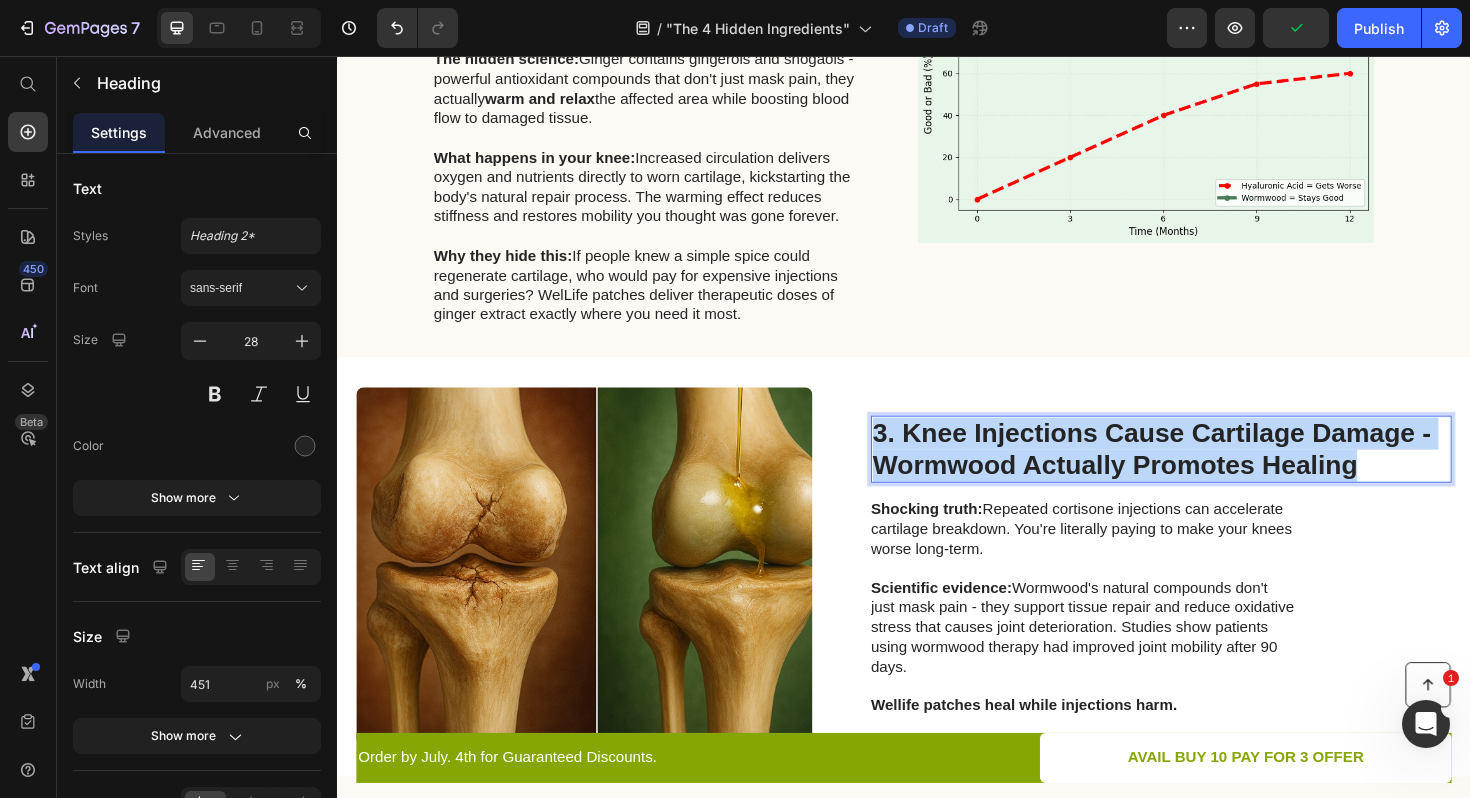 click on "3. Knee Injections Cause Cartilage Damage - Wormwood Actually Promotes Healing" at bounding box center (1209, 472) 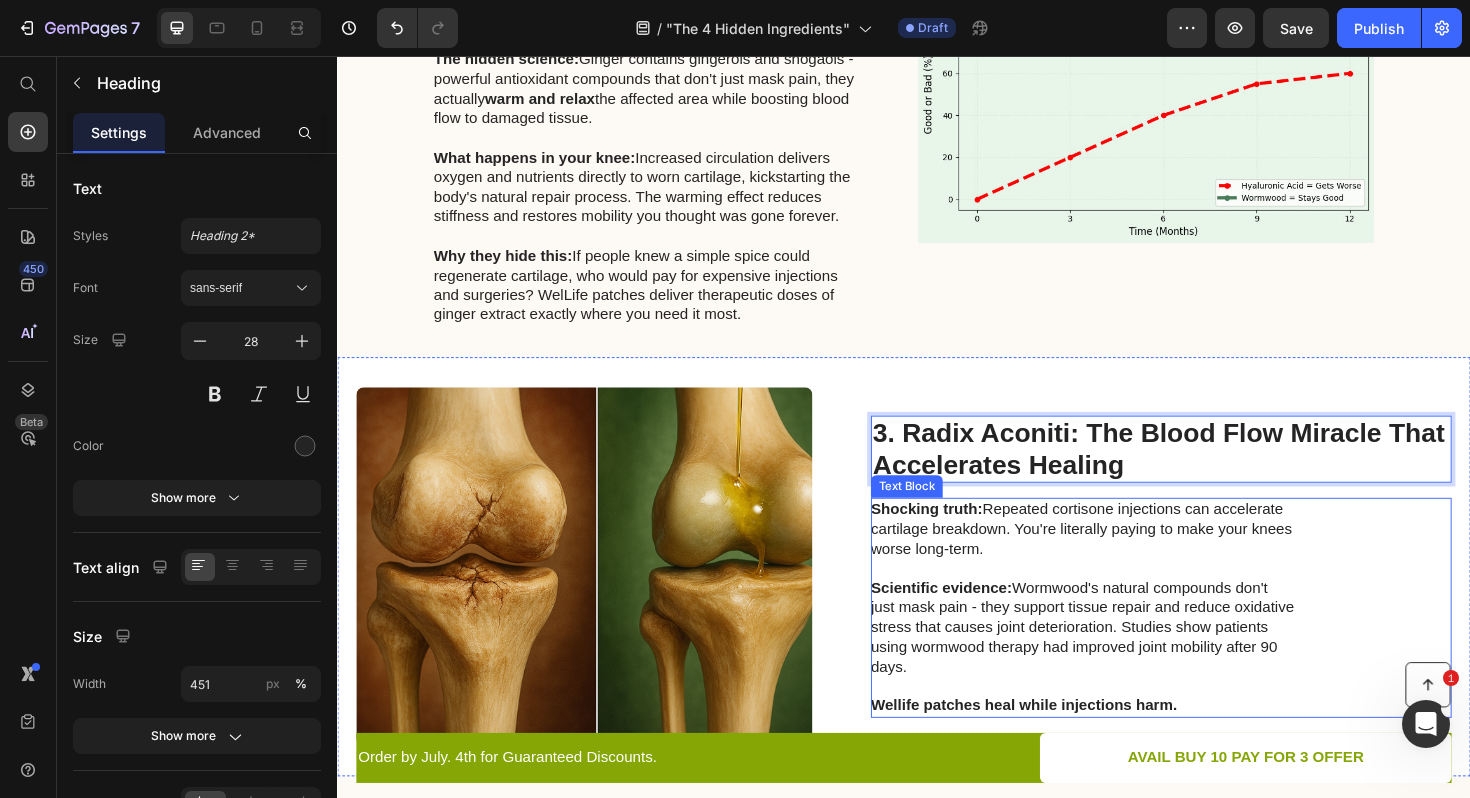 click on "Scientific evidence:" at bounding box center [976, 619] 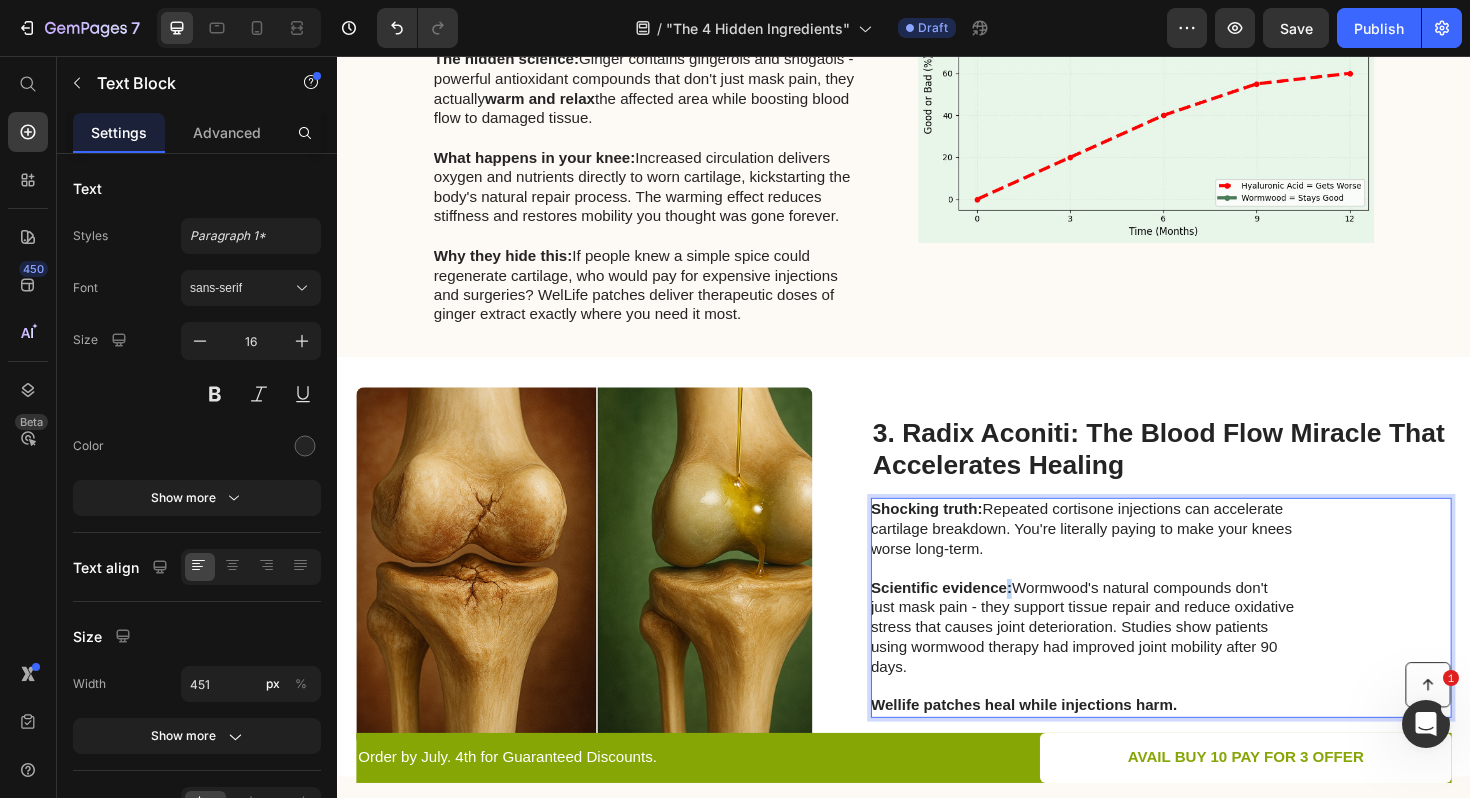 click on "Scientific evidence:" at bounding box center (976, 619) 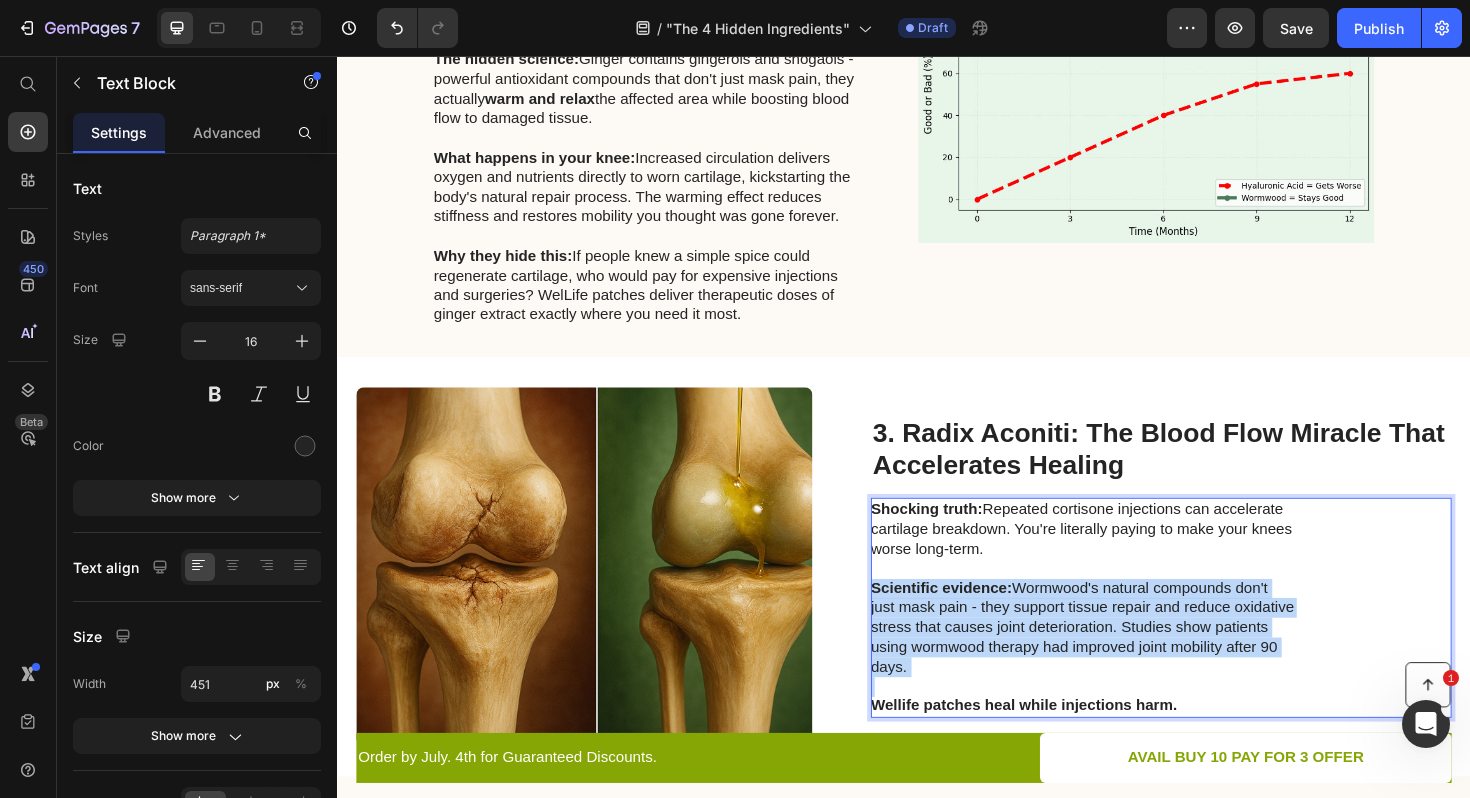 click on "Scientific evidence:" at bounding box center [976, 619] 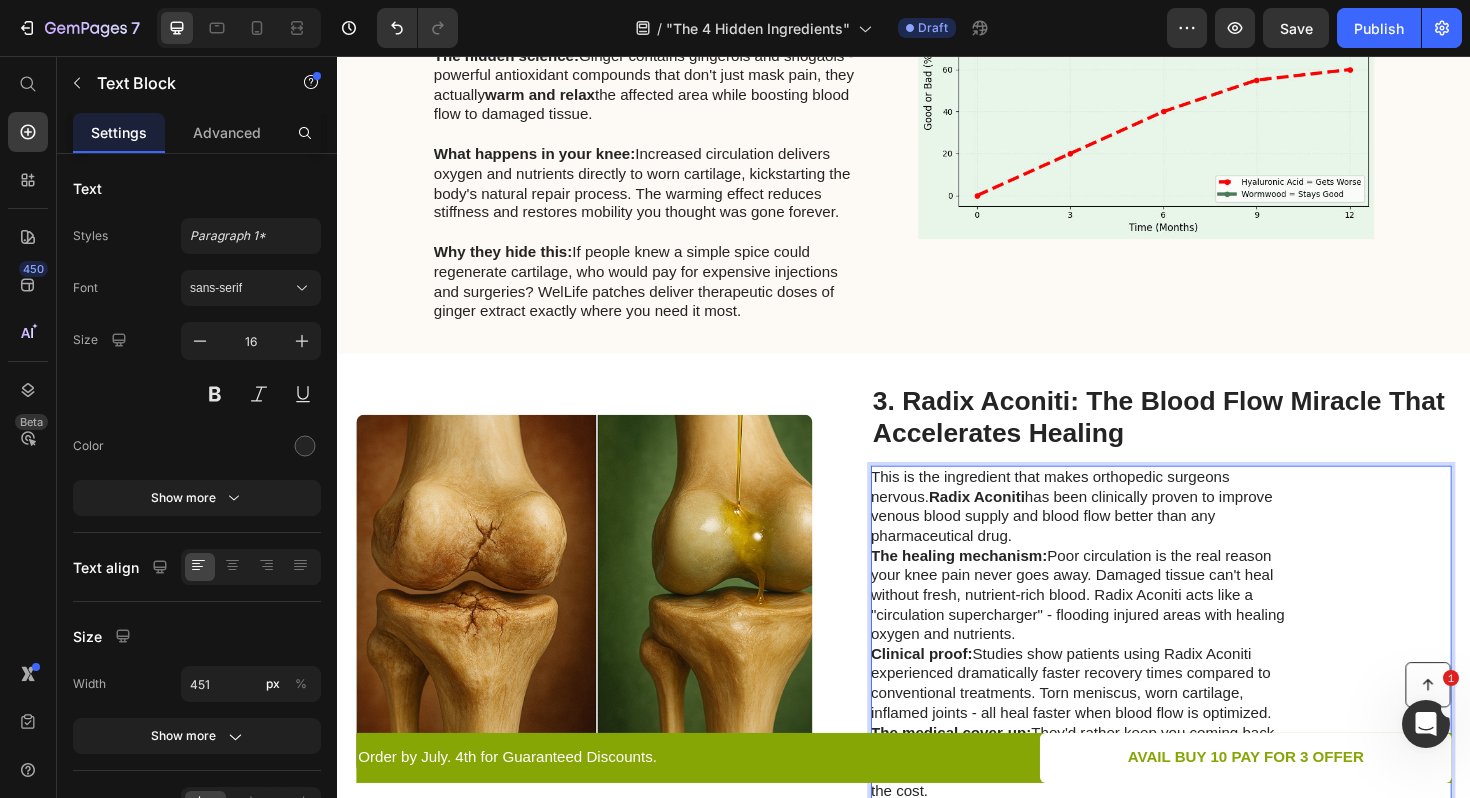 scroll, scrollTop: 1339, scrollLeft: 0, axis: vertical 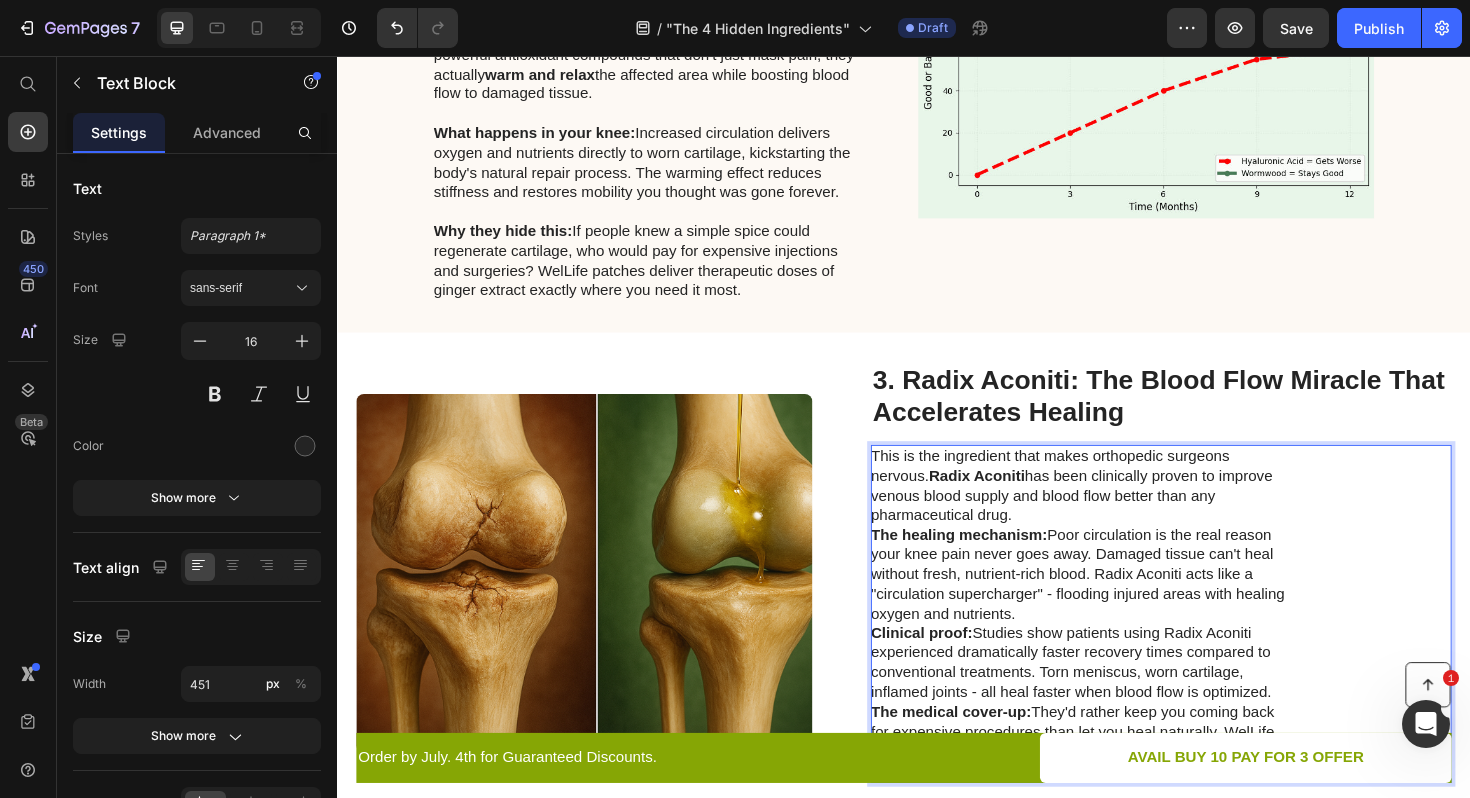 click on "This is the ingredient that makes orthopedic surgeons nervous.  Radix Aconiti  has been clinically proven to improve venous blood supply and blood flow better than any pharmaceutical drug." at bounding box center [1126, 511] 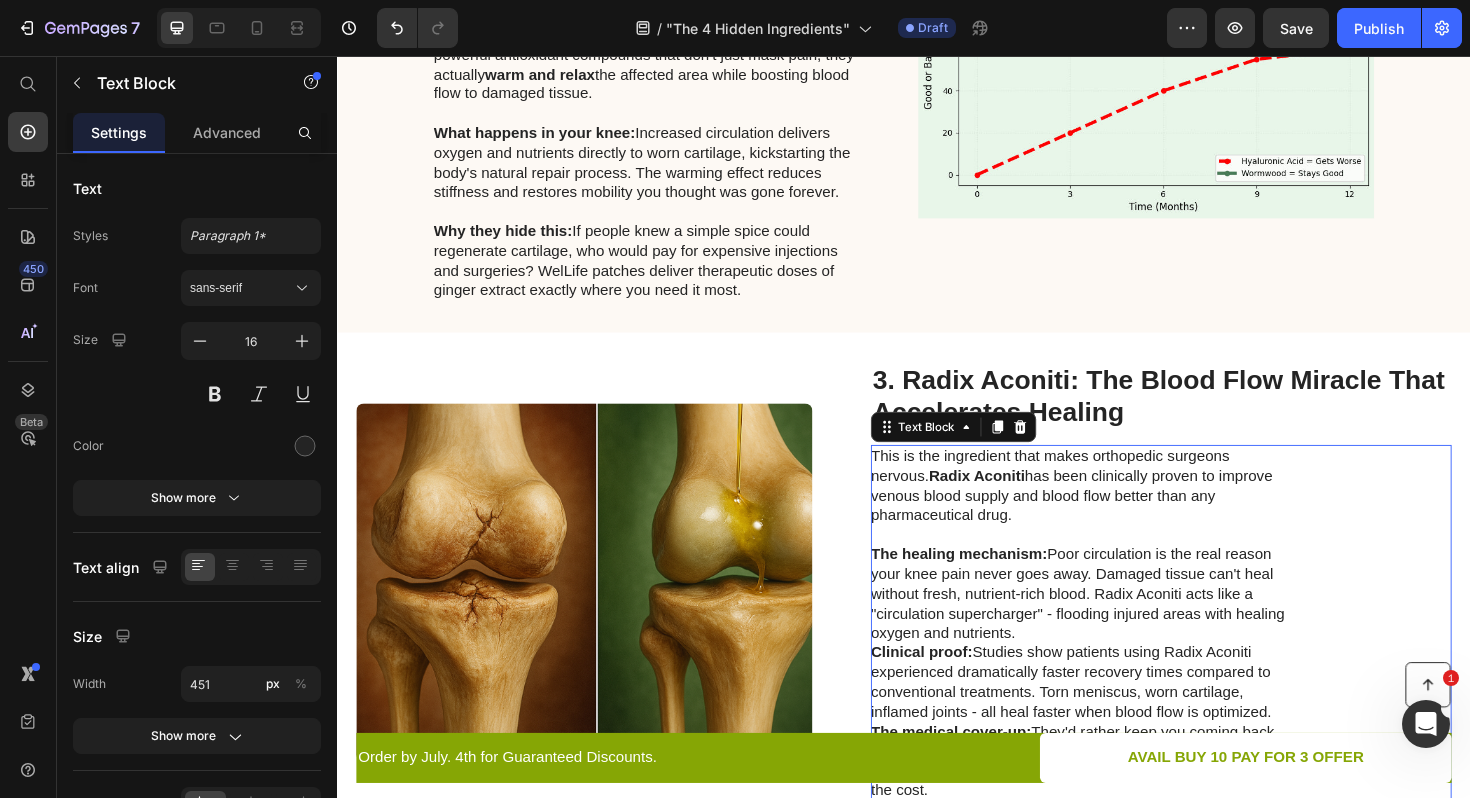 click on "This is the ingredient that makes orthopedic surgeons nervous.  Radix Aconiti  has been clinically proven to improve venous blood supply and blood flow better than any pharmaceutical drug. The healing mechanism:  Poor circulation is the real reason your knee pain never goes away. Damaged tissue can't heal without fresh, nutrient-rich blood. Radix Aconiti acts like a "circulation supercharger" - flooding injured areas with healing oxygen and nutrients. Clinical proof:  Studies show patients using Radix Aconiti experienced dramatically faster recovery times compared to conventional treatments. Torn meniscus, worn cartilage, inflamed joints - all heal faster when blood flow is optimized. The medical cover-up:  They'd rather keep you coming back for expensive procedures than let you heal naturally. WelLife patches deliver targeted Radix Aconiti therapy for a fraction of the cost." at bounding box center [1209, 657] 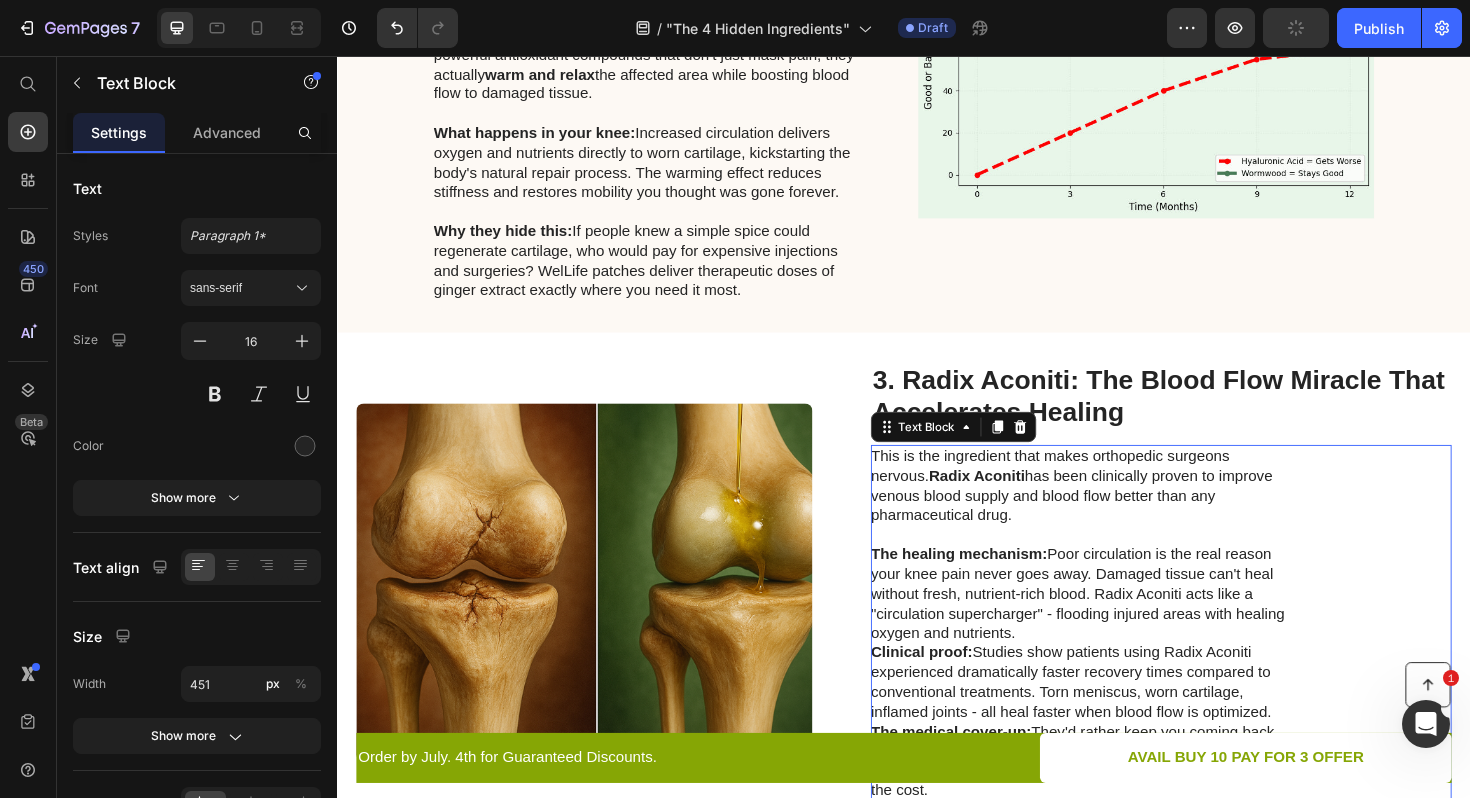 click on "This is the ingredient that makes orthopedic surgeons nervous.  Radix Aconiti  has been clinically proven to improve venous blood supply and blood flow better than any pharmaceutical drug. The healing mechanism:  Poor circulation is the real reason your knee pain never goes away. Damaged tissue can't heal without fresh, nutrient-rich blood. Radix Aconiti acts like a "circulation supercharger" - flooding injured areas with healing oxygen and nutrients. Clinical proof:  Studies show patients using Radix Aconiti experienced dramatically faster recovery times compared to conventional treatments. Torn meniscus, worn cartilage, inflamed joints - all heal faster when blood flow is optimized. The medical cover-up:  They'd rather keep you coming back for expensive procedures than let you heal naturally. WelLife patches deliver targeted Radix Aconiti therapy for a fraction of the cost." at bounding box center (1209, 657) 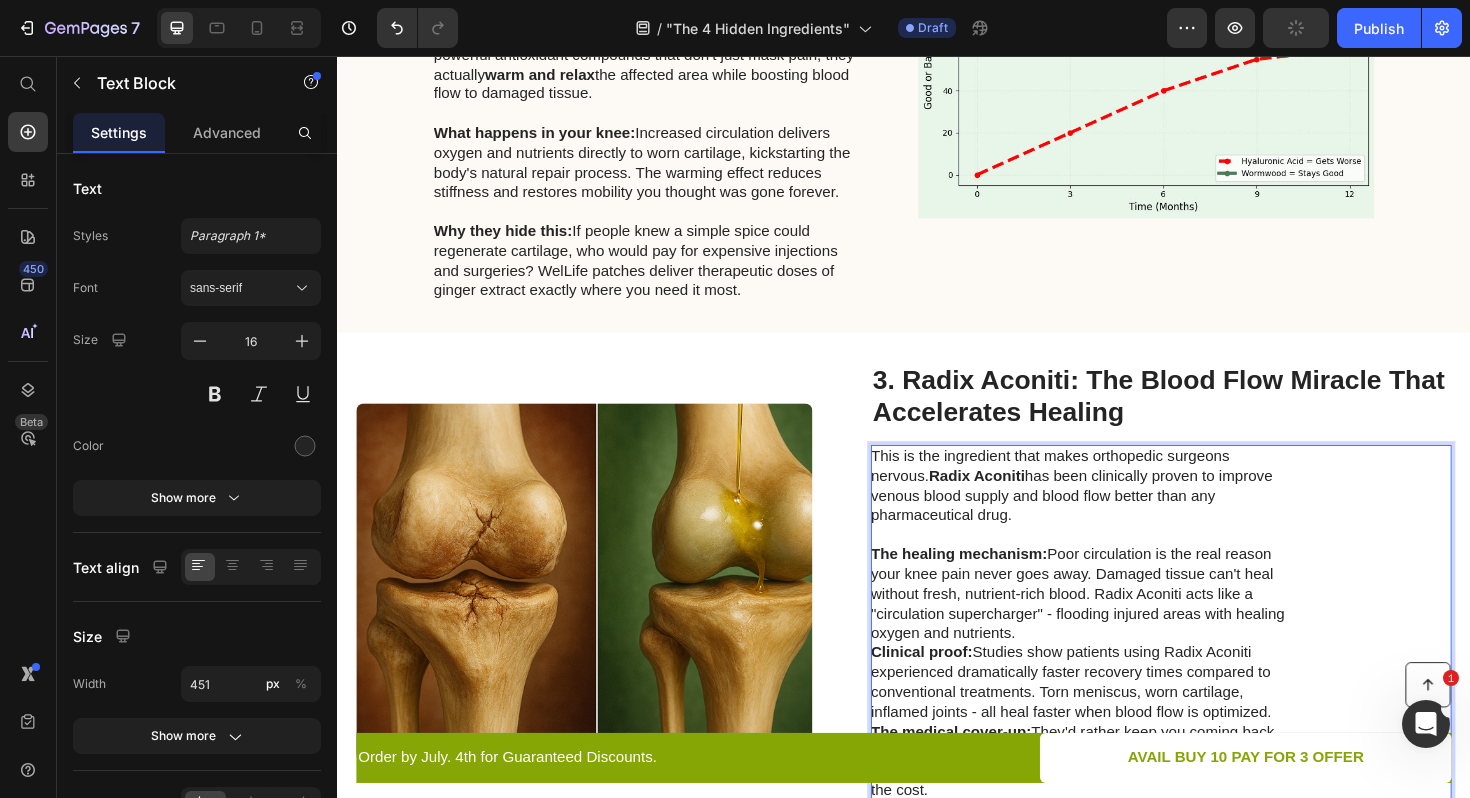 click on "This is the ingredient that makes orthopedic surgeons nervous.  Radix Aconiti  has been clinically proven to improve venous blood supply and blood flow better than any pharmaceutical drug. The healing mechanism:  Poor circulation is the real reason your knee pain never goes away. Damaged tissue can't heal without fresh, nutrient-rich blood. Radix Aconiti acts like a "circulation supercharger" - flooding injured areas with healing oxygen and nutrients. Clinical proof:  Studies show patients using Radix Aconiti experienced dramatically faster recovery times compared to conventional treatments. Torn meniscus, worn cartilage, inflamed joints - all heal faster when blood flow is optimized. The medical cover-up:  They'd rather keep you coming back for expensive procedures than let you heal naturally. WelLife patches deliver targeted Radix Aconiti therapy for a fraction of the cost." at bounding box center [1209, 657] 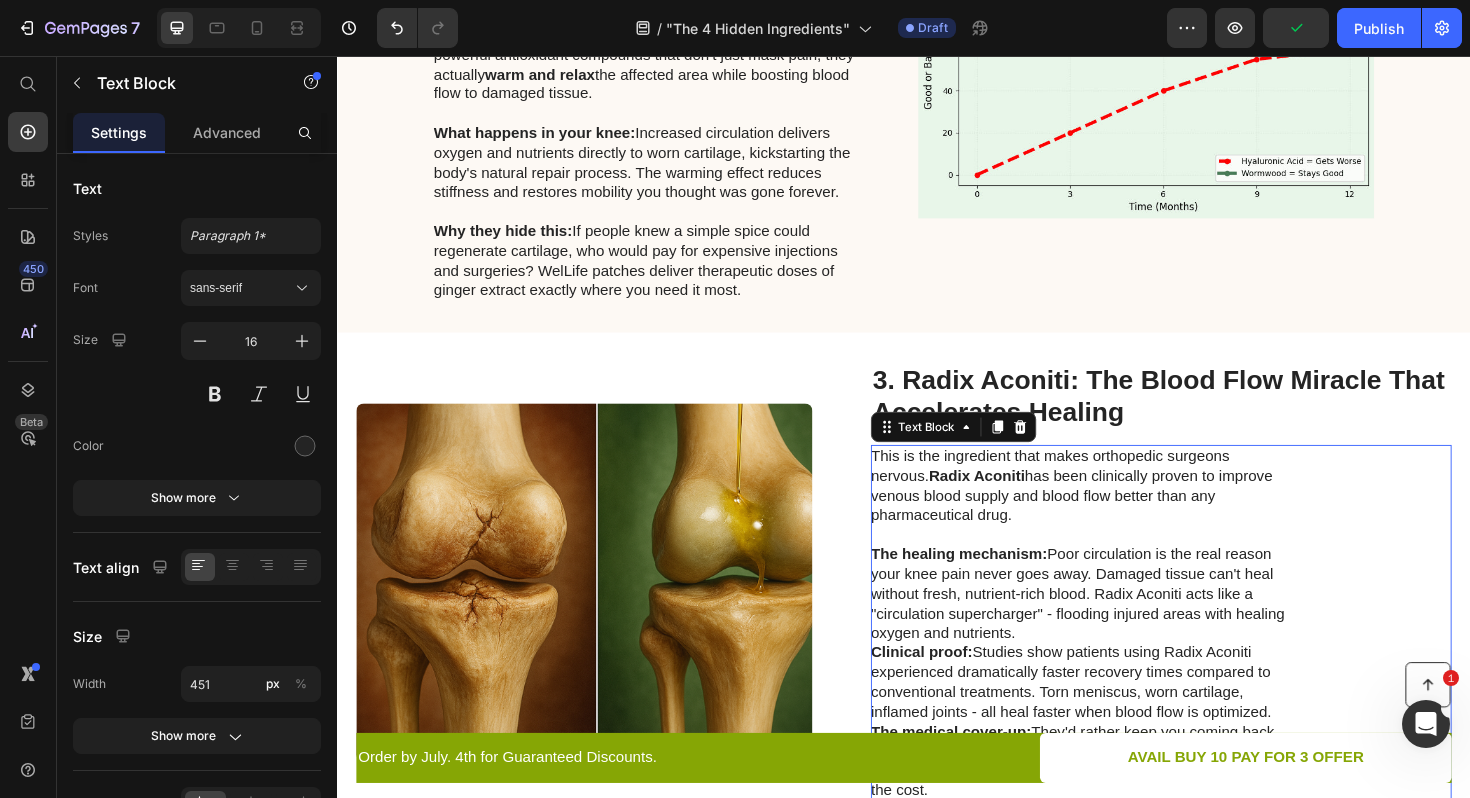 click on "This is the ingredient that makes orthopedic surgeons nervous.  Radix Aconiti  has been clinically proven to improve venous blood supply and blood flow better than any pharmaceutical drug." at bounding box center (1126, 511) 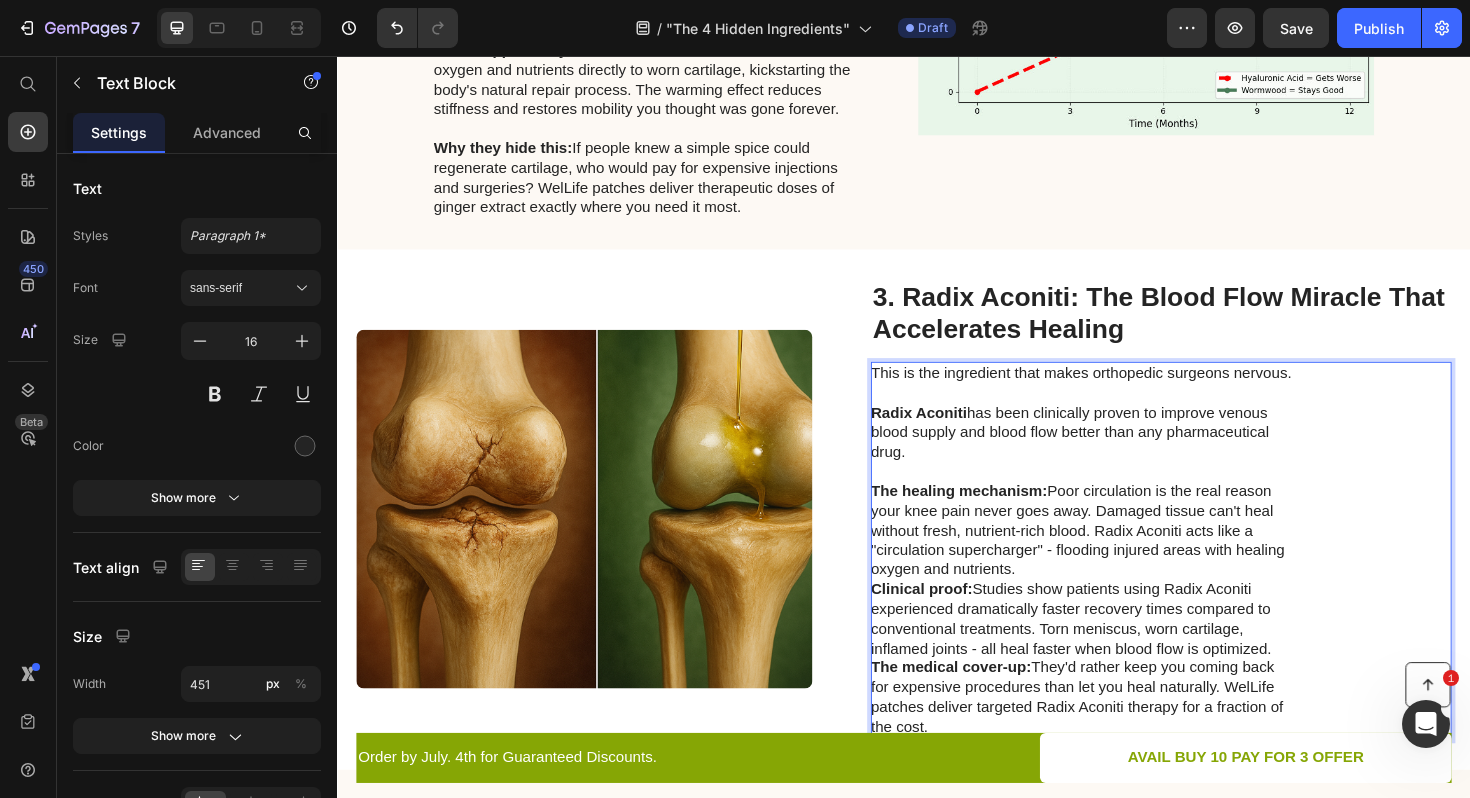 scroll, scrollTop: 1434, scrollLeft: 0, axis: vertical 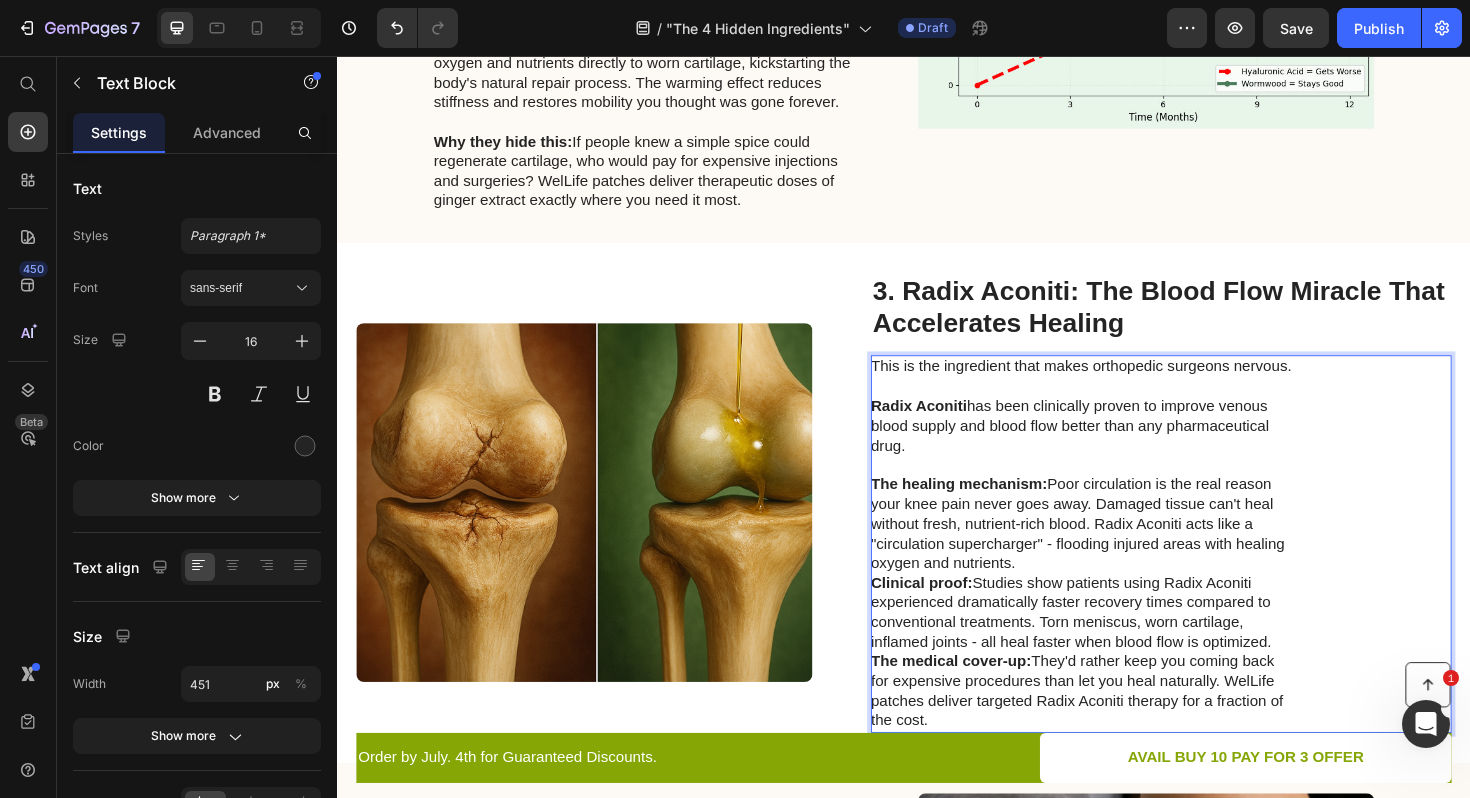 click on "The healing mechanism:  Poor circulation is the real reason your knee pain never goes away. Damaged tissue can't heal without fresh, nutrient-rich blood. Radix Aconiti acts like a "circulation supercharger" - flooding injured areas with healing oxygen and nutrients." at bounding box center (1126, 552) 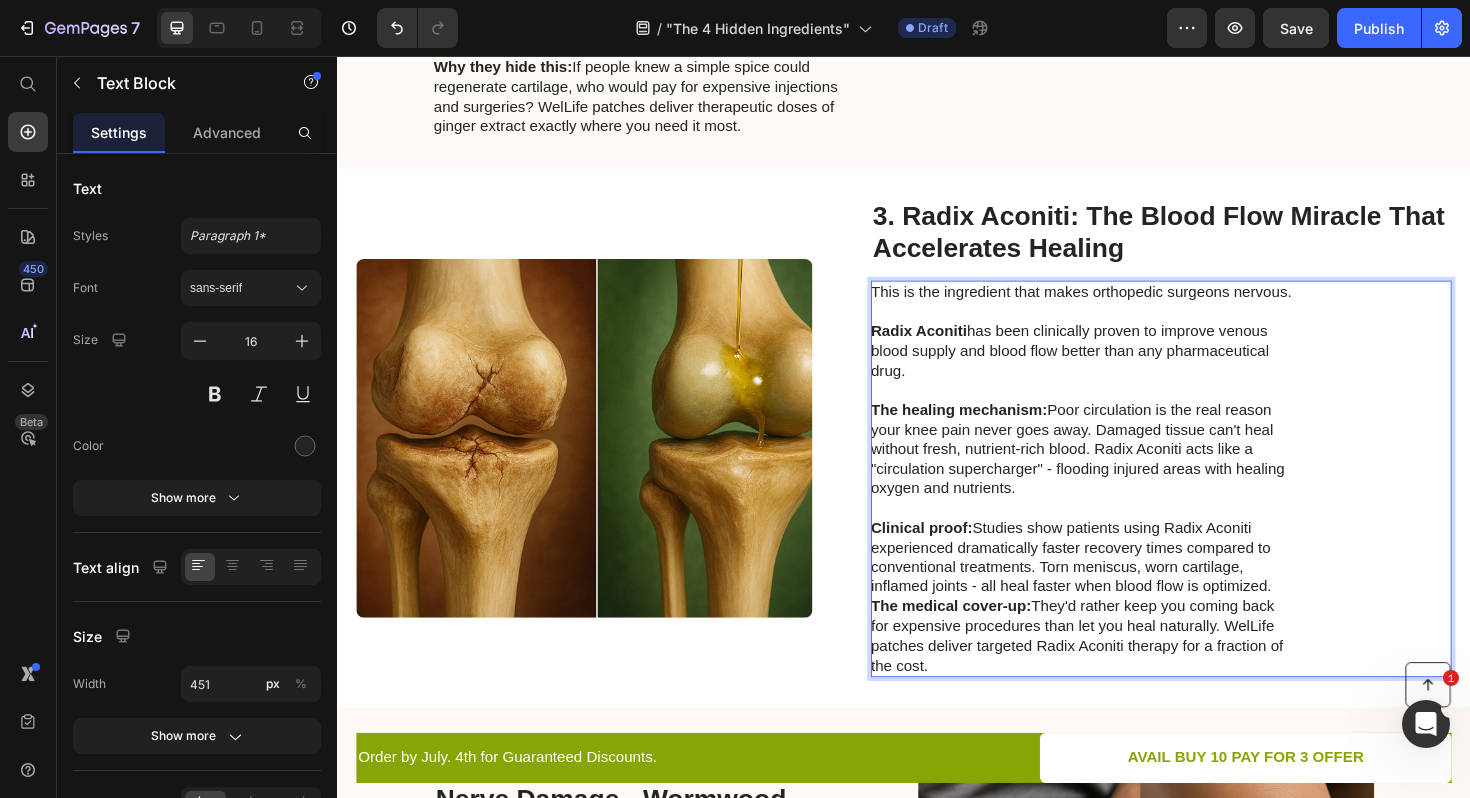scroll, scrollTop: 1522, scrollLeft: 0, axis: vertical 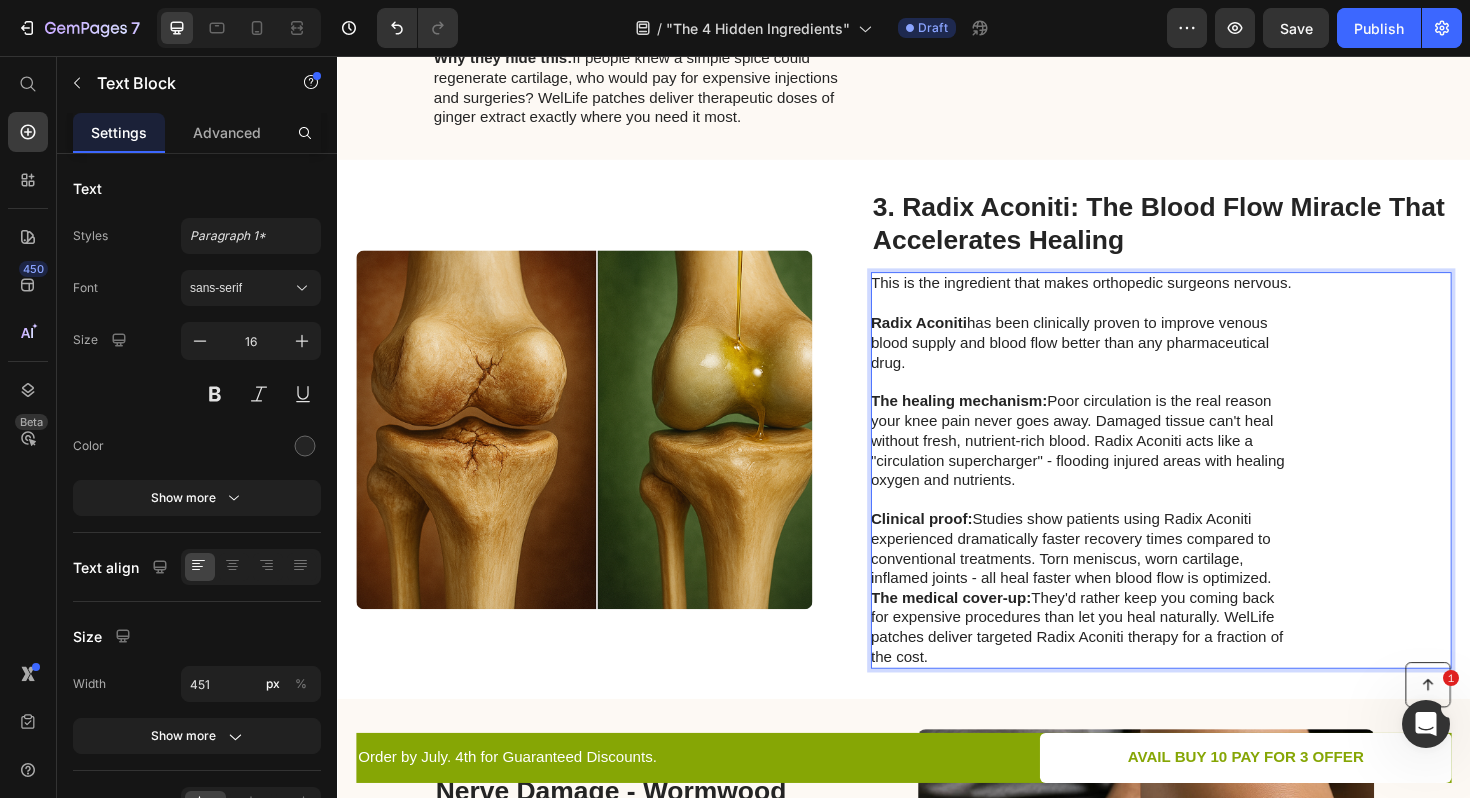 click on "Clinical proof:  Studies show patients using Radix Aconiti experienced dramatically faster recovery times compared to conventional treatments. Torn meniscus, worn cartilage, inflamed joints - all heal faster when blood flow is optimized." at bounding box center (1126, 578) 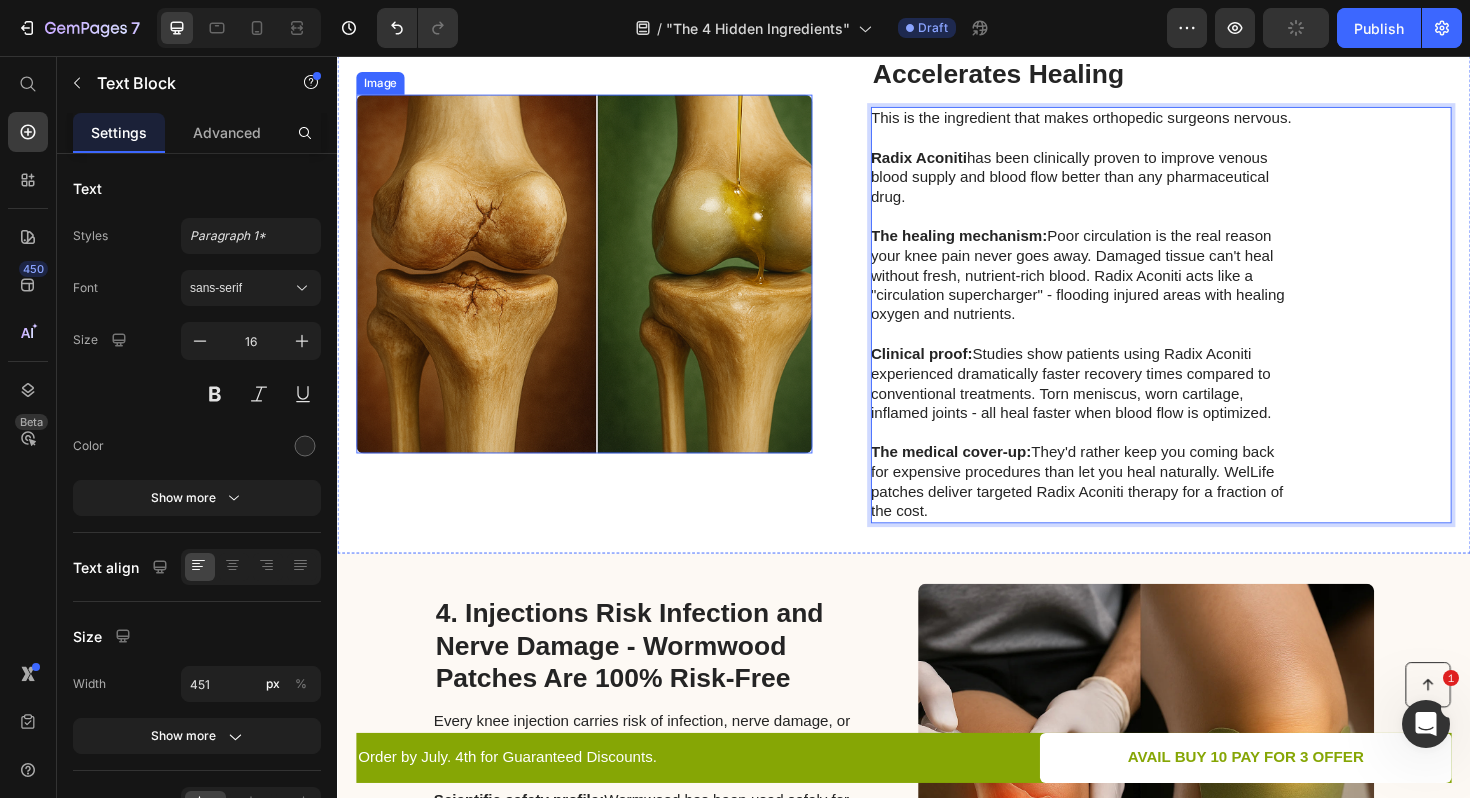 scroll, scrollTop: 1839, scrollLeft: 0, axis: vertical 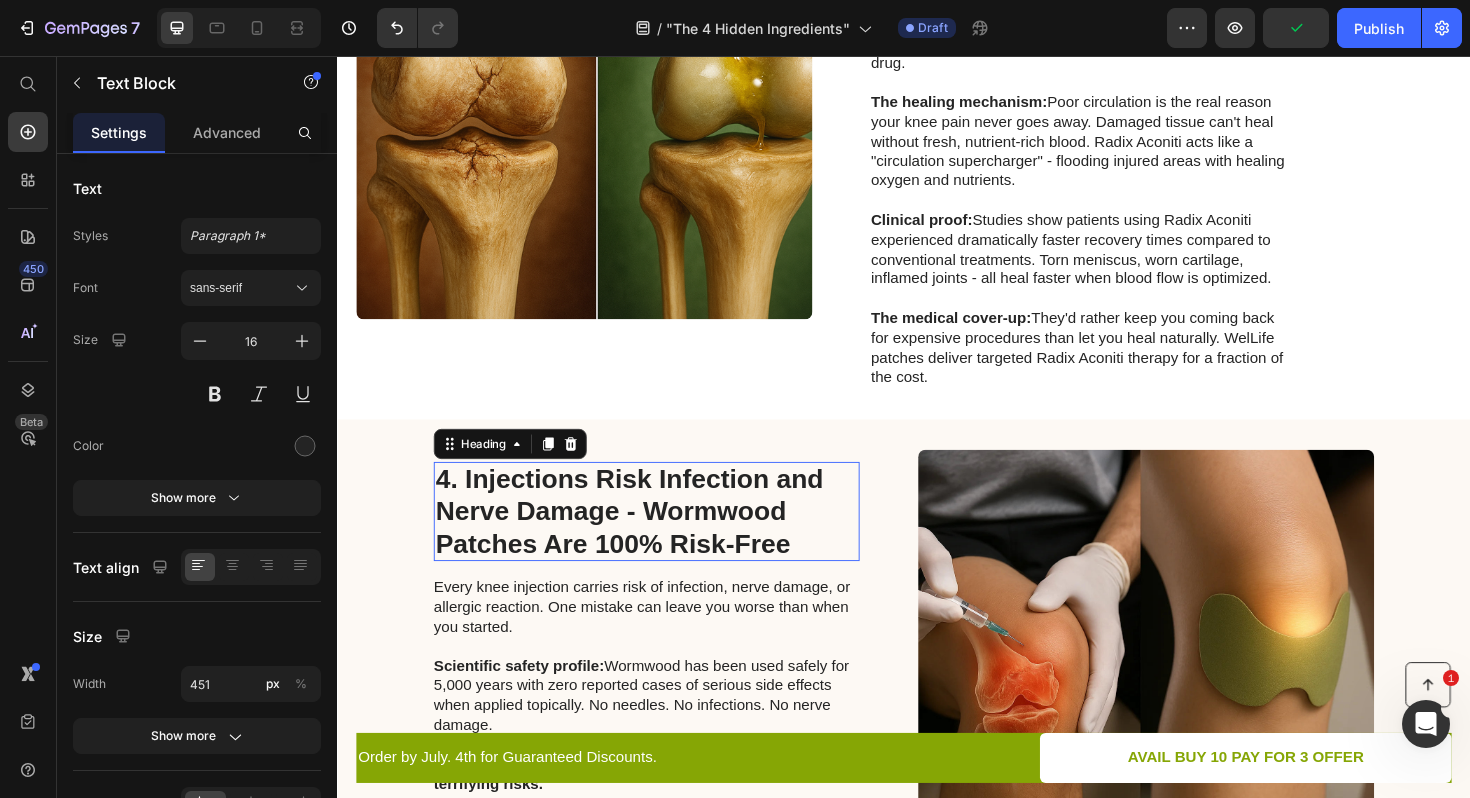 click on "4. Injections Risk Infection and Nerve Damage - Wormwood Patches Are 100% Risk-Free" at bounding box center (664, 538) 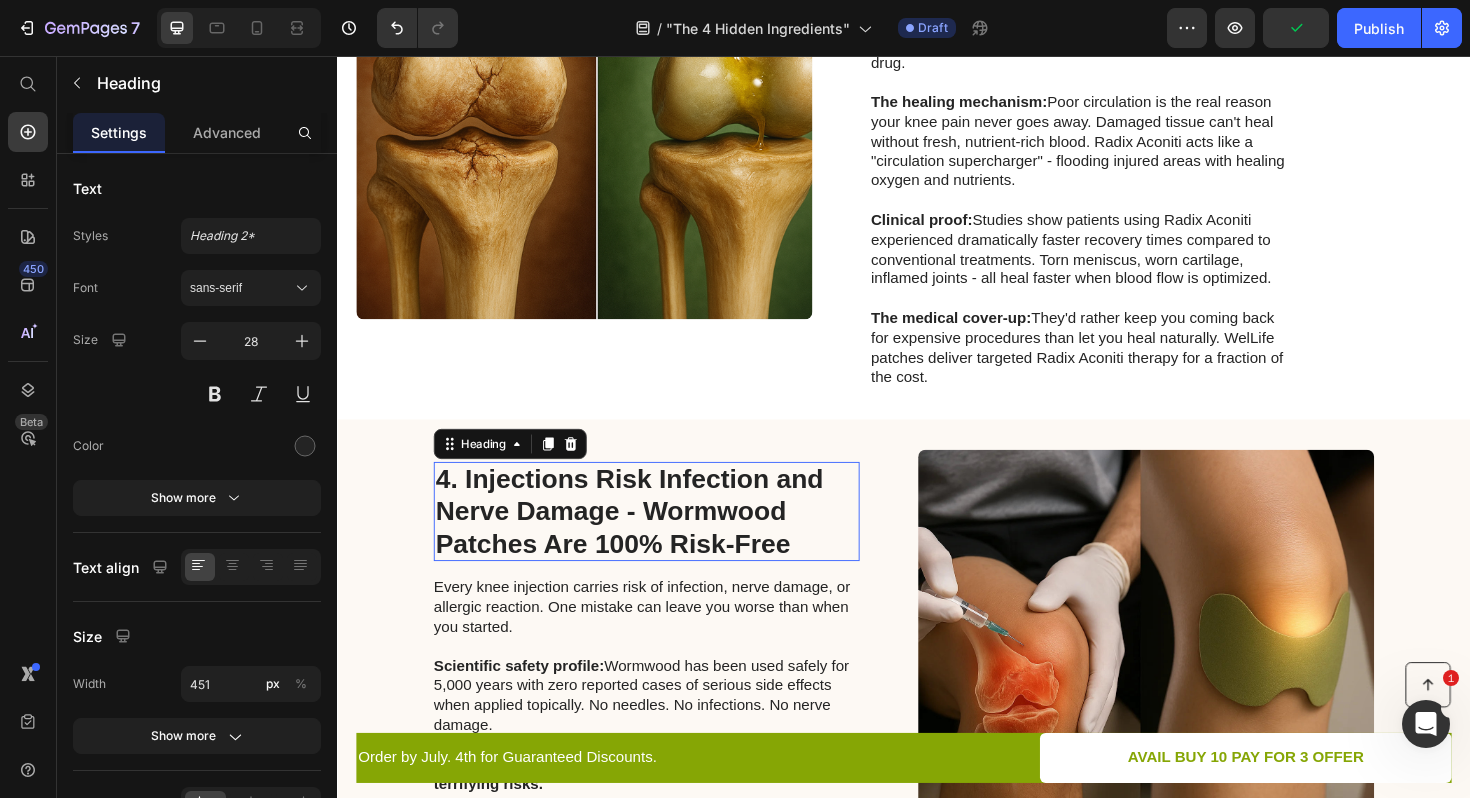 click on "4. Injections Risk Infection and Nerve Damage - Wormwood Patches Are 100% Risk-Free" at bounding box center (664, 538) 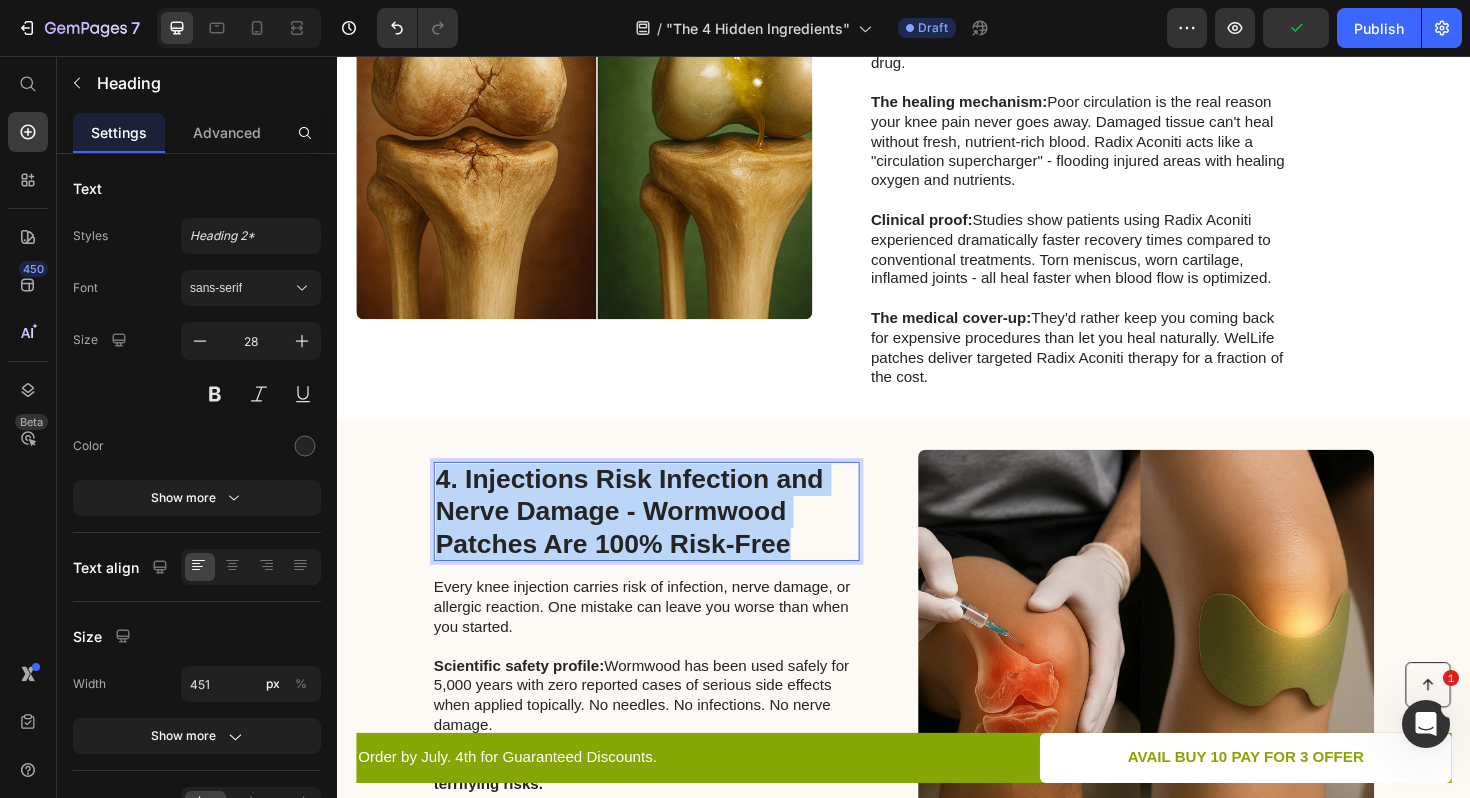 click on "4. Injections Risk Infection and Nerve Damage - Wormwood Patches Are 100% Risk-Free" at bounding box center (664, 538) 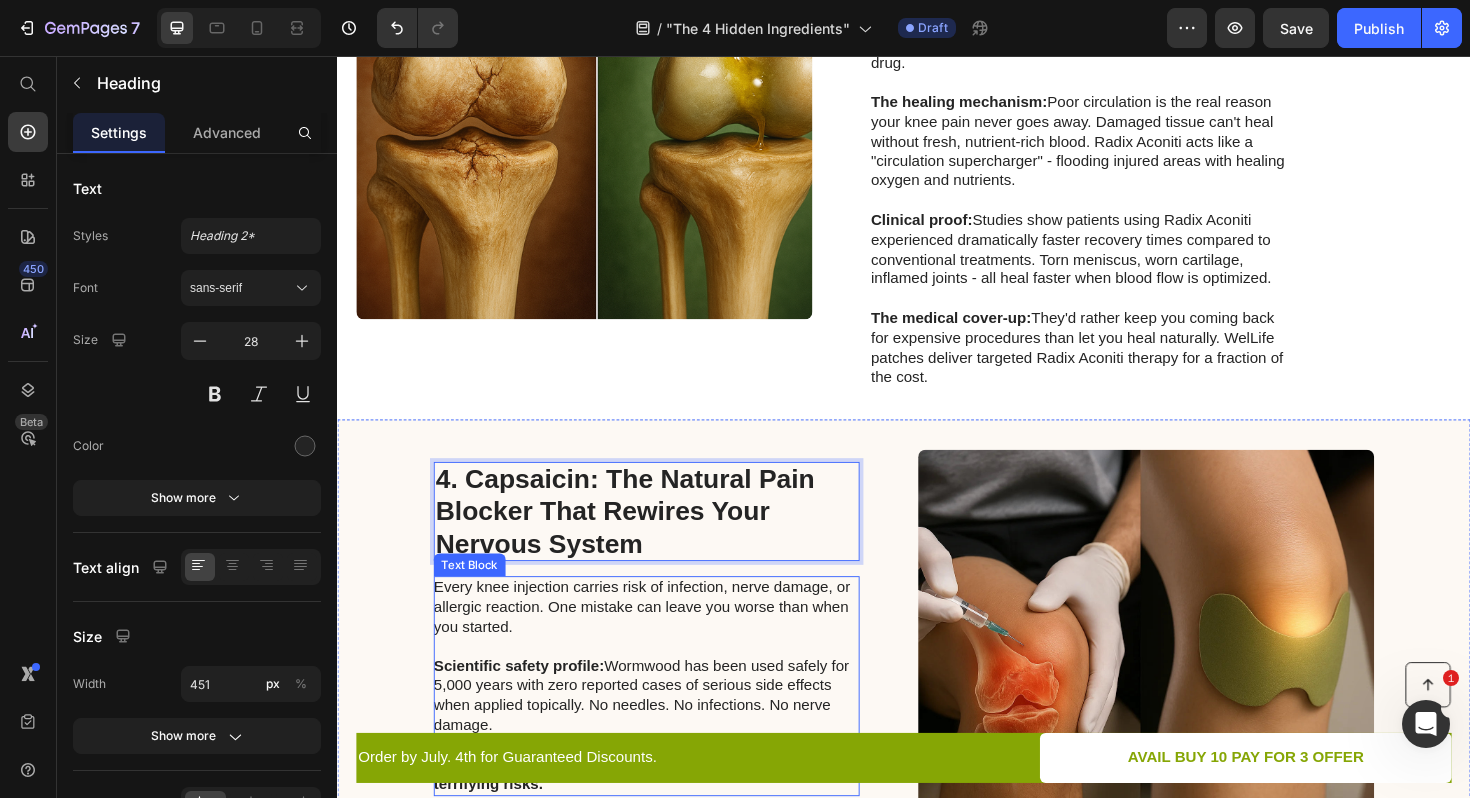 click on "Every knee injection carries risk of infection, nerve damage, or allergic reaction. One mistake can leave you worse than when you started." at bounding box center [663, 640] 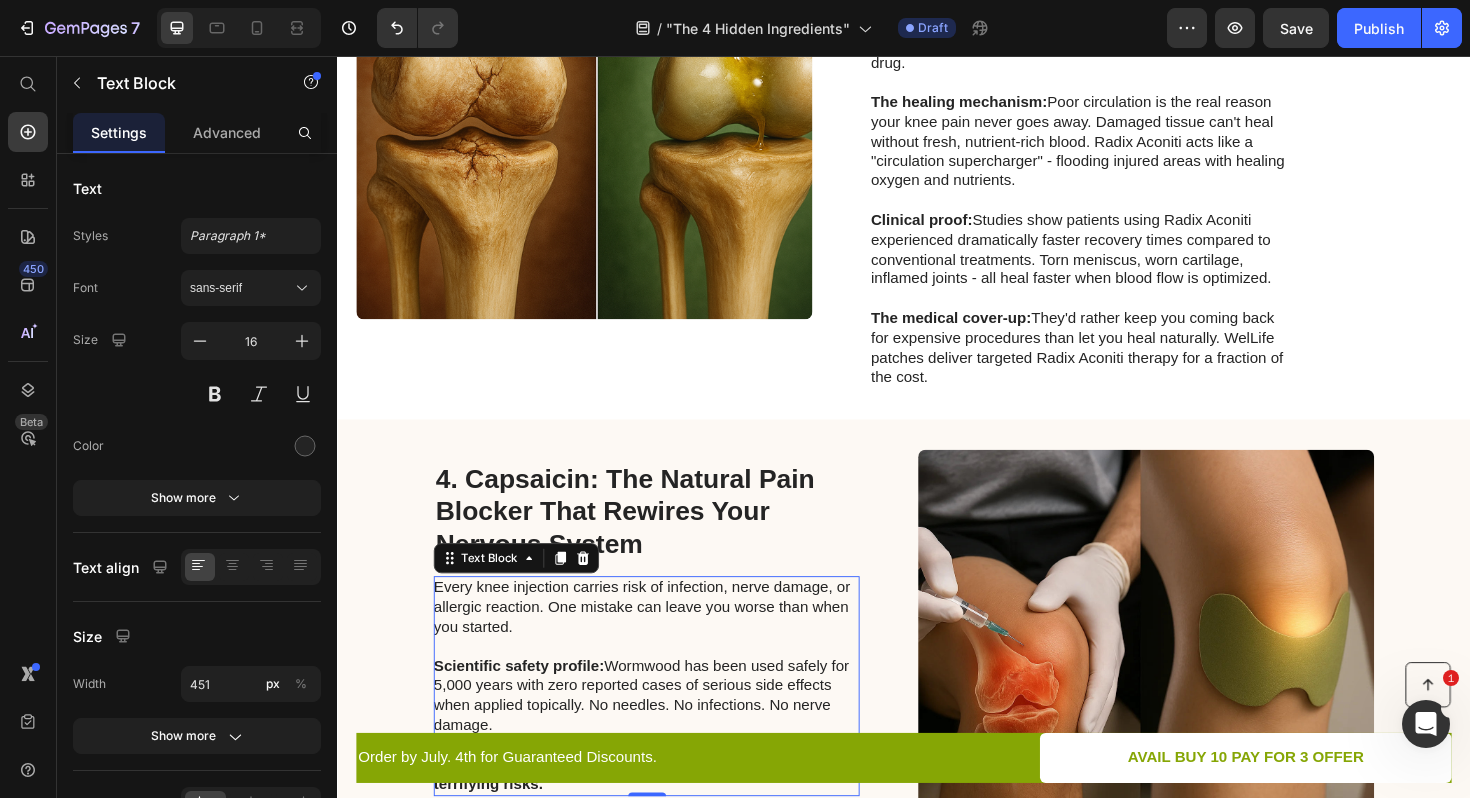 click on "Every knee injection carries risk of infection, nerve damage, or allergic reaction. One mistake can leave you worse than when you started." at bounding box center [663, 640] 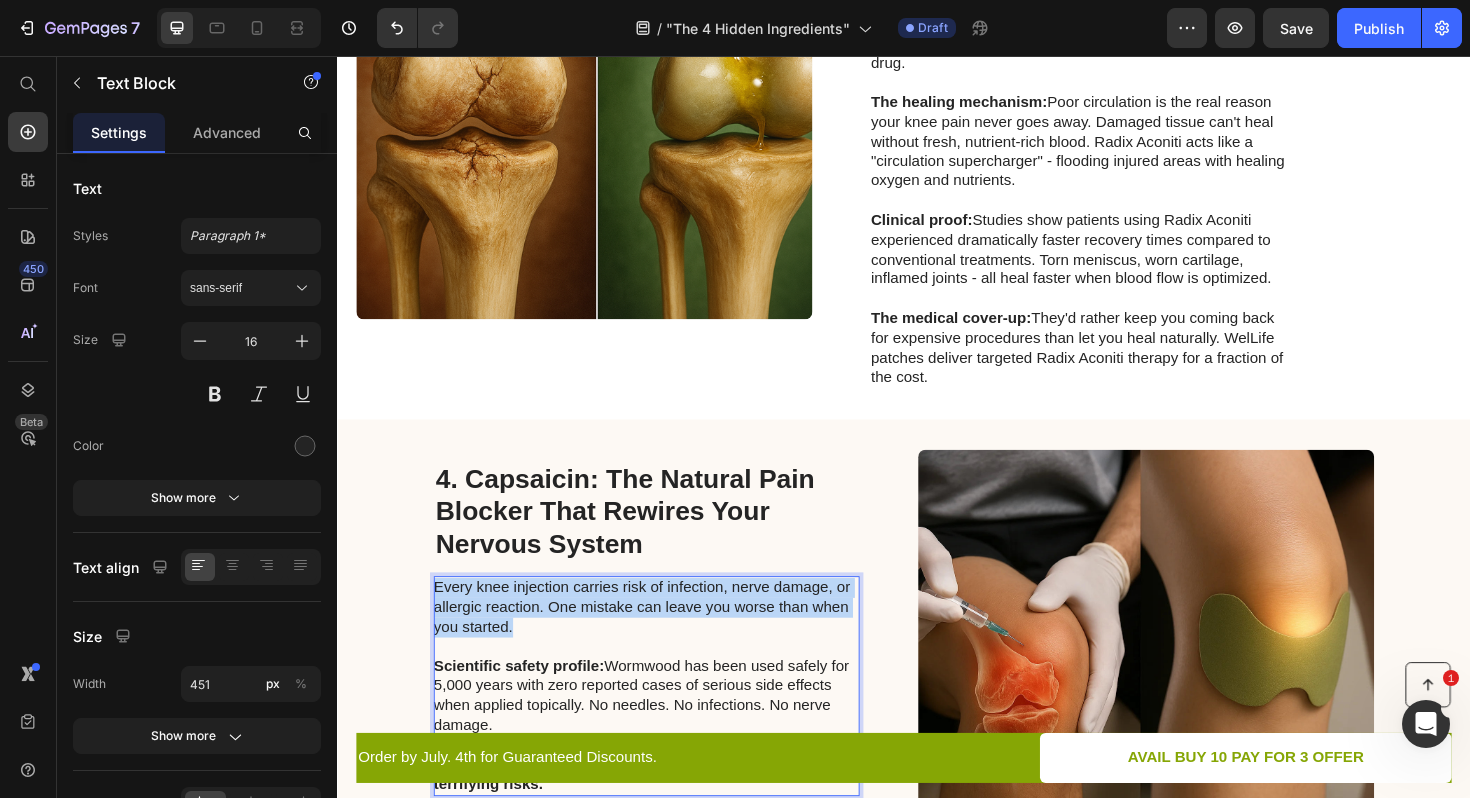 click on "Every knee injection carries risk of infection, nerve damage, or allergic reaction. One mistake can leave you worse than when you started." at bounding box center [663, 640] 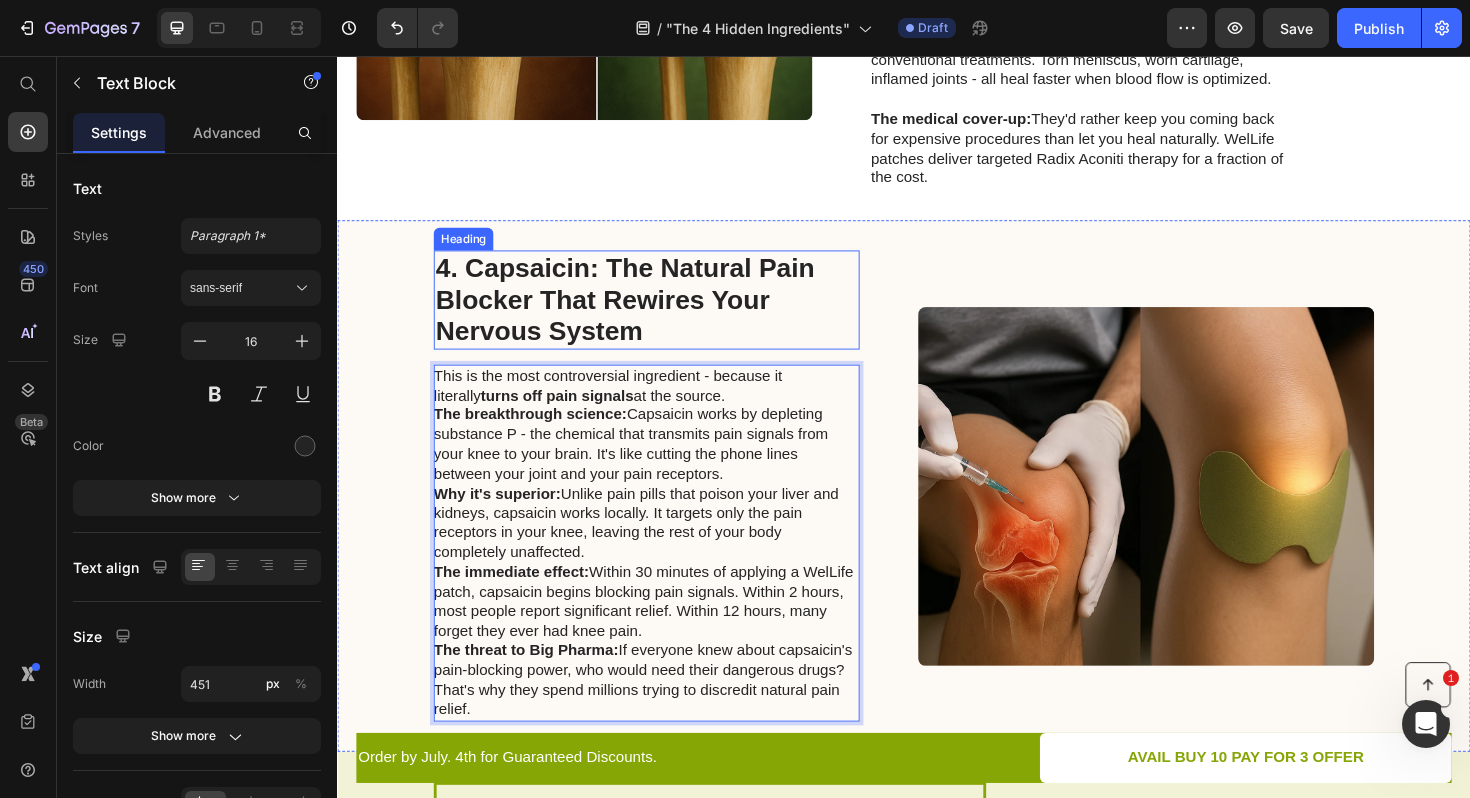 scroll, scrollTop: 2081, scrollLeft: 0, axis: vertical 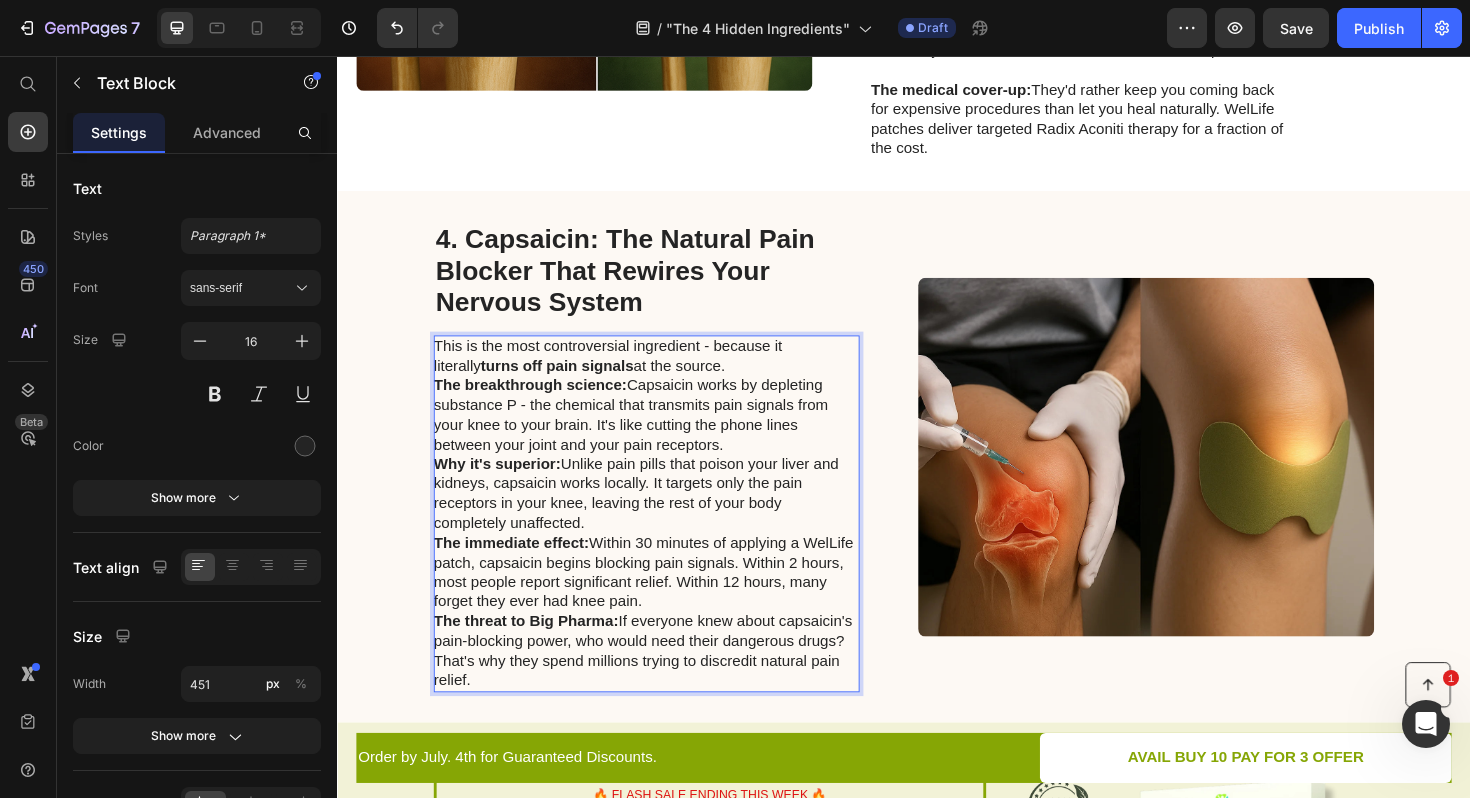 click on "This is the most controversial ingredient - because it literally  turns off pain signals  at the source." at bounding box center (663, 375) 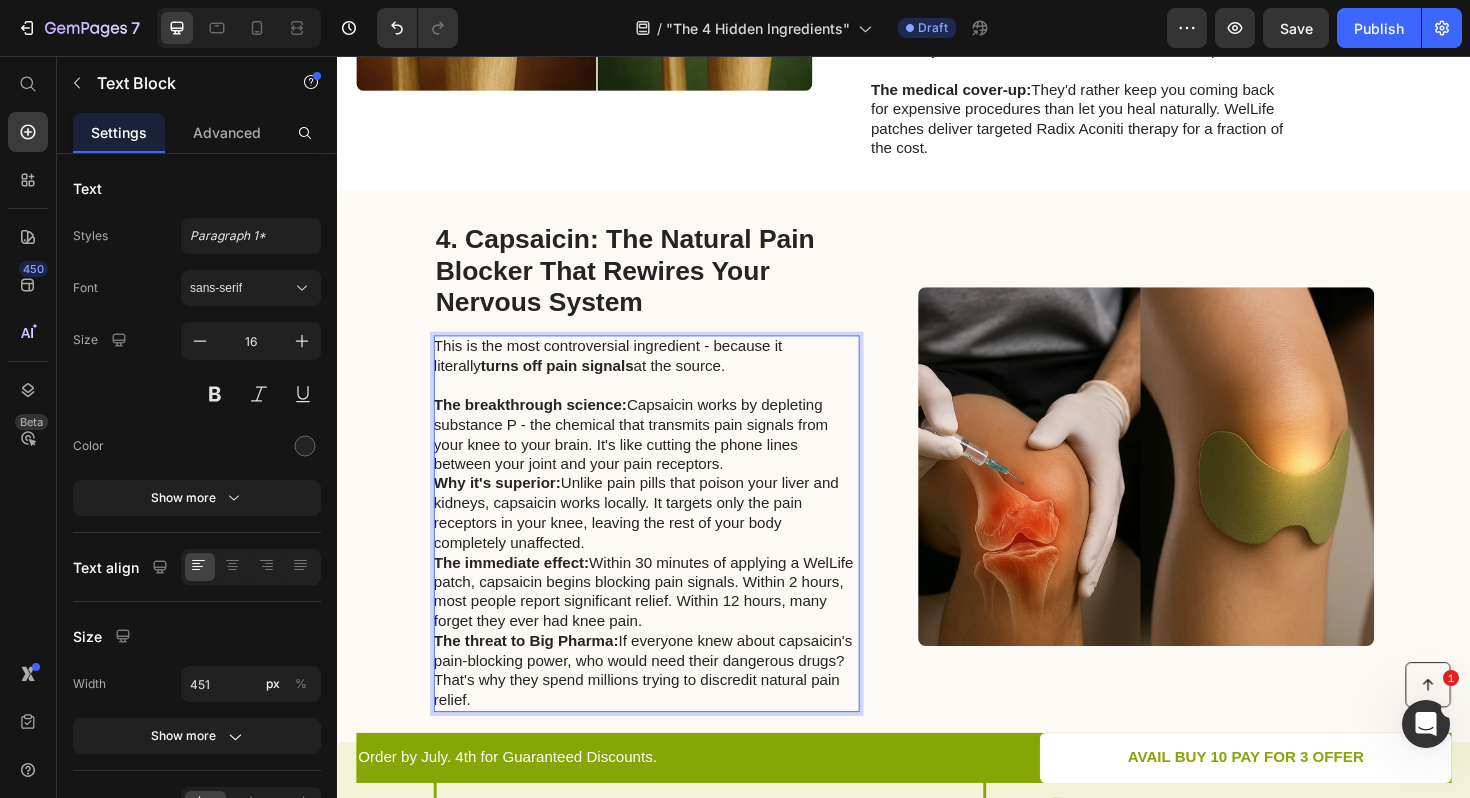 click on "The breakthrough science:  Capsaicin works by depleting substance P - the chemical that transmits pain signals from your knee to your brain. It's like cutting the phone lines between your joint and your pain receptors." at bounding box center (663, 457) 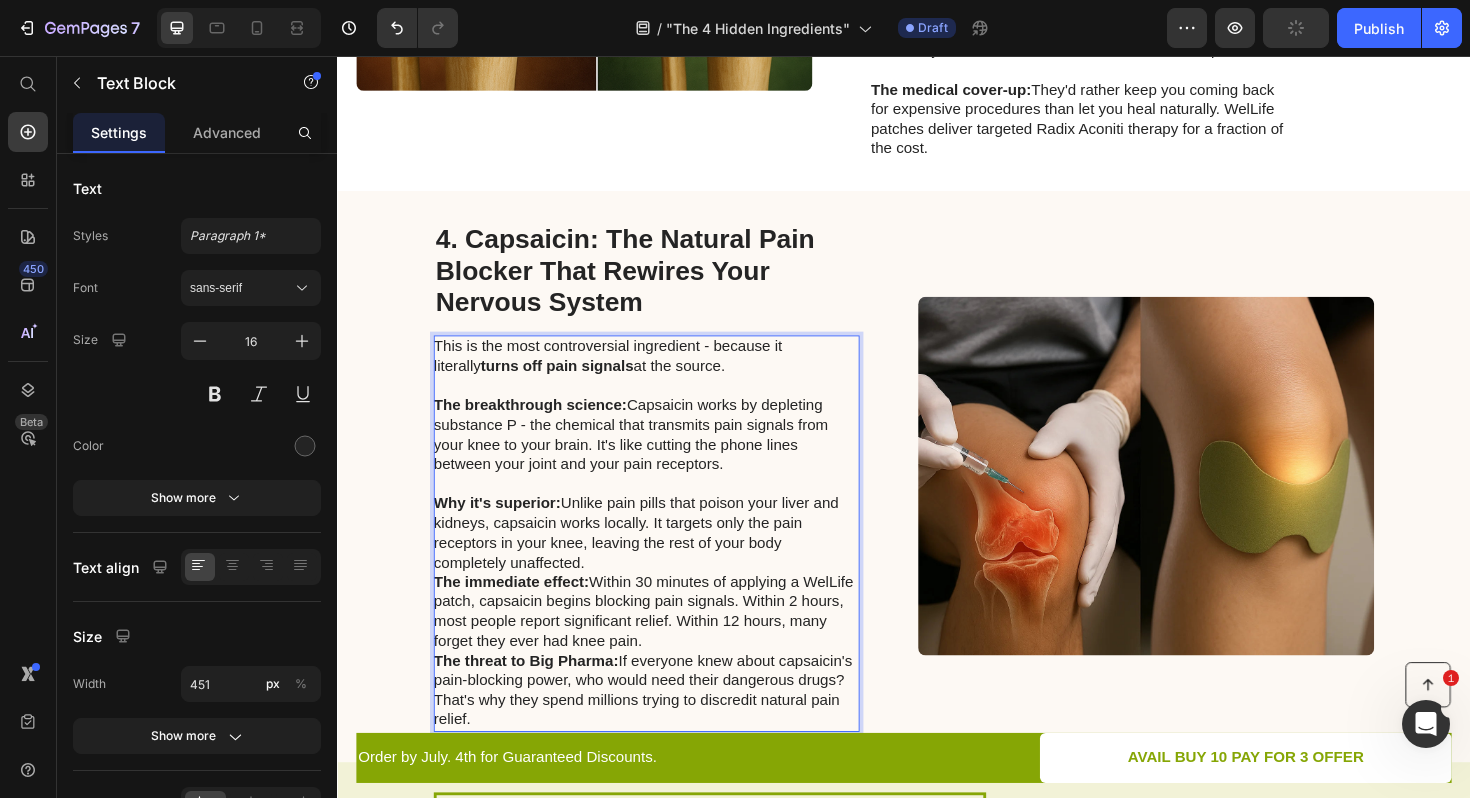 click on "Why it's superior:  Unlike pain pills that poison your liver and kidneys, capsaicin works locally. It targets only the pain receptors in your knee, leaving the rest of your body completely unaffected." at bounding box center (663, 561) 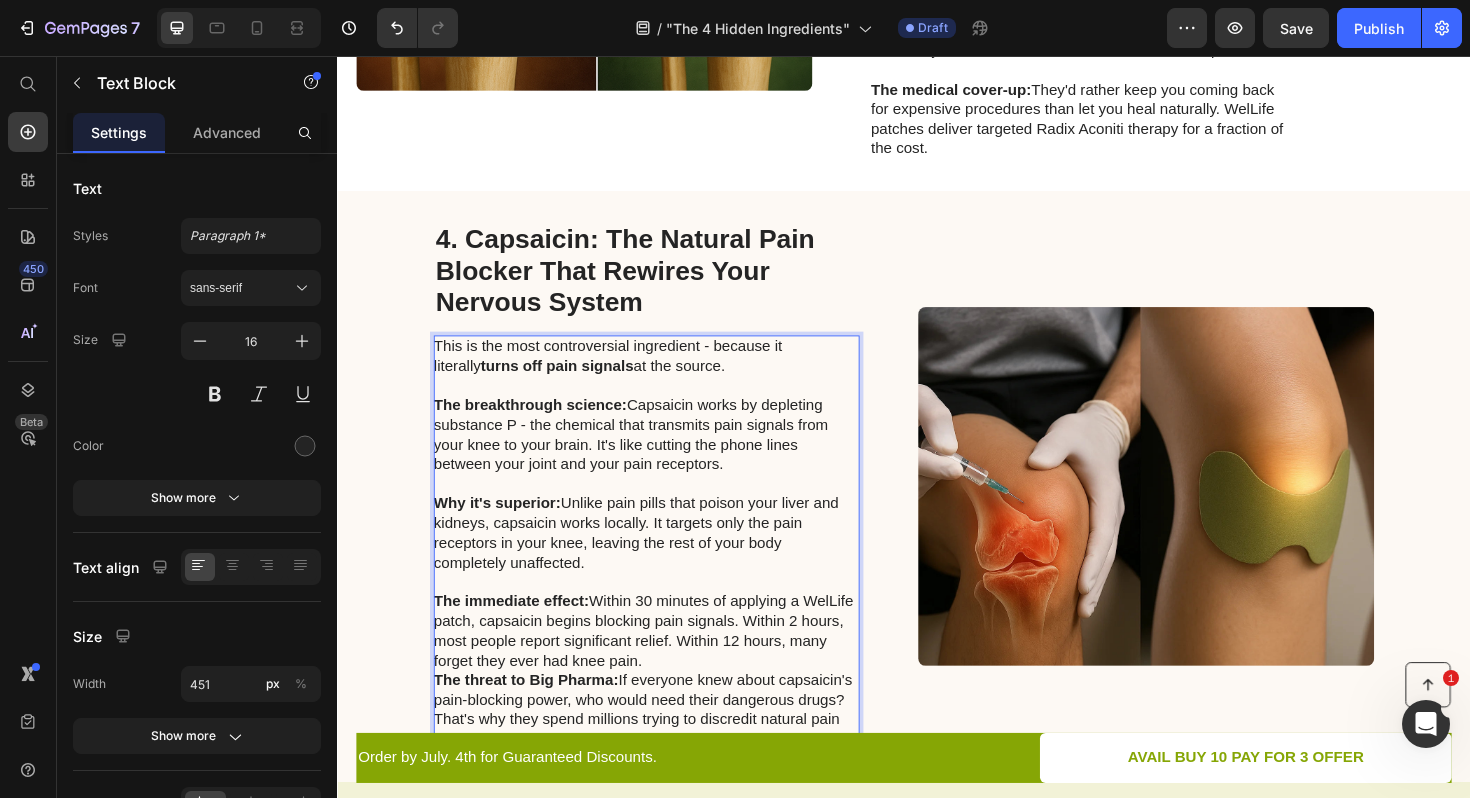 click on "The immediate effect:  Within 30 minutes of applying a WelLife patch, capsaicin begins blocking pain signals. Within 2 hours, most people report significant relief. Within 12 hours, many forget they ever had knee pain." at bounding box center (663, 665) 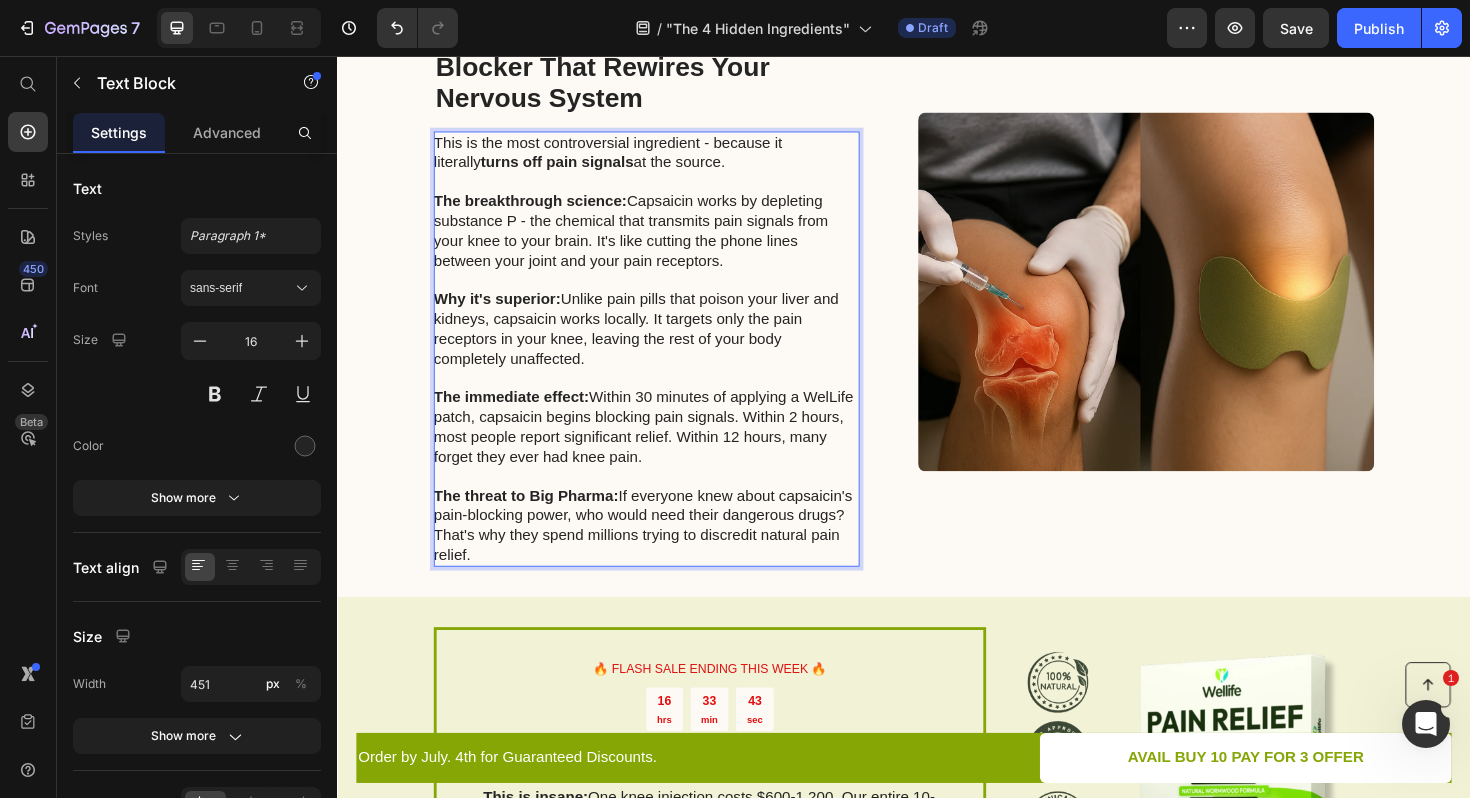 scroll, scrollTop: 2298, scrollLeft: 0, axis: vertical 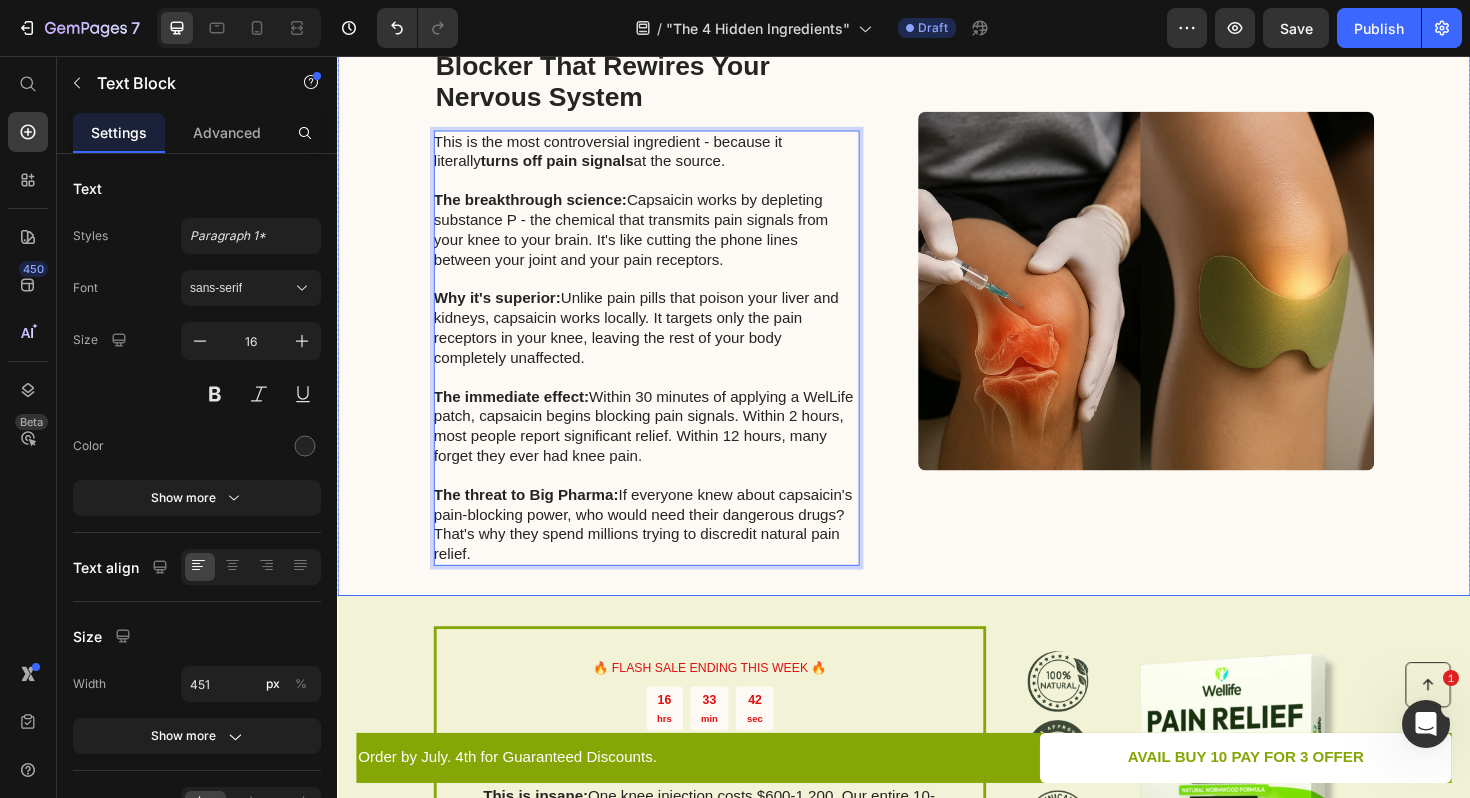 click on "Image" at bounding box center [1193, 305] 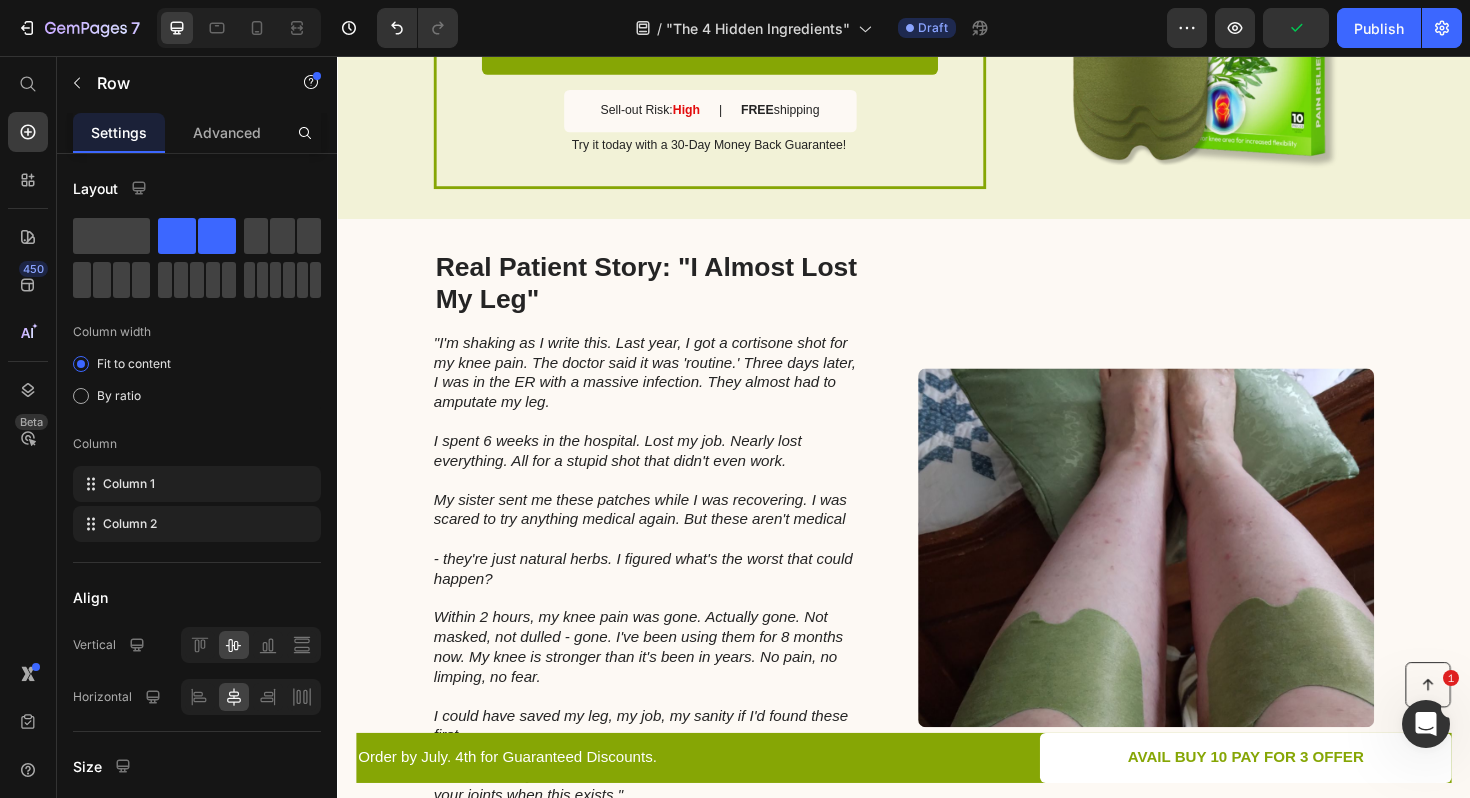 scroll, scrollTop: 3185, scrollLeft: 0, axis: vertical 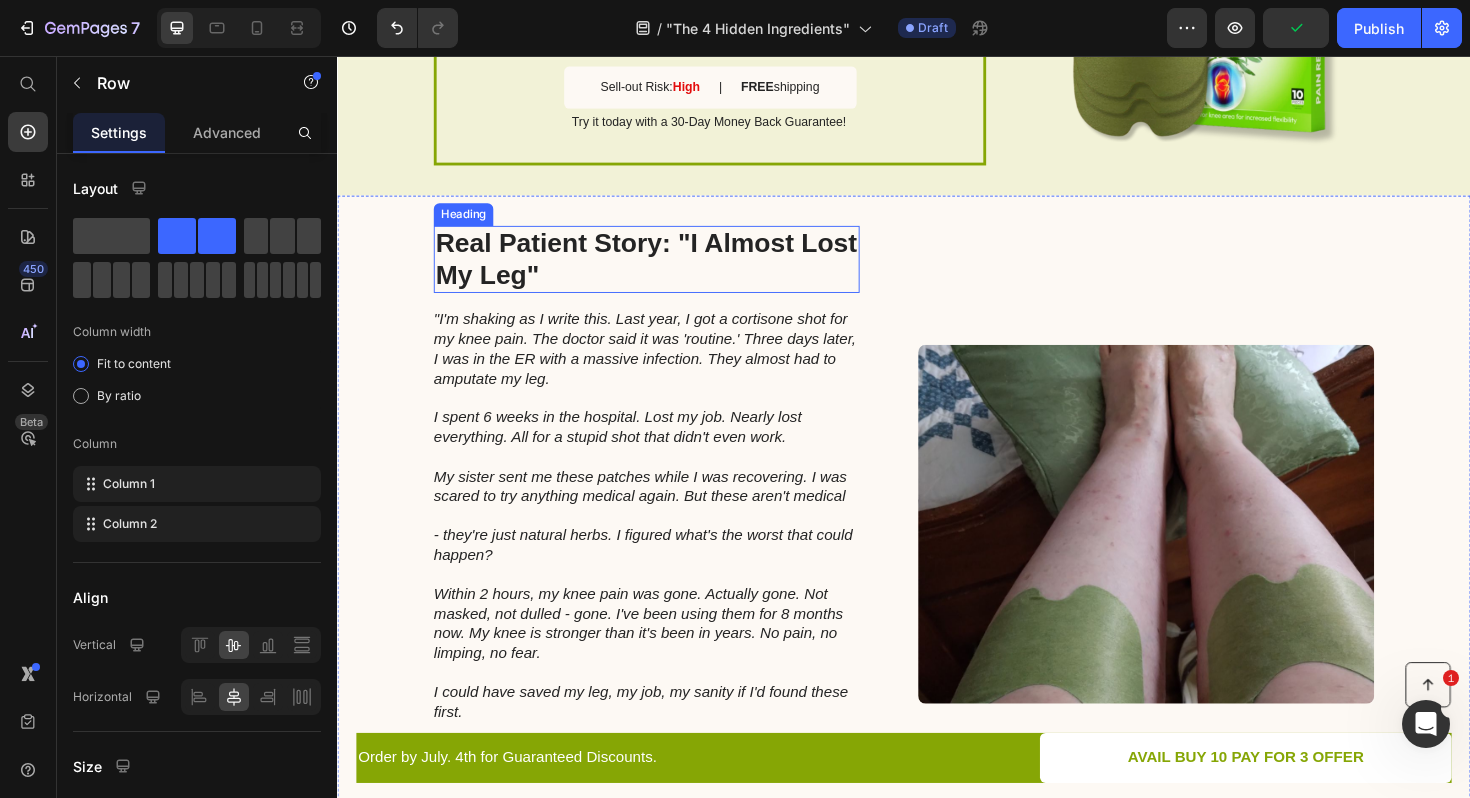 click on "Real Patient Story: "I Almost Lost My Leg"" at bounding box center [664, 271] 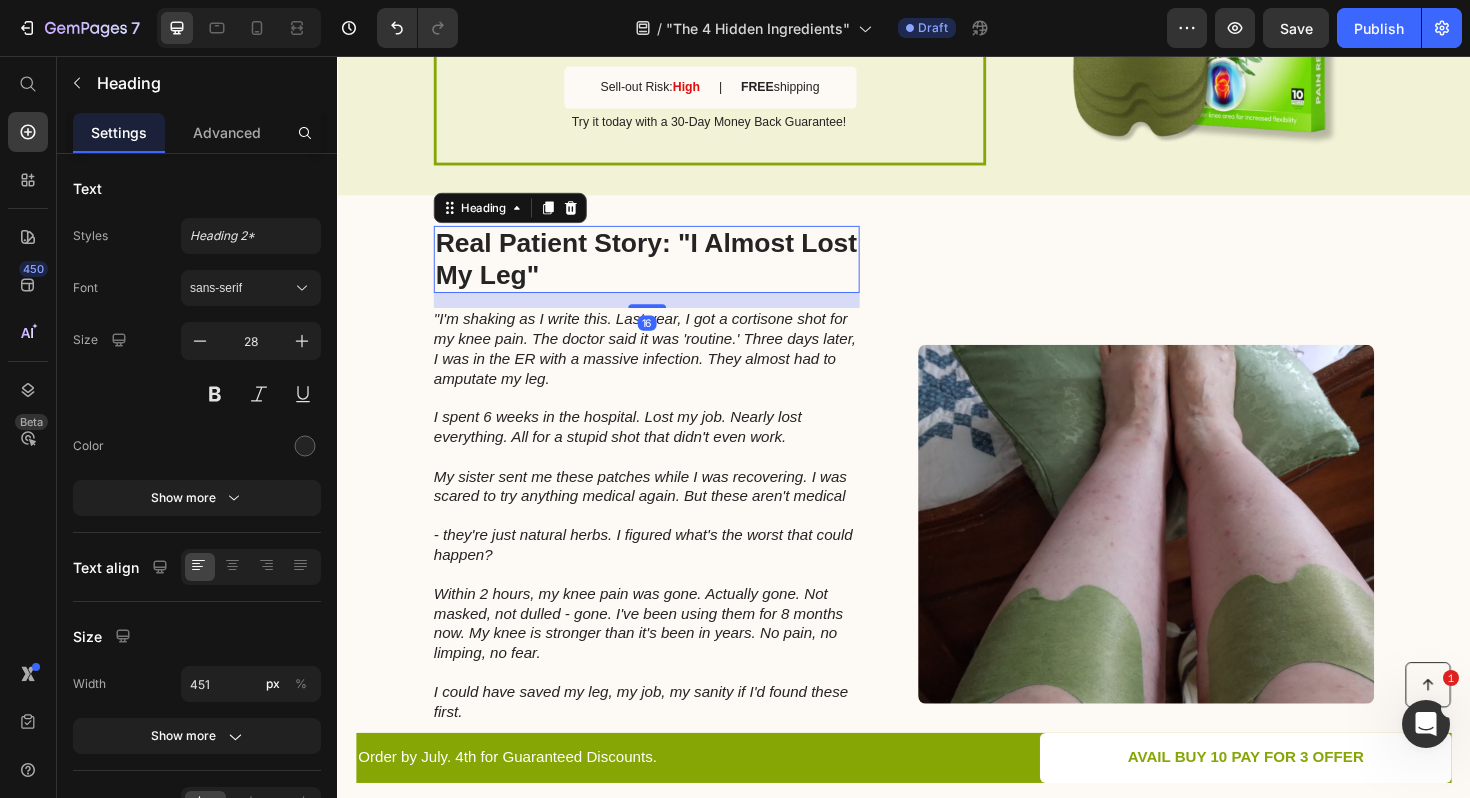 click on "Real Patient Story: "I Almost Lost My Leg"" at bounding box center (664, 271) 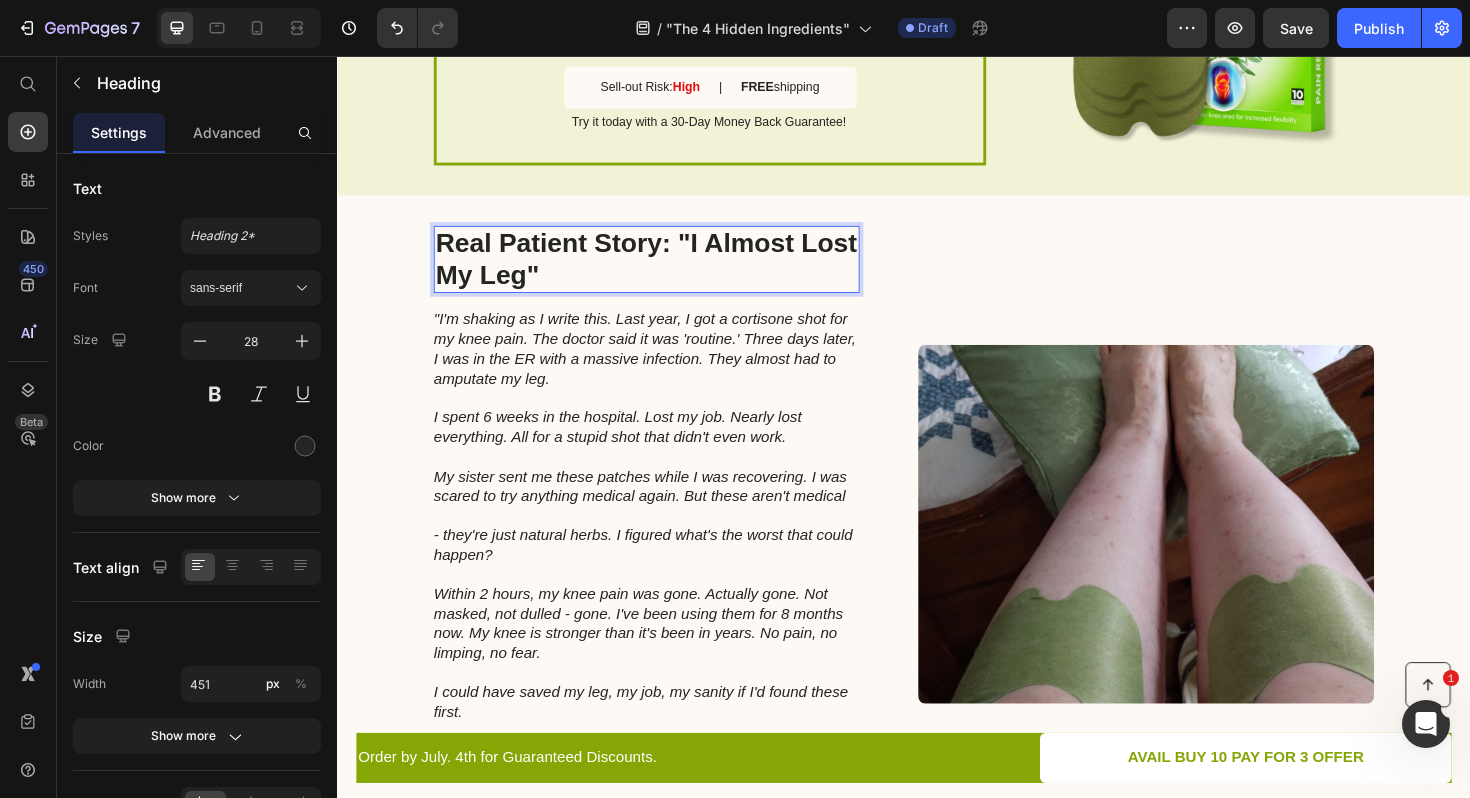 click on "Real Patient Story: "I Almost Lost My Leg"" at bounding box center (664, 271) 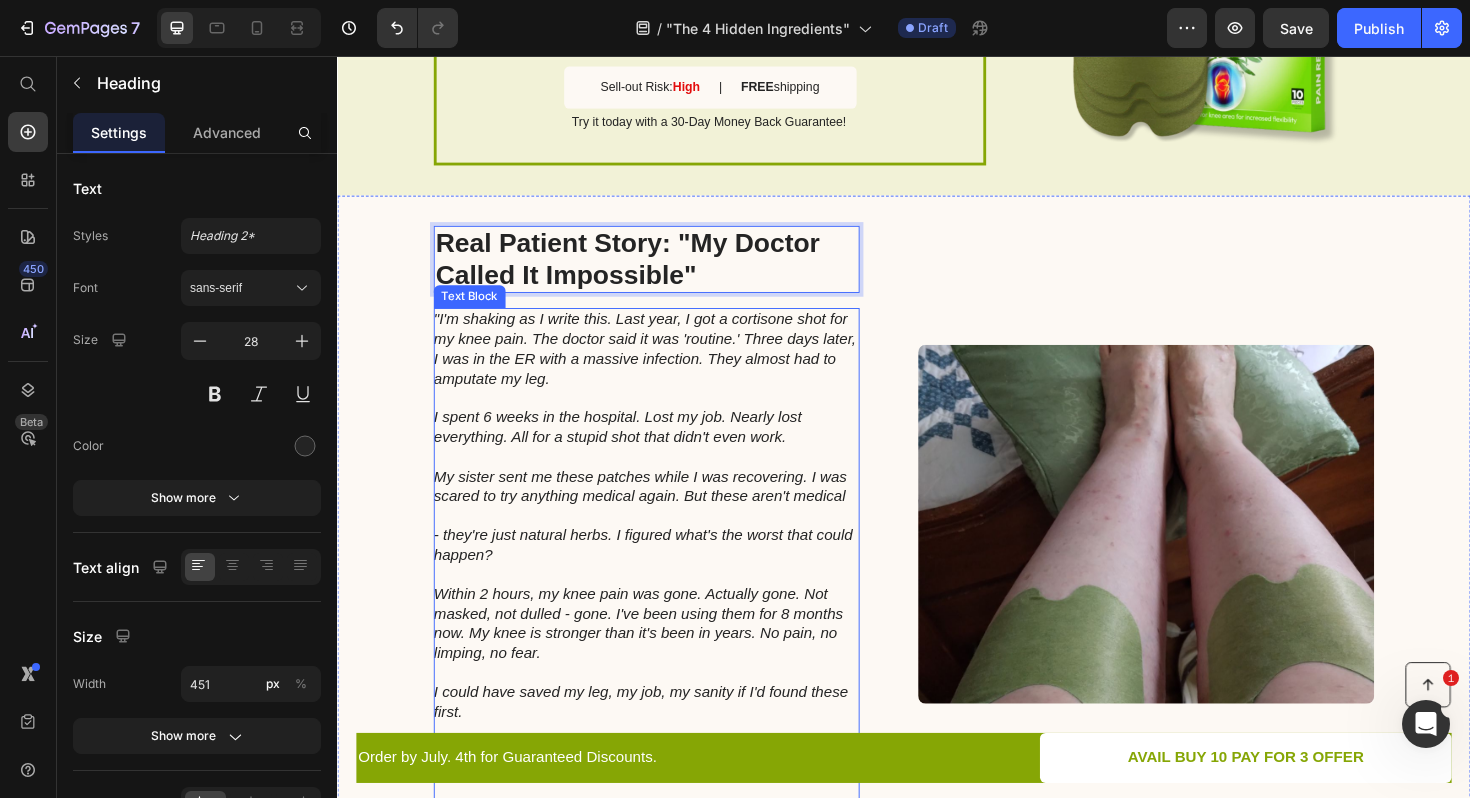 click on "- they're just natural herbs. I figured what's the worst that could happen?" at bounding box center [663, 575] 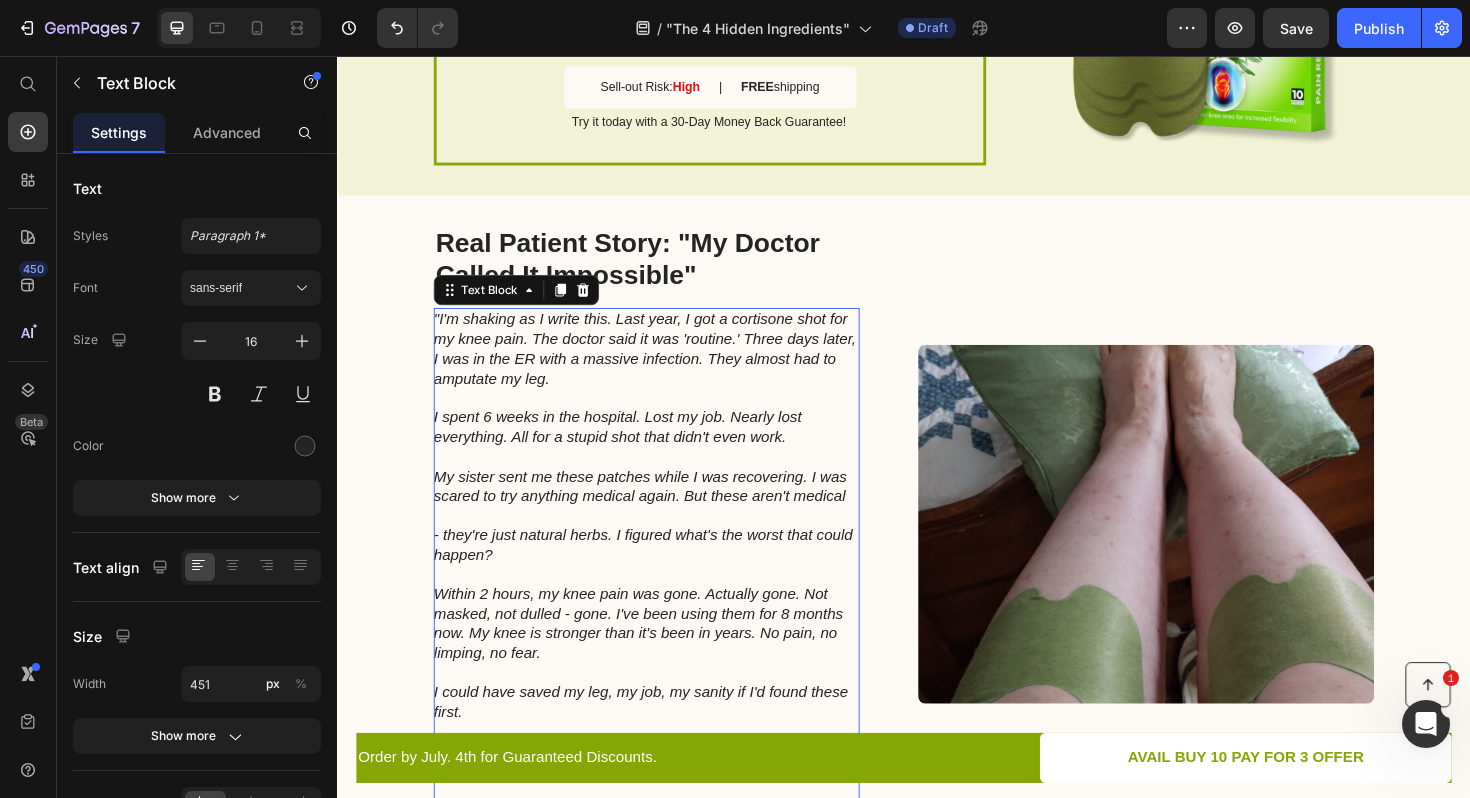 click on "- they're just natural herbs. I figured what's the worst that could happen?" at bounding box center (663, 575) 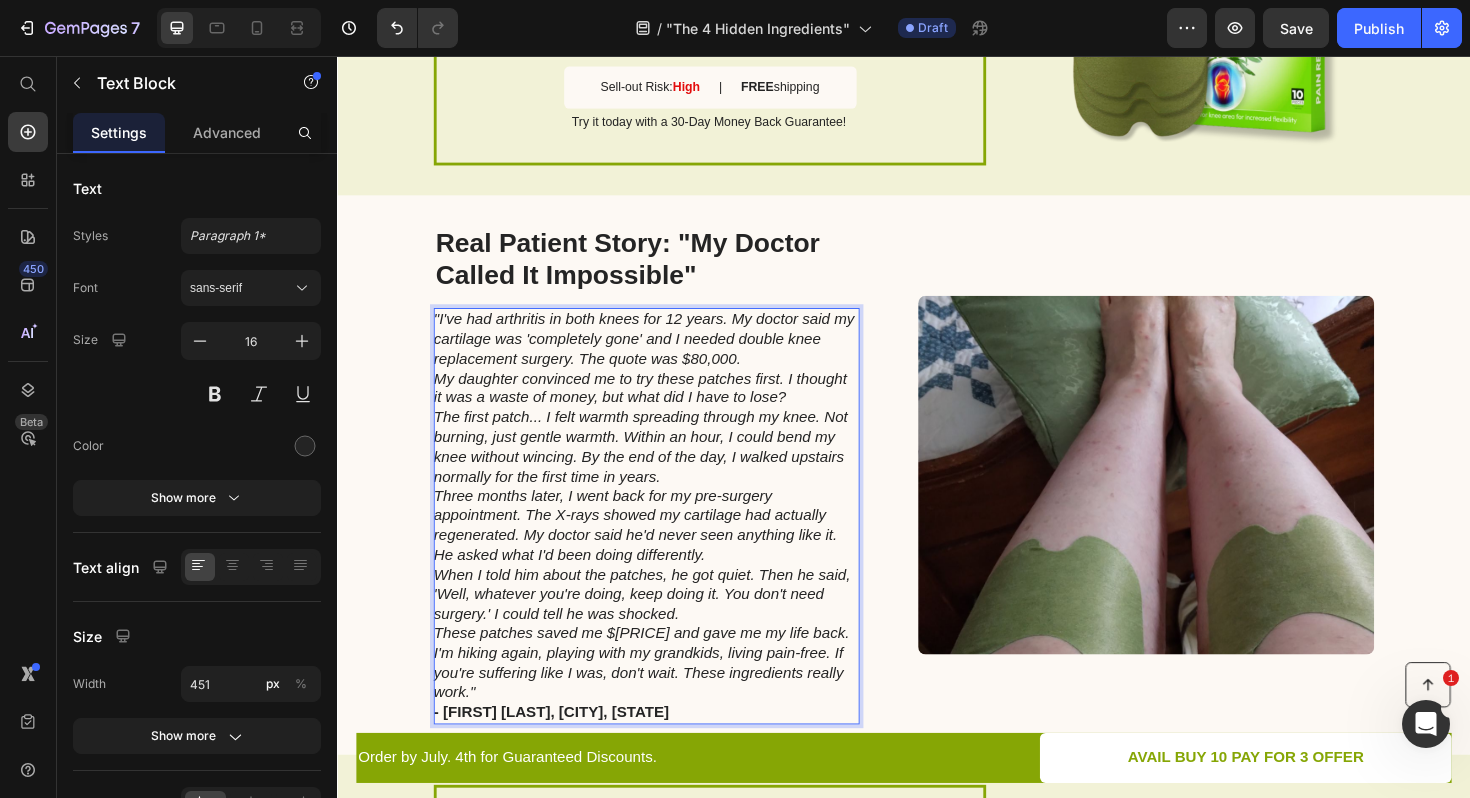 click on "The first patch... I felt warmth spreading through my knee. Not burning, just gentle warmth. Within an hour, I could bend my knee without wincing. By the end of the day, I walked upstairs normally for the first time in years." at bounding box center (663, 470) 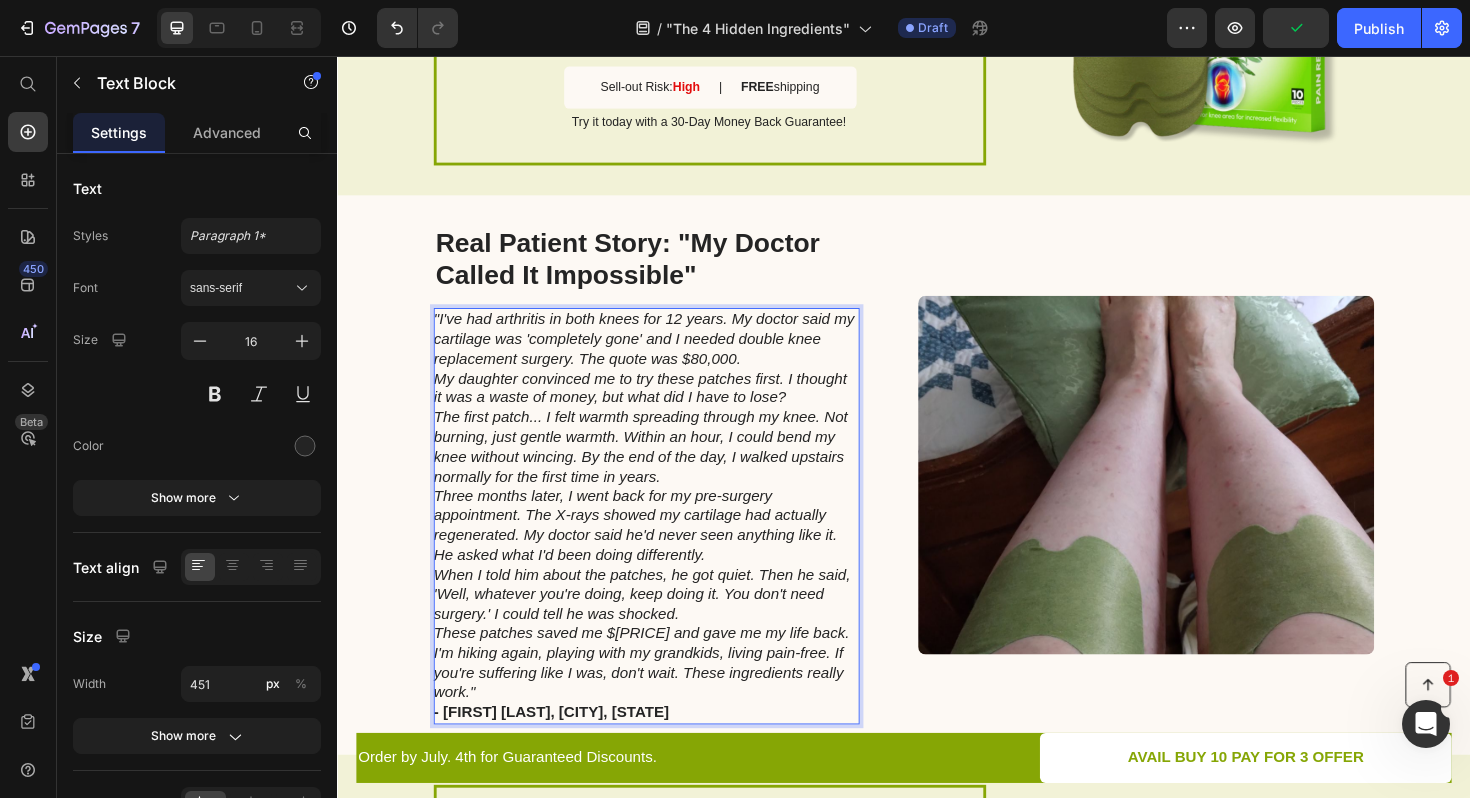 click on "The first patch... I felt warmth spreading through my knee. Not burning, just gentle warmth. Within an hour, I could bend my knee without wincing. By the end of the day, I walked upstairs normally for the first time in years." at bounding box center [658, 469] 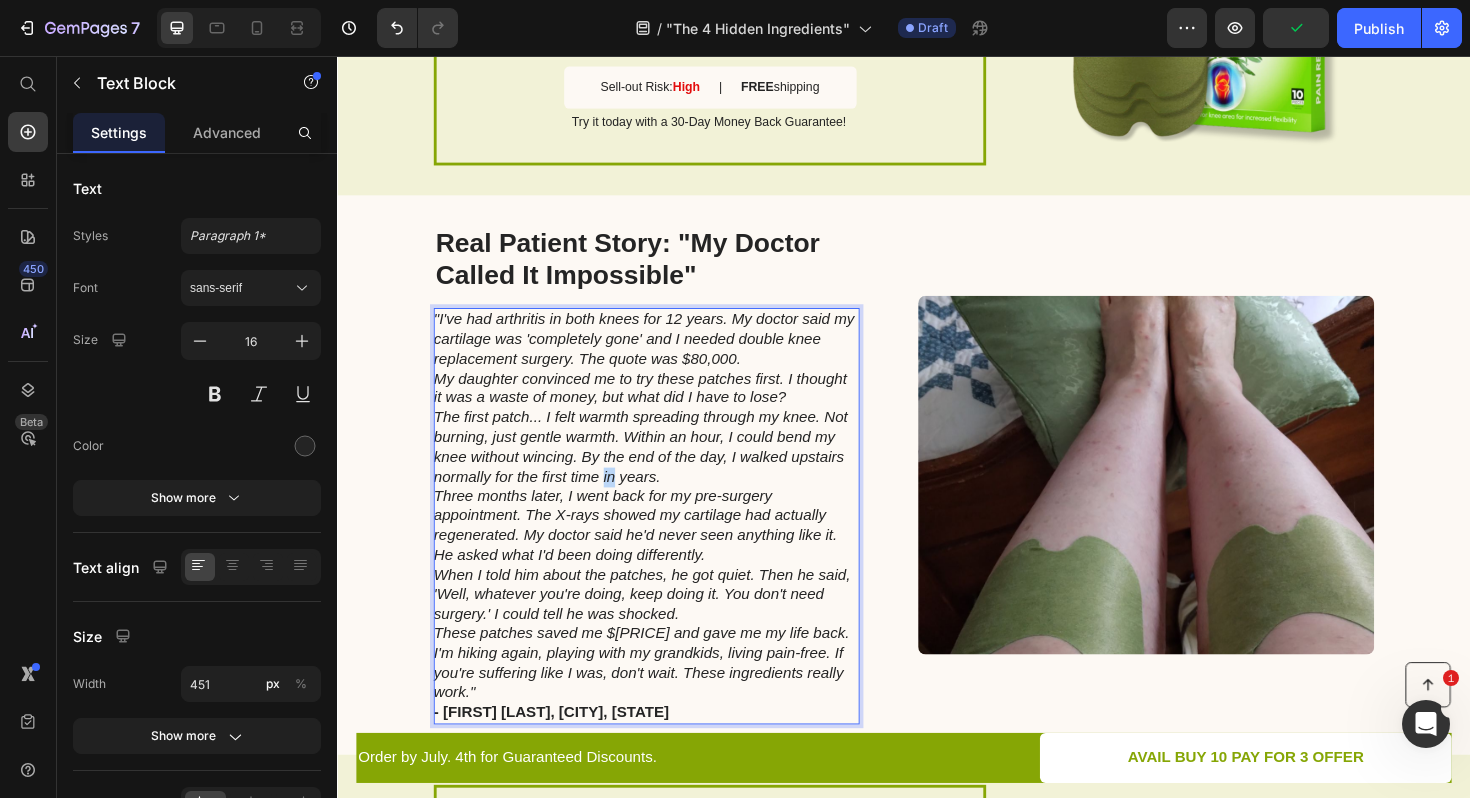 click on "The first patch... I felt warmth spreading through my knee. Not burning, just gentle warmth. Within an hour, I could bend my knee without wincing. By the end of the day, I walked upstairs normally for the first time in years." at bounding box center [658, 469] 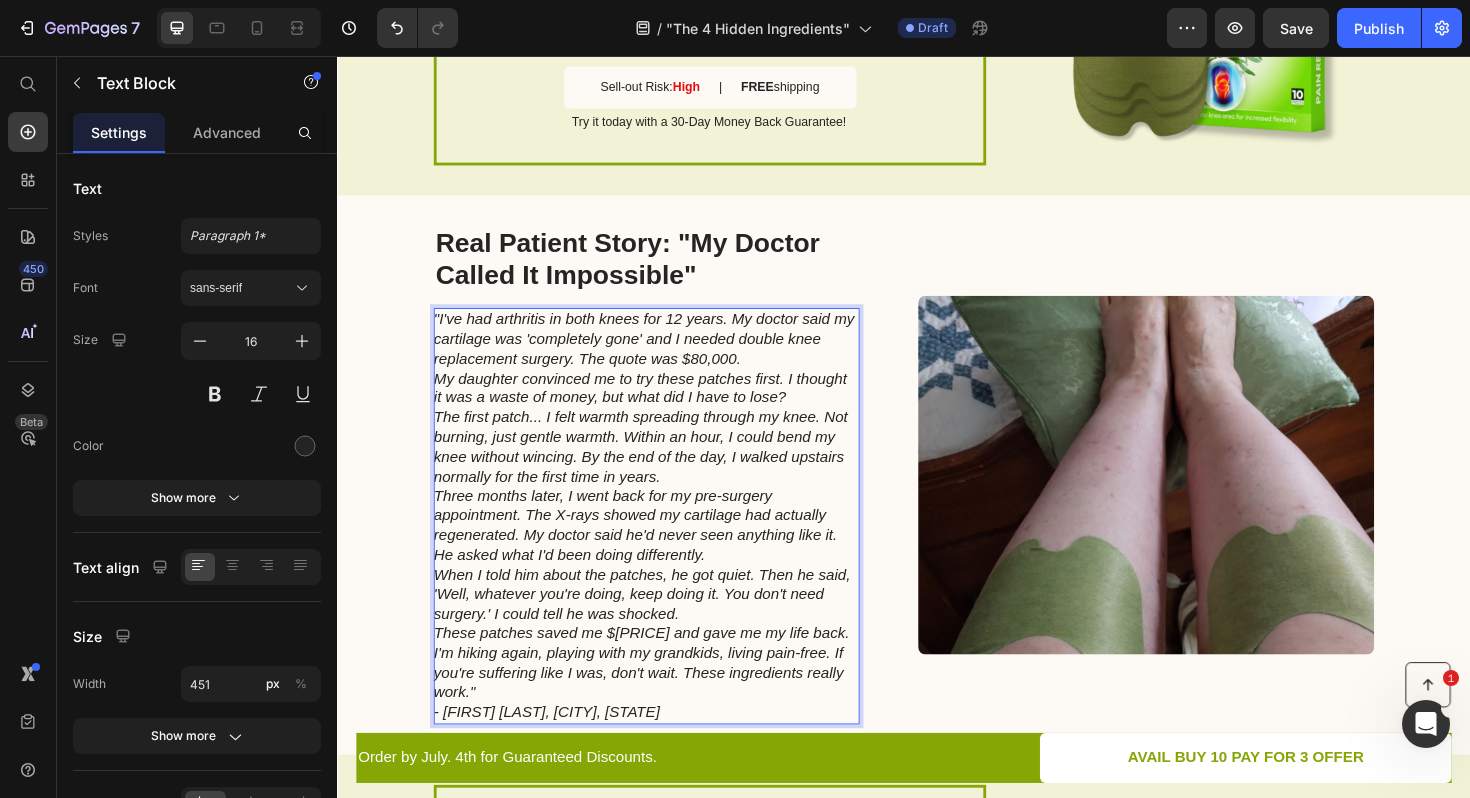 click on ""I've had arthritis in both knees for 12 years. My doctor said my cartilage was 'completely gone' and I needed double knee replacement surgery. The quote was $[PRICE]. My daughter convinced me to try these patches first. I thought it was a waste of money, but what did I have to lose? The first patch... I felt warmth spreading through my knee. Not burning, just gentle warmth. Within an hour, I could bend my knee without wincing. By the end of the day, I walked upstairs normally for the first time in years. Three months later, I went back for my pre-surgery appointment. The X-rays showed my cartilage had actually regenerated. My doctor said he'd never seen anything like it. He asked what I'd been doing differently. When I told him about the patches, he got quiet. Then he said, 'Well, whatever you're doing, keep doing it. You don't need surgery.' I could tell he was shocked. - [FIRST] [LAST], [CITY], [STATE]"" at bounding box center (663, 543) 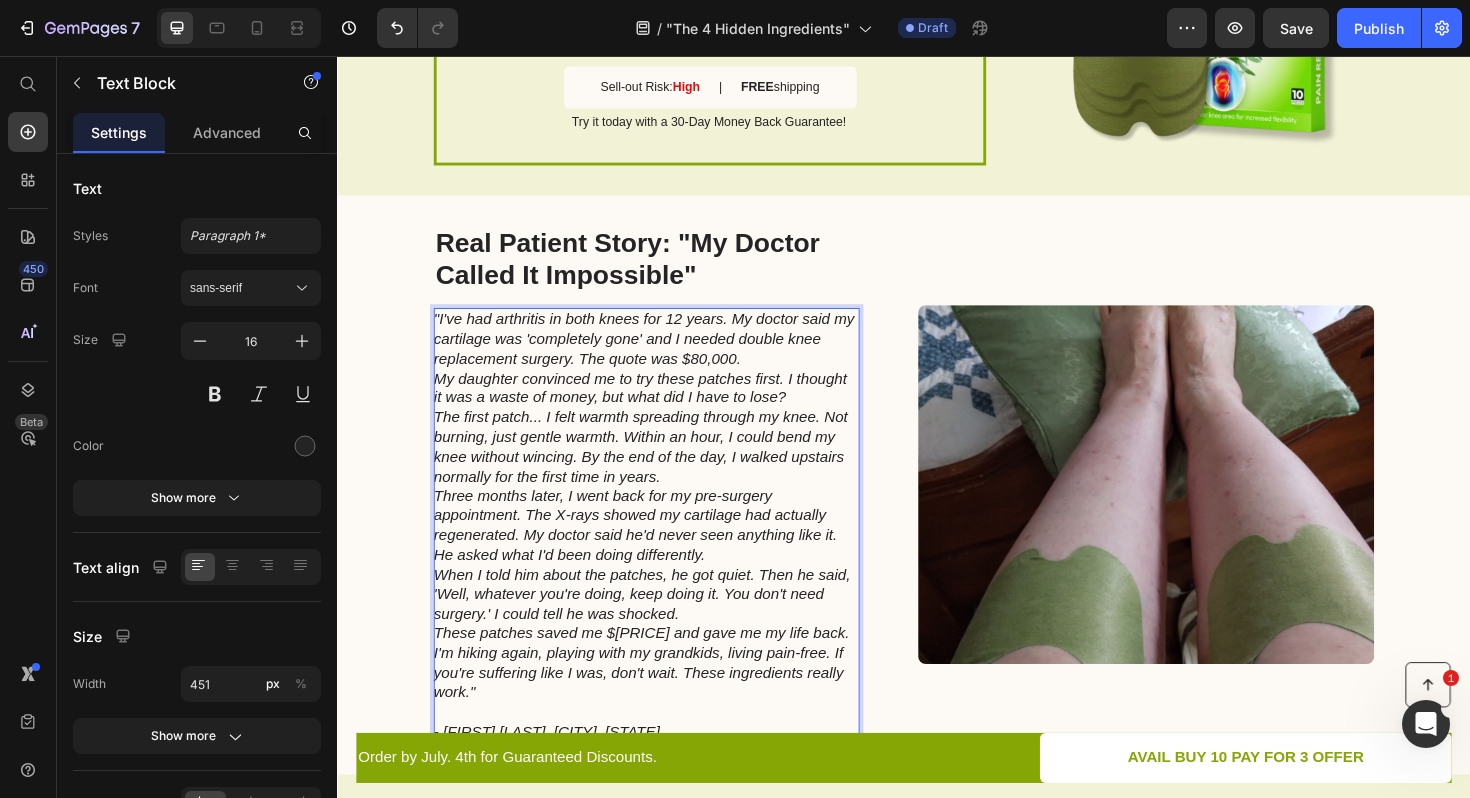 click on ""I've had arthritis in both knees for 12 years. My doctor said my cartilage was 'completely gone' and I needed double knee replacement surgery. The quote was $[PRICE]. My daughter convinced me to try these patches first. I thought it was a waste of money, but what did I have to lose? The first patch... I felt warmth spreading through my knee. Not burning, just gentle warmth. Within an hour, I could bend my knee without wincing. By the end of the day, I walked upstairs normally for the first time in years. Three months later, I went back for my pre-surgery appointment. The X-rays showed my cartilage had actually regenerated. My doctor said he'd never seen anything like it. He asked what I'd been doing differently."" at bounding box center (663, 533) 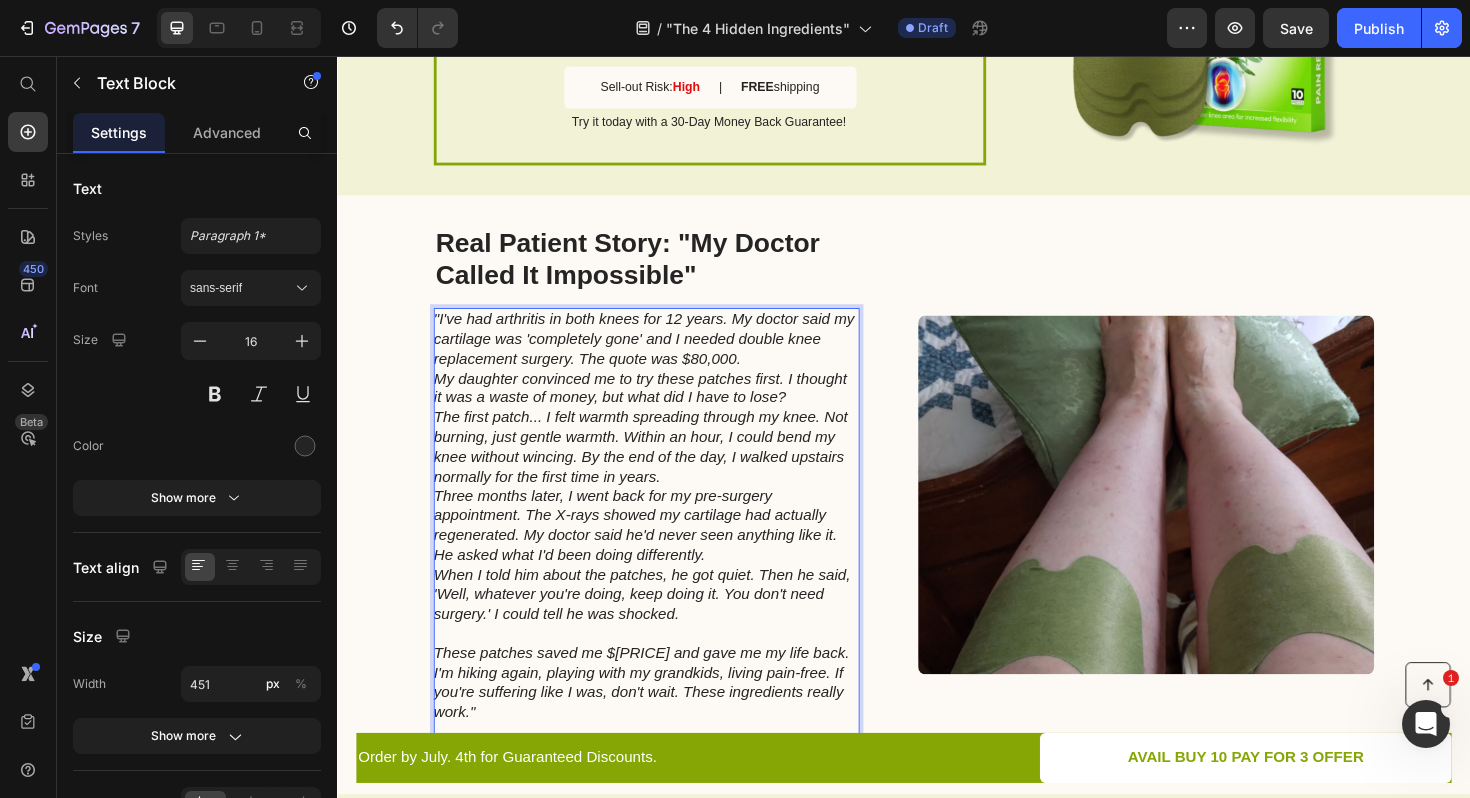 click on ""I've had arthritis in both knees for 12 years. My doctor said my cartilage was 'completely gone' and I needed double knee replacement surgery. The quote was $[PRICE]. My daughter convinced me to try these patches first. I thought it was a waste of money, but what did I have to lose? The first patch... I felt warmth spreading through my knee. Not burning, just gentle warmth. Within an hour, I could bend my knee without wincing. By the end of the day, I walked upstairs normally for the first time in years. Three months later, I went back for my pre-surgery appointment. The X-rays showed my cartilage had actually regenerated. My doctor said he'd never seen anything like it. He asked what I'd been doing differently."" at bounding box center [663, 491] 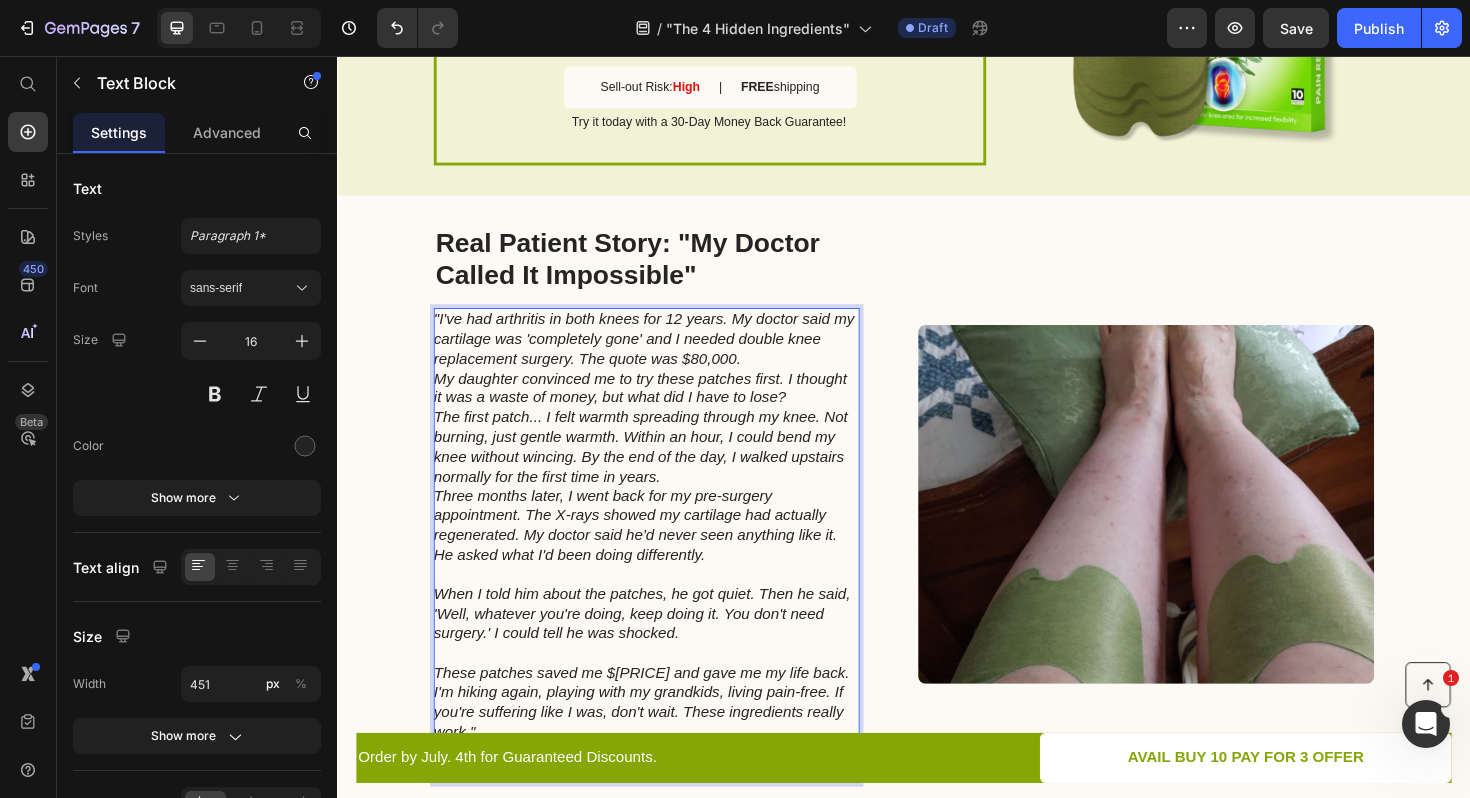 click on ""I've had arthritis in both knees for 12 years. My doctor said my cartilage was 'completely gone' and I needed double knee replacement surgery. The quote was $[PRICE]. My daughter convinced me to try these patches first. I thought it was a waste of money, but what did I have to lose? The first patch... I felt warmth spreading through my knee. Not burning, just gentle warmth. Within an hour, I could bend my knee without wincing. By the end of the day, I walked upstairs normally for the first time in years. Three months later, I went back for my pre-surgery appointment. The X-rays showed my cartilage had actually regenerated. My doctor said he'd never seen anything like it. He asked what I'd been doing differently."" at bounding box center (663, 460) 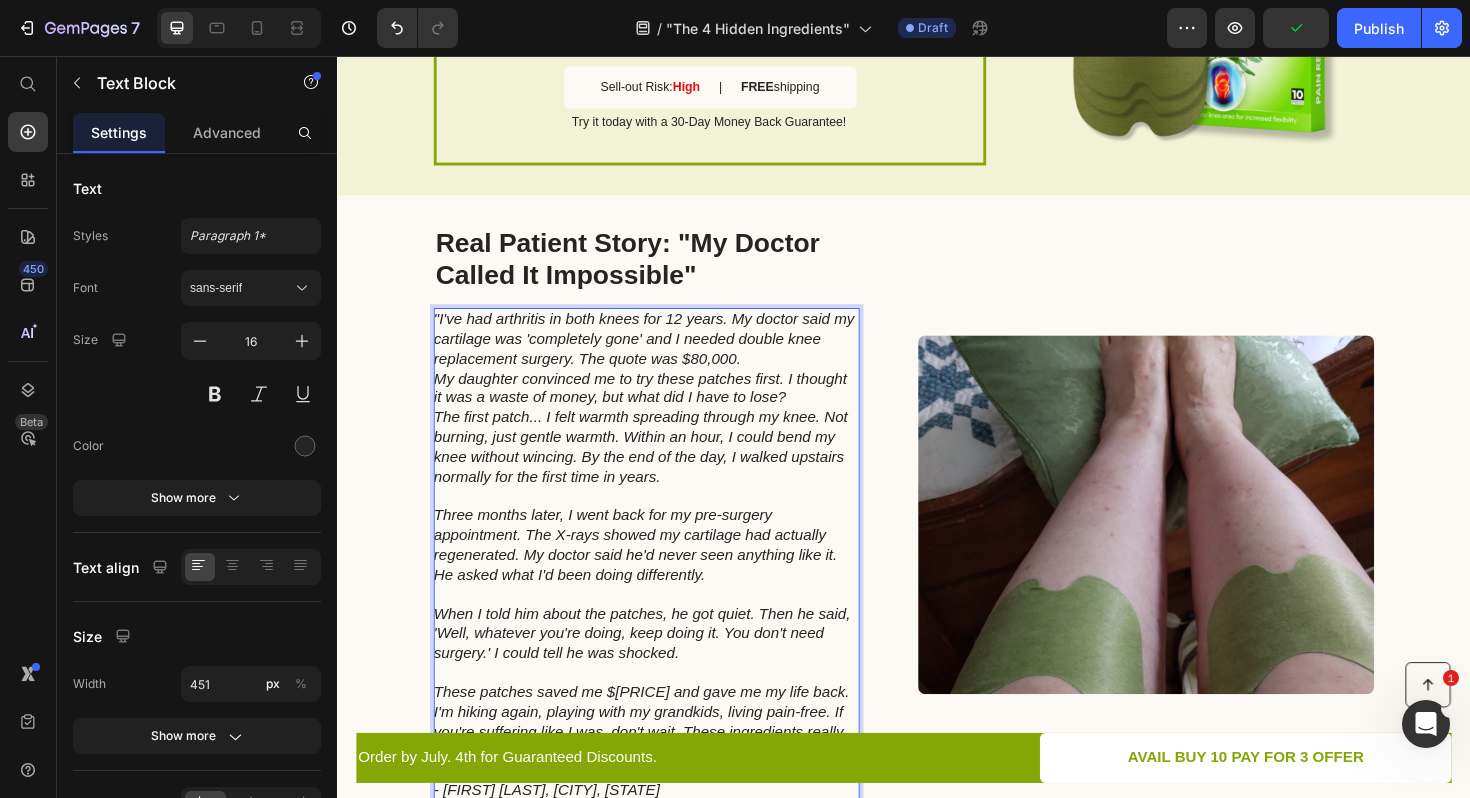 click on ""I've had arthritis in both knees for 12 years. My doctor said my cartilage was 'completely gone' and I needed double knee replacement surgery. The quote was $80,000. My daughter convinced me to try these patches first. I thought it was a waste of money, but what did I have to lose? The first patch... I felt warmth spreading through my knee. Not burning, just gentle warmth. Within an hour, I could bend my knee without wincing. By the end of the day, I walked upstairs normally for the first time in years."" at bounding box center (663, 418) 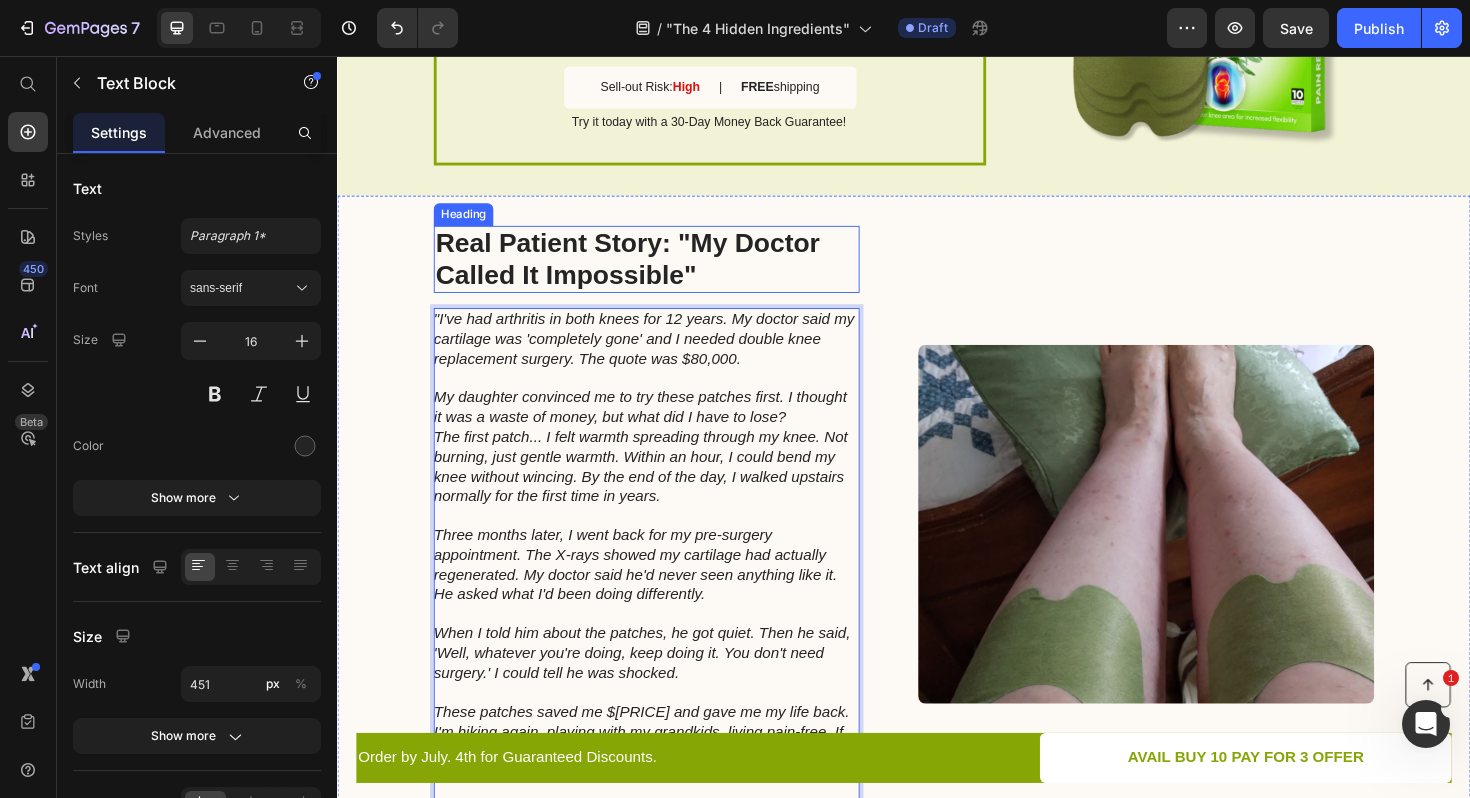 click on "Real Patient Story: "My Doctor Called It Impossible"" at bounding box center (664, 271) 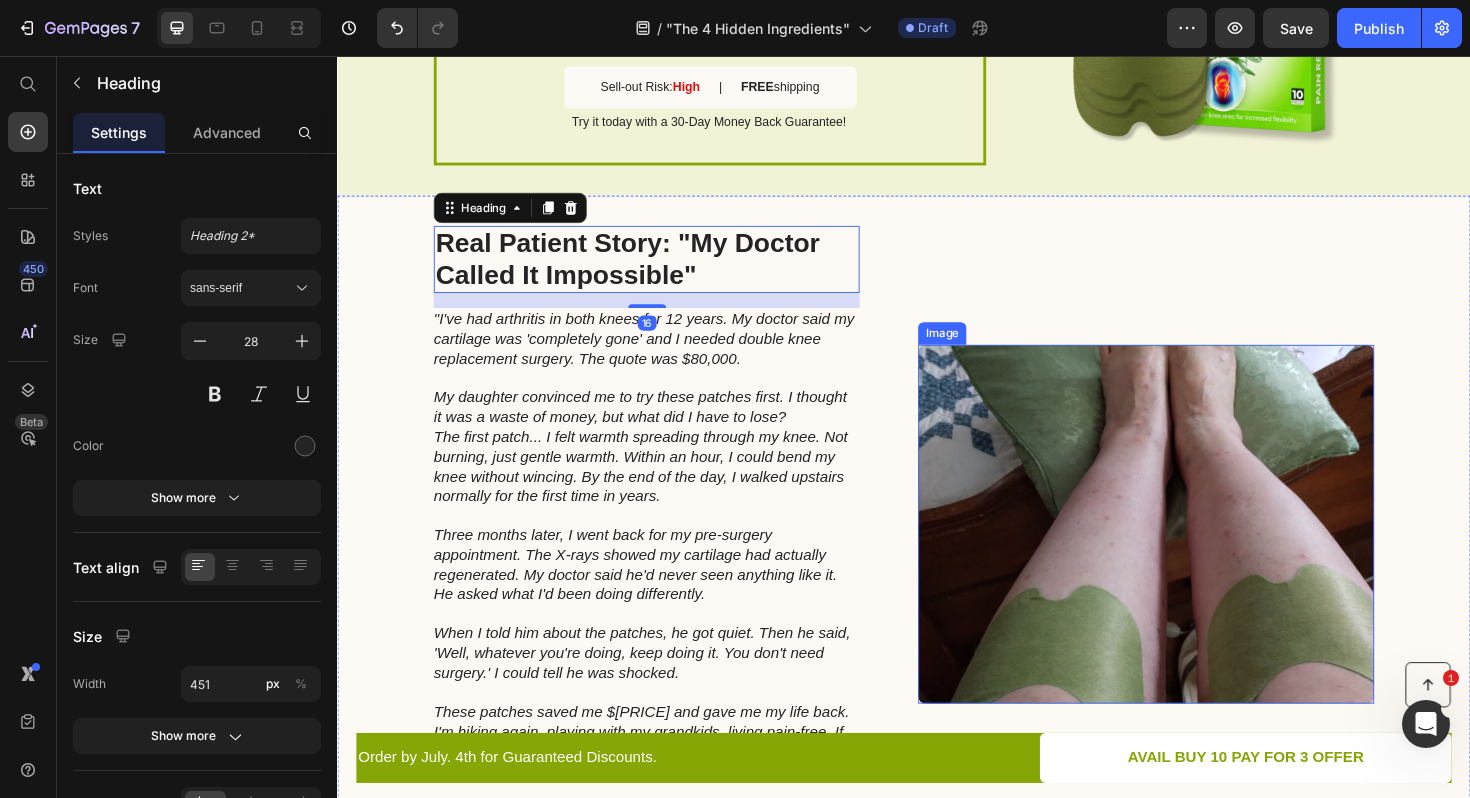 click at bounding box center (1193, 552) 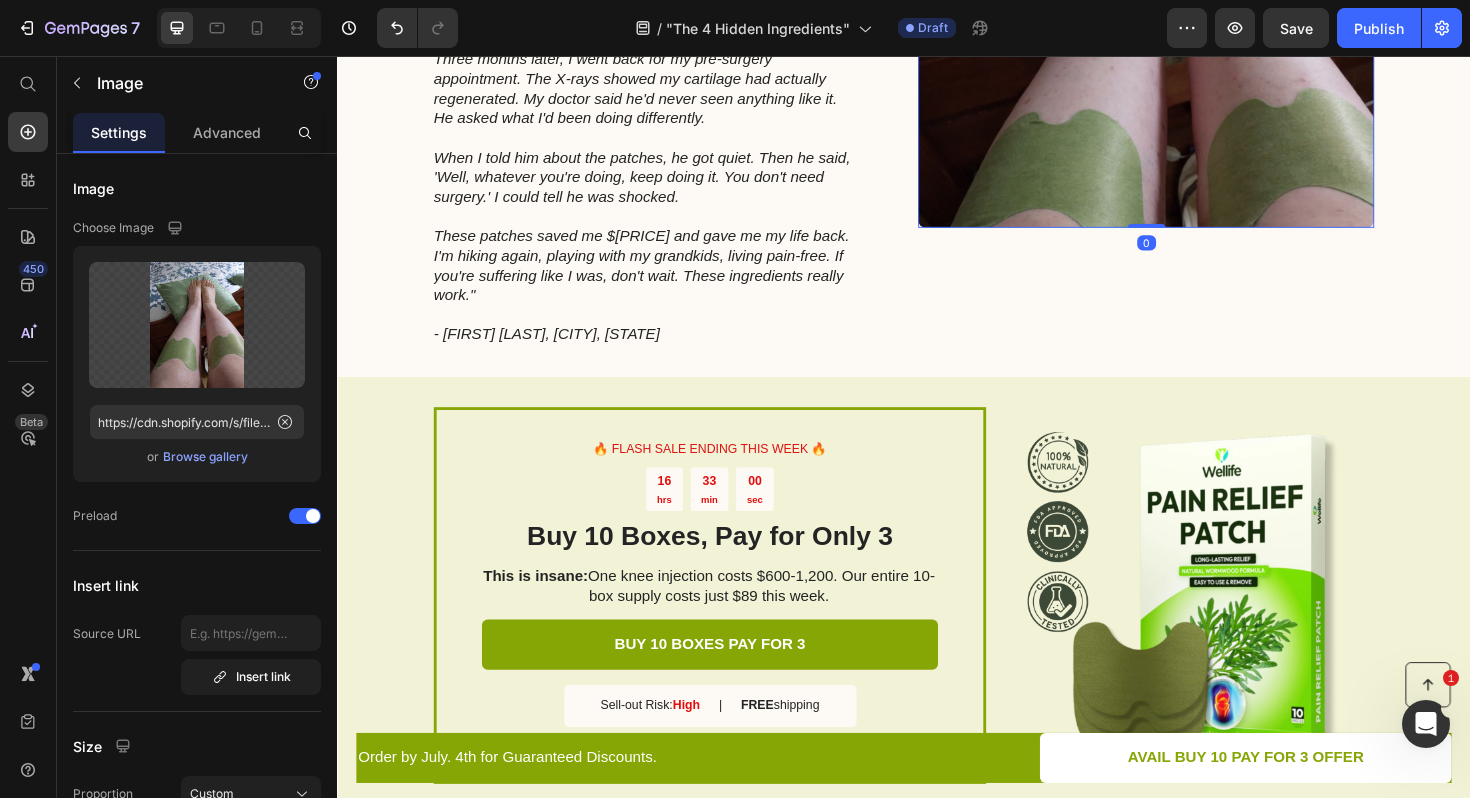 scroll, scrollTop: 3697, scrollLeft: 0, axis: vertical 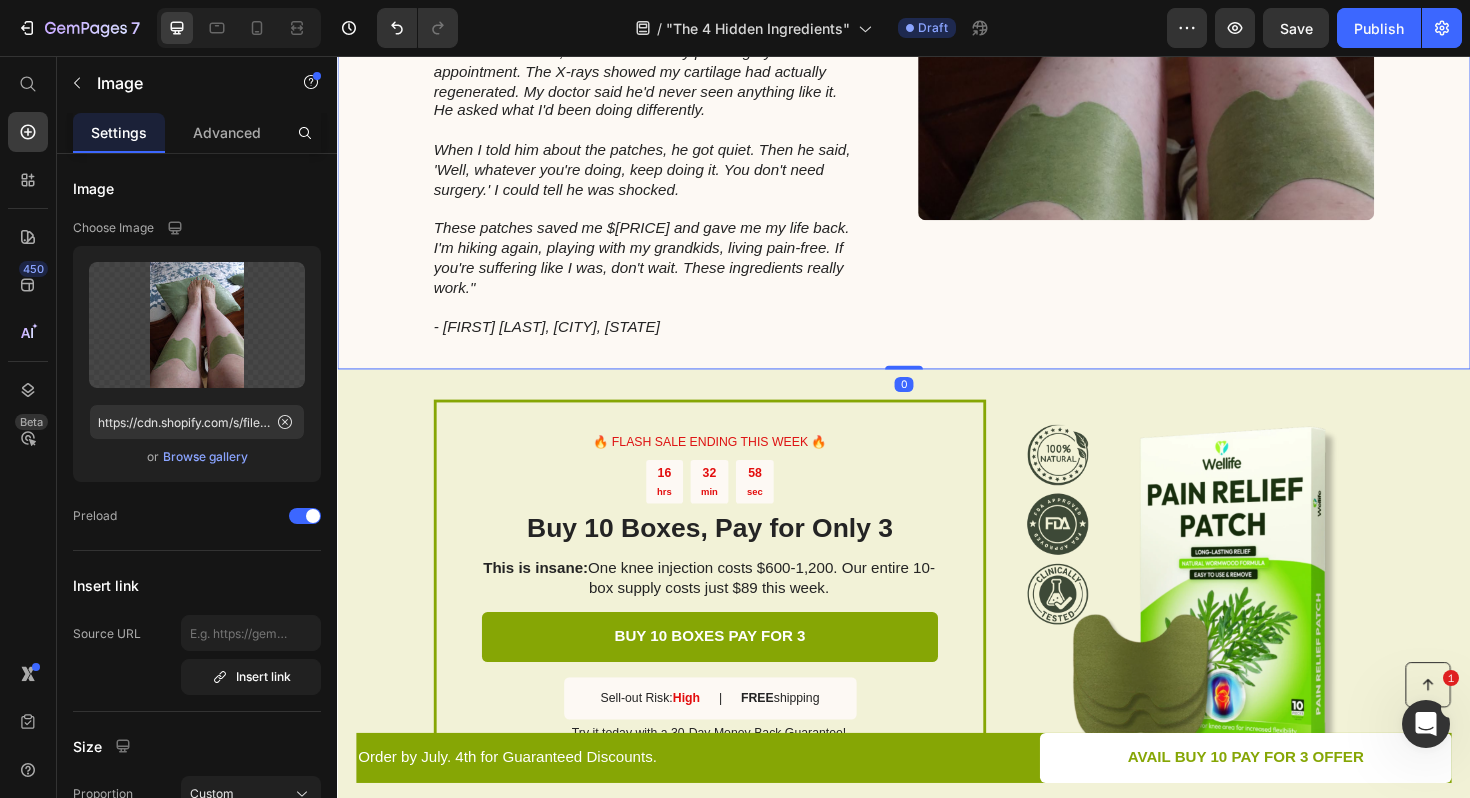 click on "Real Patient Story: "My Doctor Called It Impossible" Heading "I've had arthritis in both knees for 12 years. My doctor said my cartilage was 'completely gone' and I needed double knee replacement surgery. The quote was $[PRICE]. ⁠⁠⁠⁠ My daughter convinced me to try these patches first. I thought it was a waste of money, but what did I have to lose? The first patch... I felt warmth spreading through my knee. Not burning, just gentle warmth. Within an hour, I could bend my knee without wincing. By the end of the day, I walked upstairs normally for the first time in years. Three months later, I went back for my pre-surgery appointment. The X-rays showed my cartilage had actually regenerated. My doctor said he'd never seen anything like it. He asked what I'd been doing differently. When I told him about the patches, he got quiet. Then he said, 'Well, whatever you're doing, keep doing it. You don't need surgery.' I could tell he was shocked. - [FIRST] [LAST], [CITY], [STATE] Text Block Row   0"" at bounding box center [937, 40] 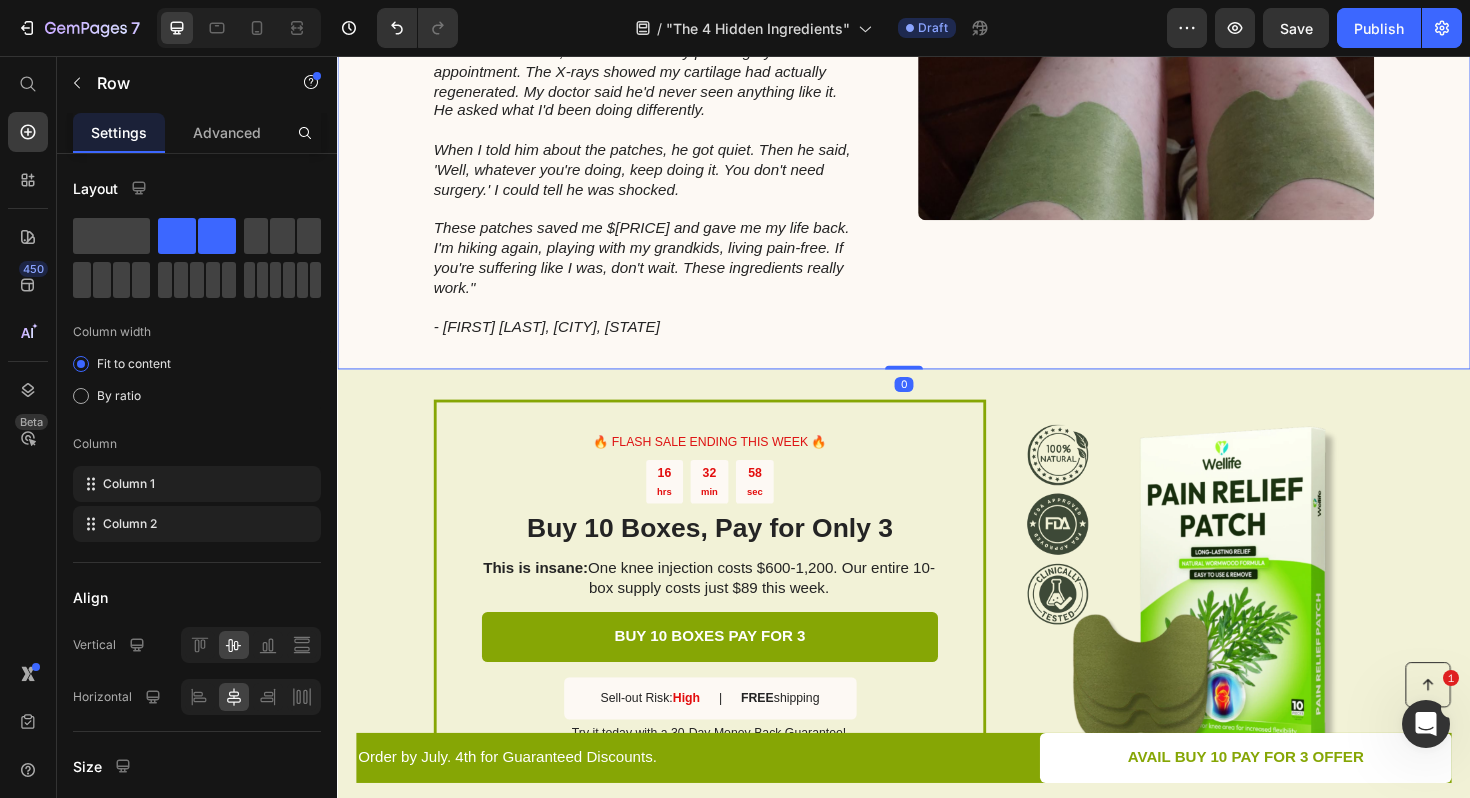 click on "- [FIRST] [LAST], [CITY], [STATE]" at bounding box center (558, 342) 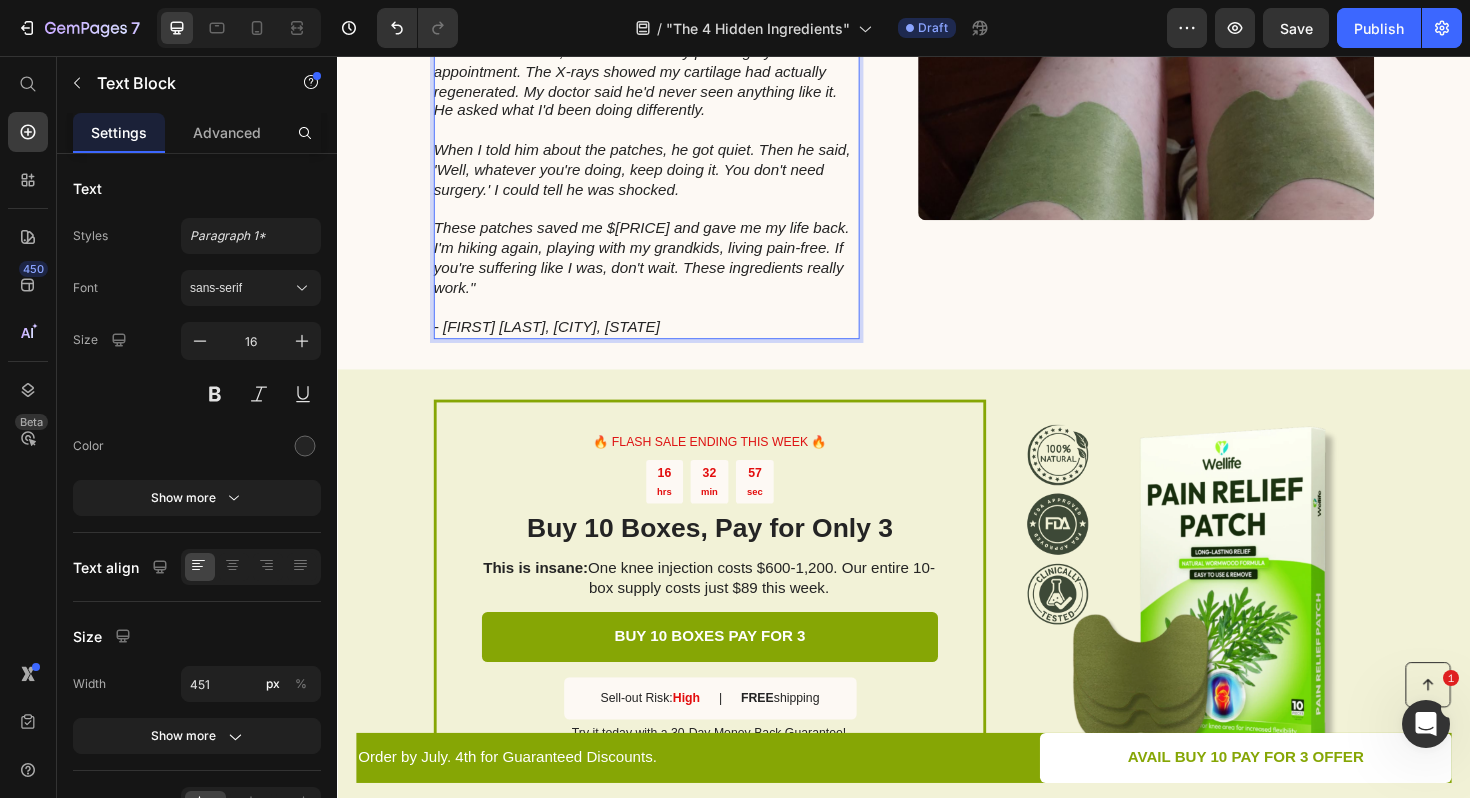 click on "- [FIRST] [LAST], [CITY], [STATE]" at bounding box center [663, 333] 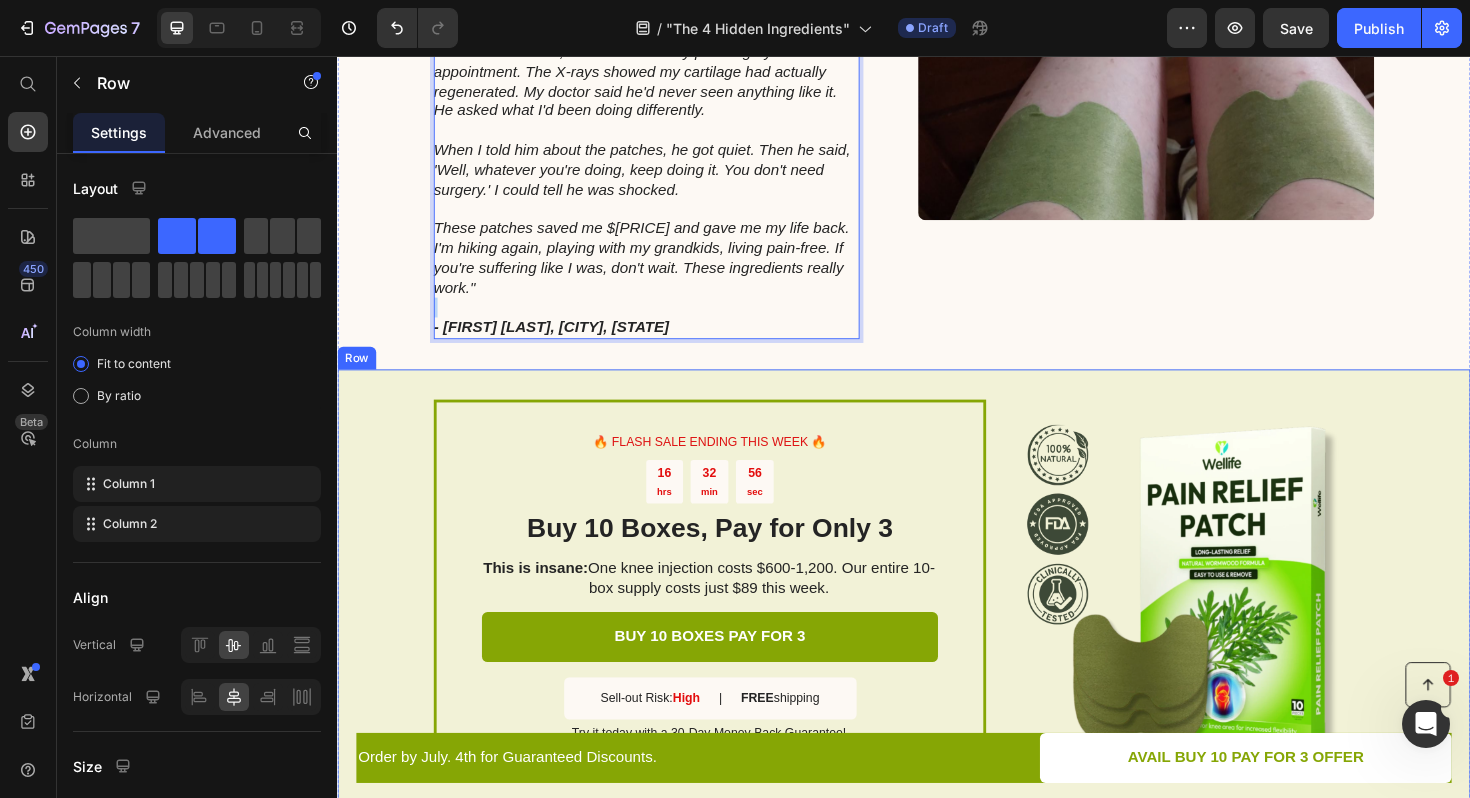 click on "🔥 FLASH SALE ENDING THIS WEEK 🔥 Text Block 16 hrs 32 min 56 sec Countdown Timer Buy 10 Boxes, Pay for Only 3 Heading This is insane:  One knee injection costs $[PRICE]-[PRICE]. Our entire 10-box supply costs just $[PRICE] this week. Text Block BUY 10 BOXES PAY FOR 3 Button Sell-out Risk:  High Text Block | Text Block FREE  shipping Text Block Row Try it today with a 30-Day Money Back Guarantee! Text Block Row Image Row" at bounding box center (937, 619) 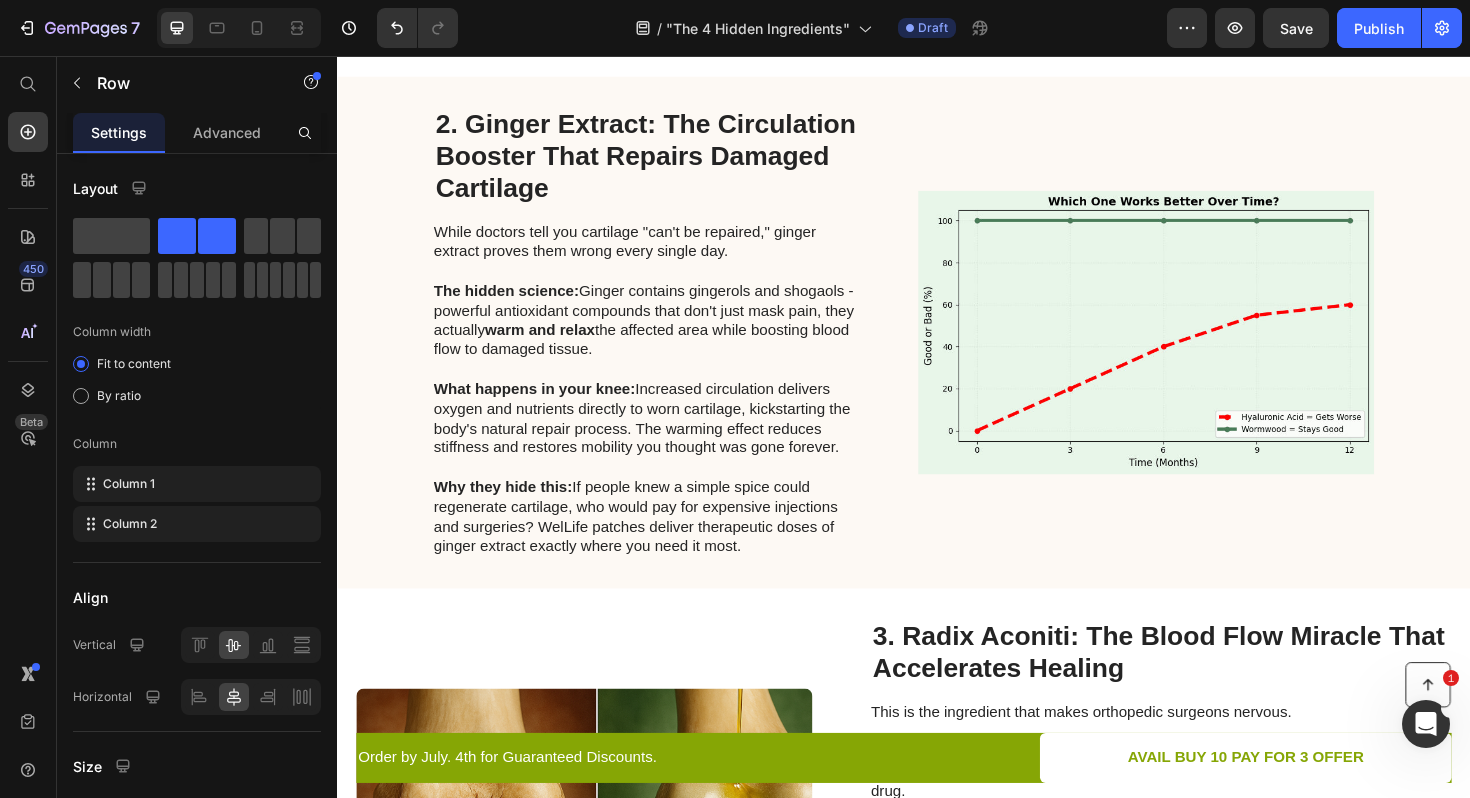 scroll, scrollTop: 0, scrollLeft: 0, axis: both 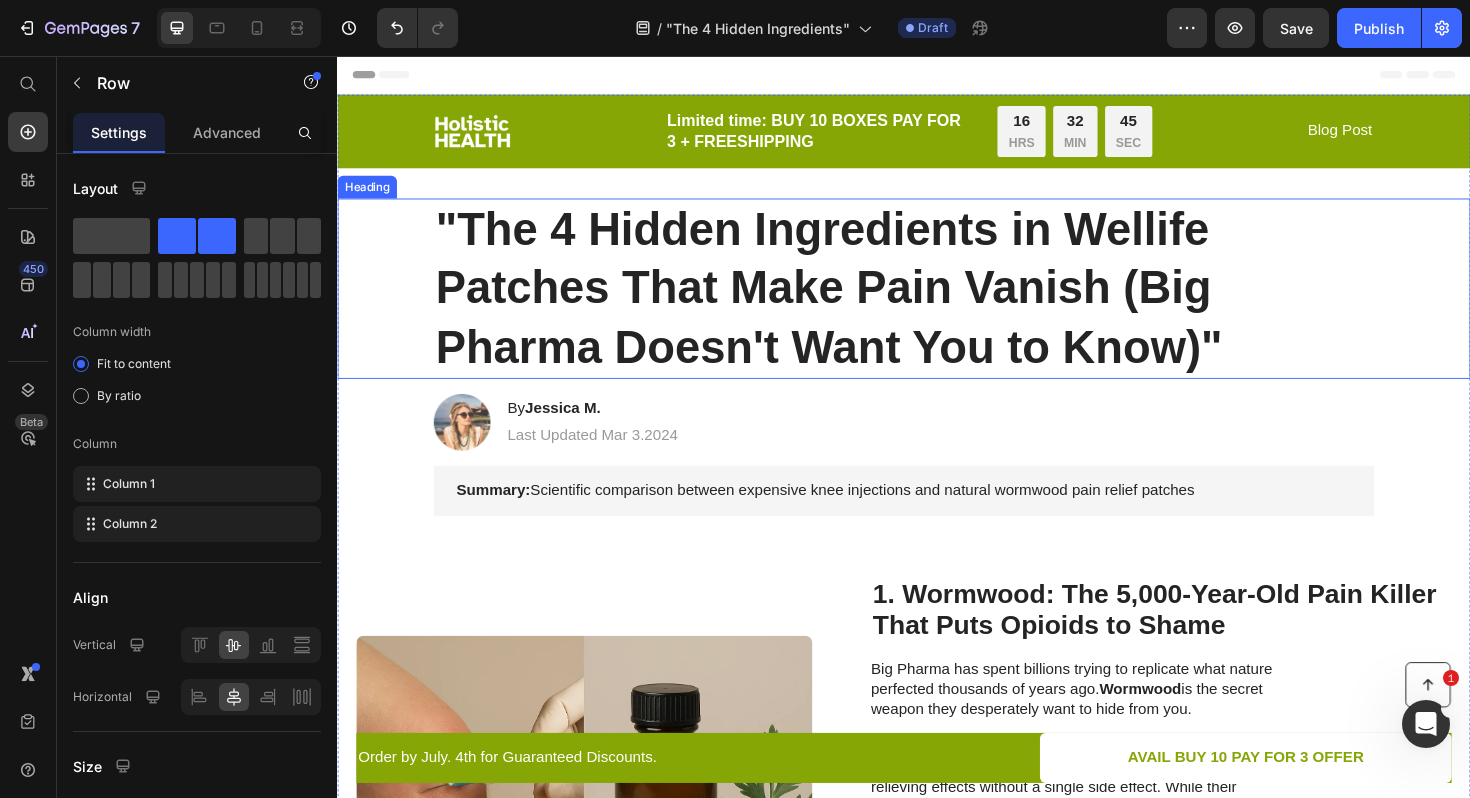 click on ""The 4 Hidden Ingredients in Wellife Patches That Make Pain Vanish (Big Pharma Doesn't Want You to Know)"" at bounding box center (937, 302) 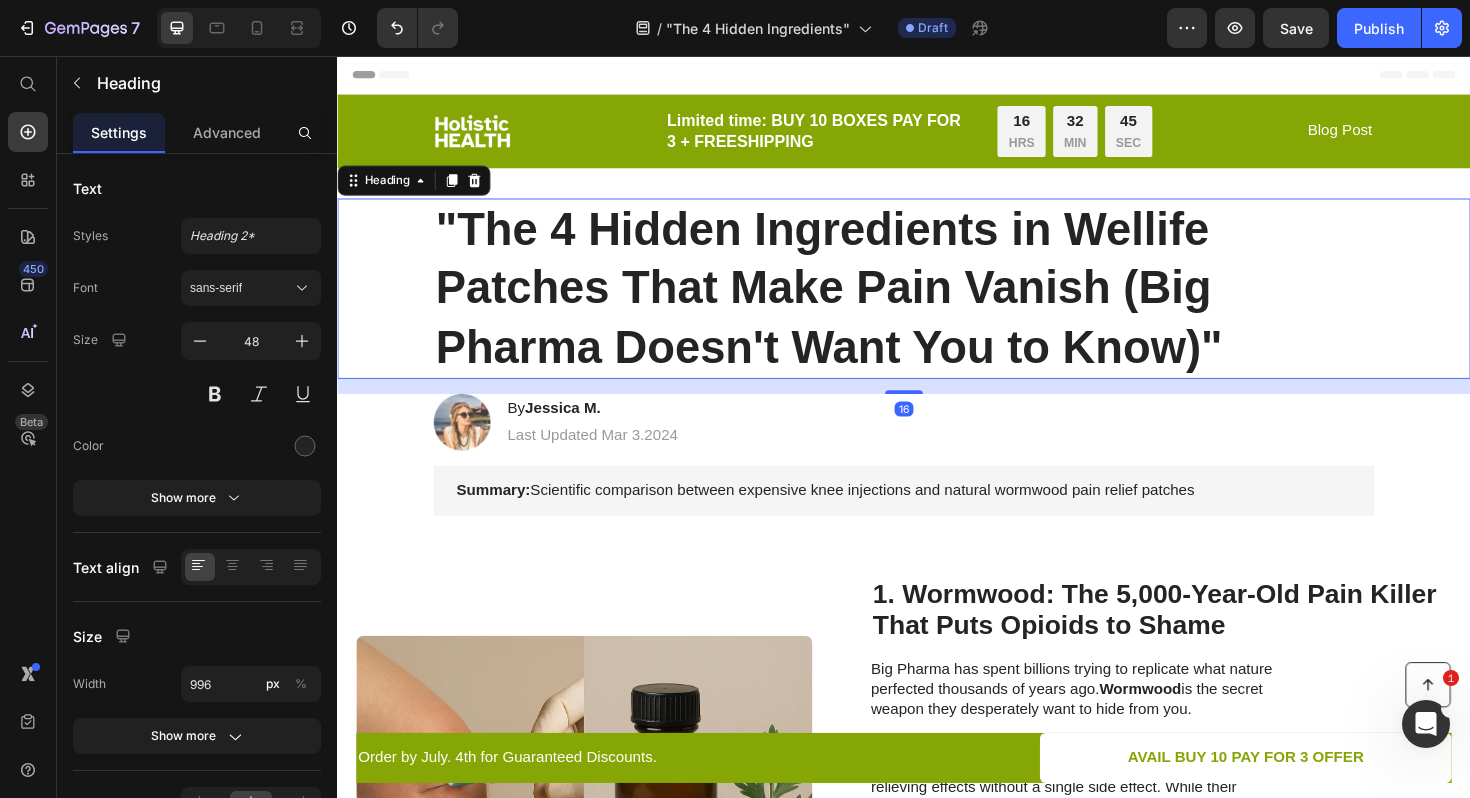click on ""The 4 Hidden Ingredients in Wellife Patches That Make Pain Vanish (Big Pharma Doesn't Want You to Know)"" at bounding box center (937, 302) 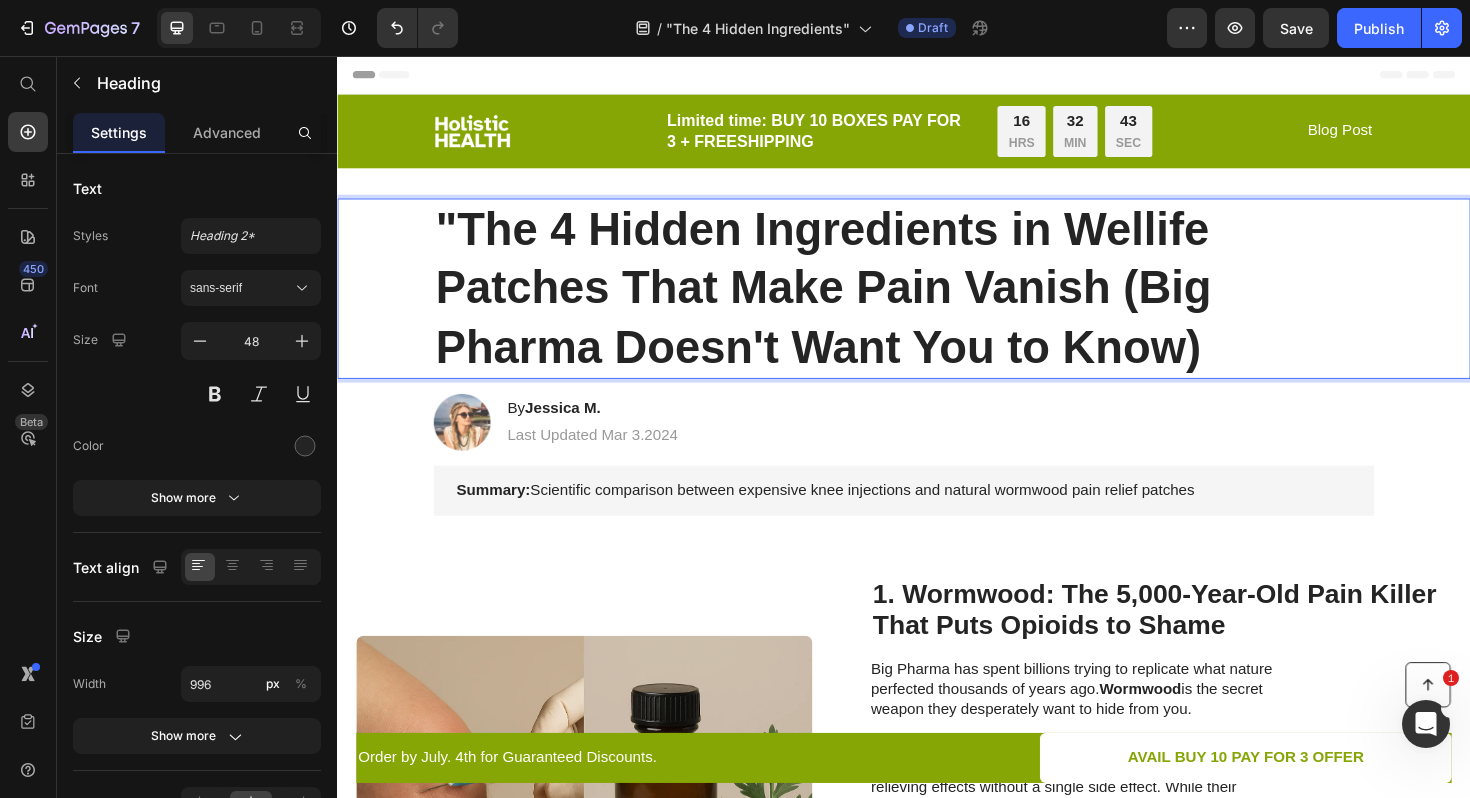 click on ""The 4 Hidden Ingredients in Wellife Patches That Make Pain Vanish (Big Pharma Doesn't Want You to Know)" at bounding box center [937, 302] 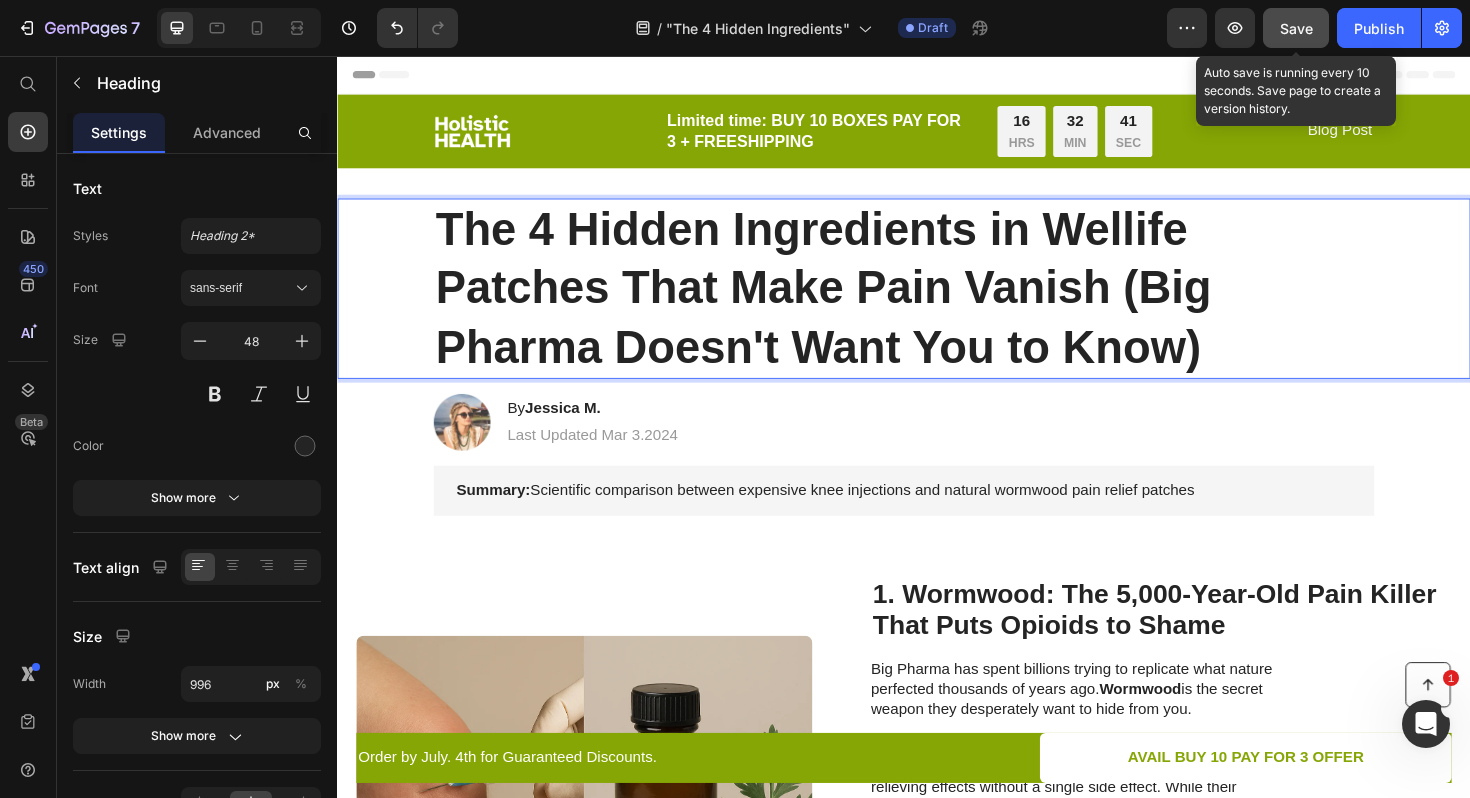 click on "Save" 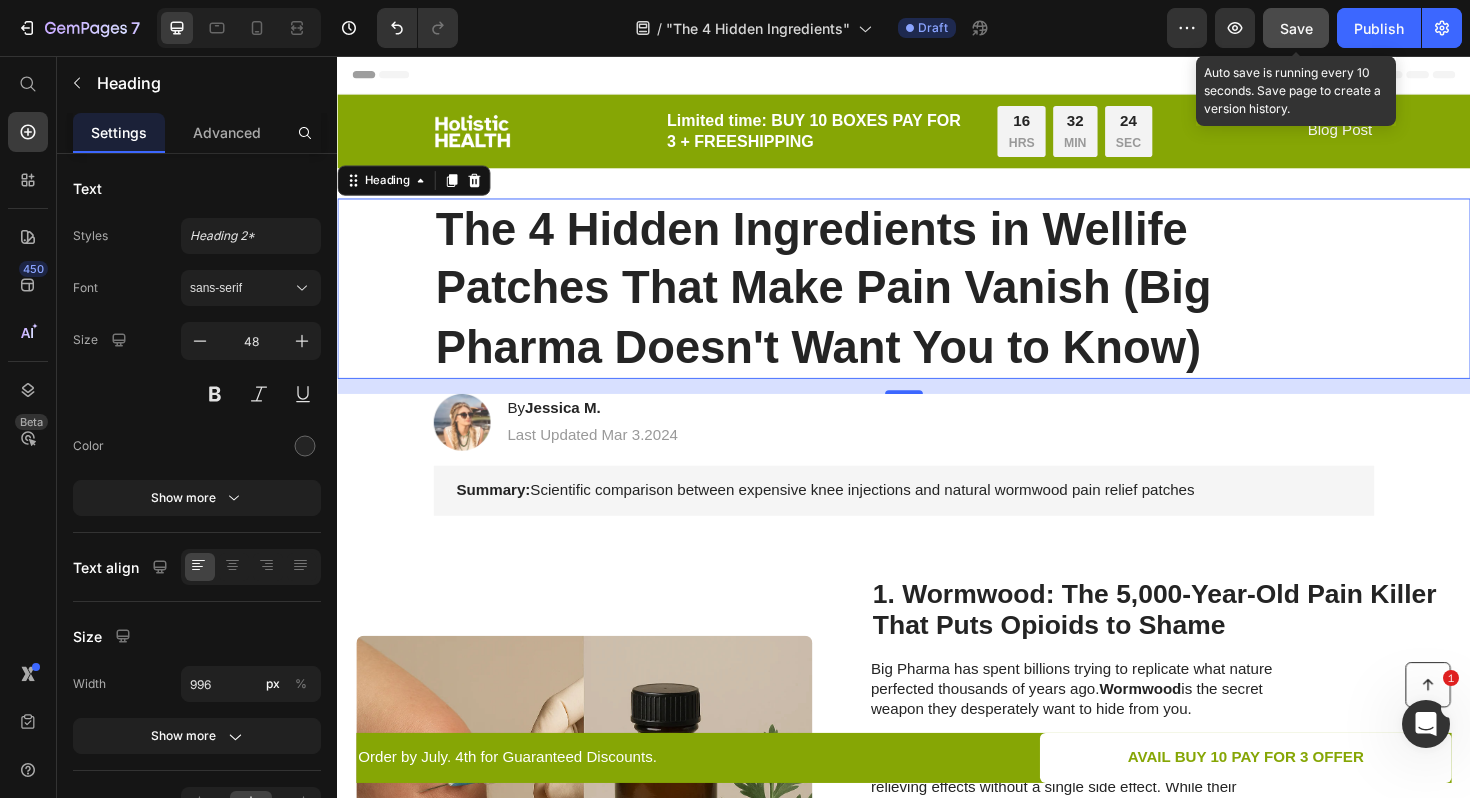 click on "Save" at bounding box center (1296, 28) 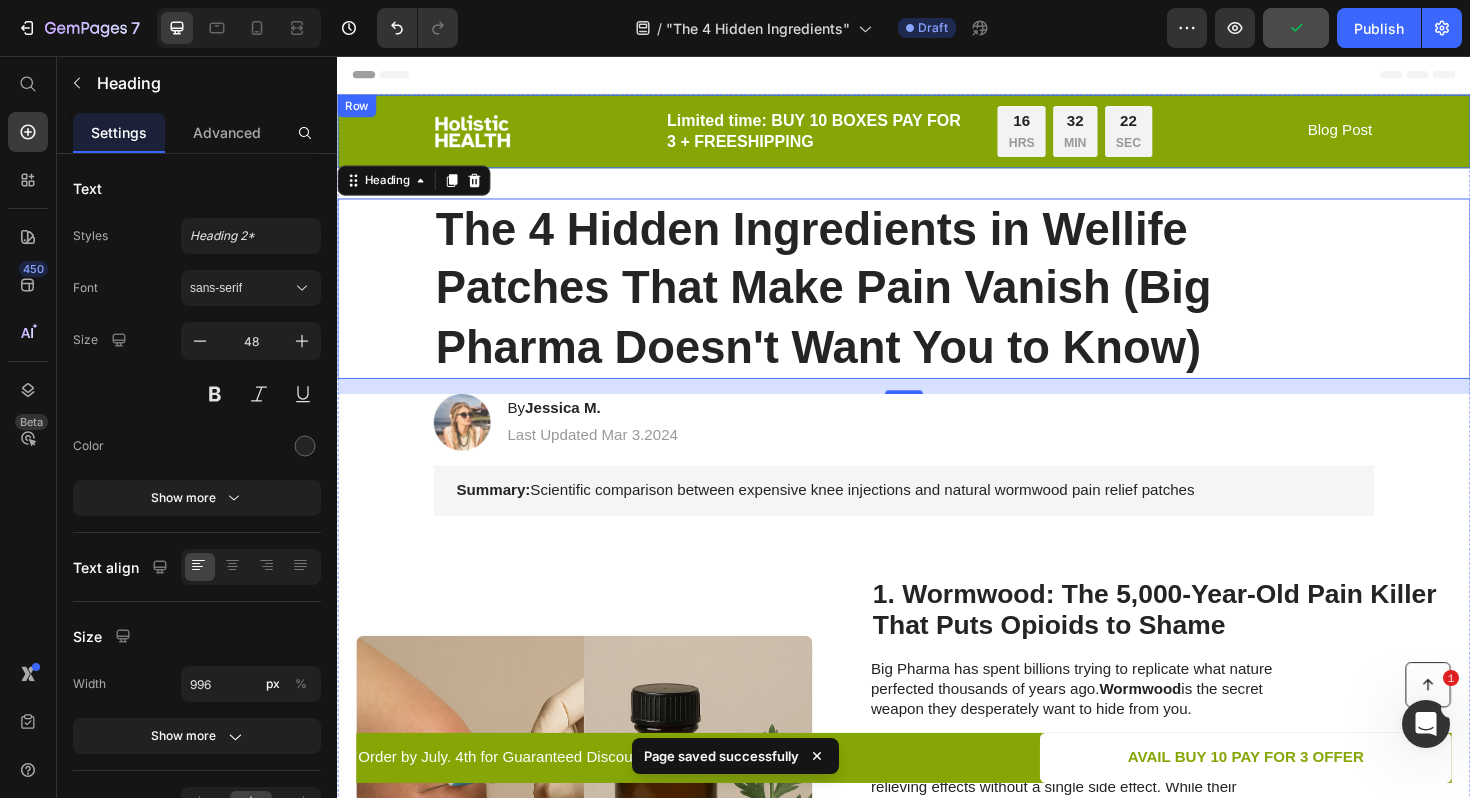 click on "Image Limited time: BUY 10 BOXES PAY FOR 3 + FREESHIPPING Text Block 16 HRS 32 MIN 22 SEC Countdown Timer Row Blog Post Text Block Row" at bounding box center [937, 136] 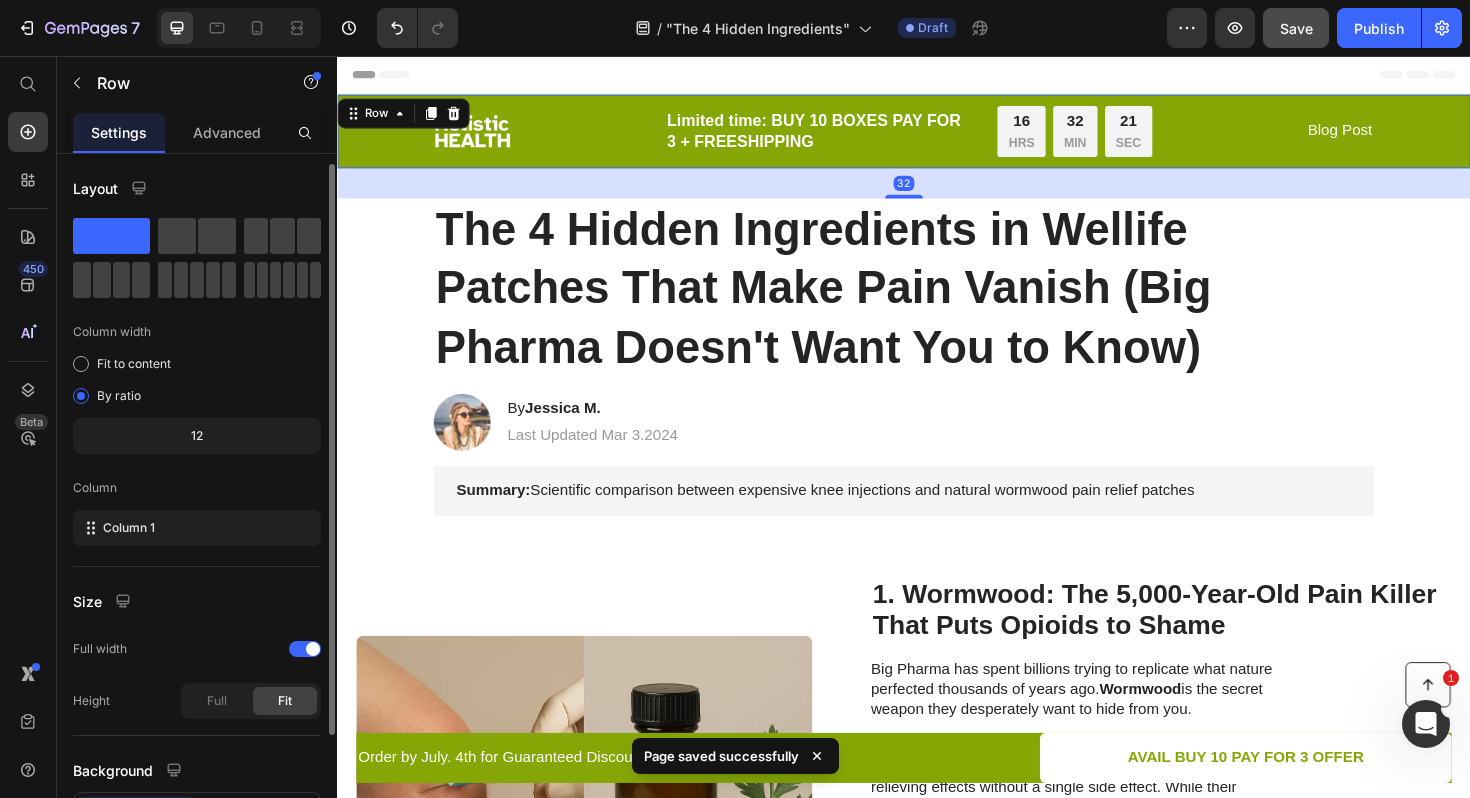 scroll, scrollTop: 159, scrollLeft: 0, axis: vertical 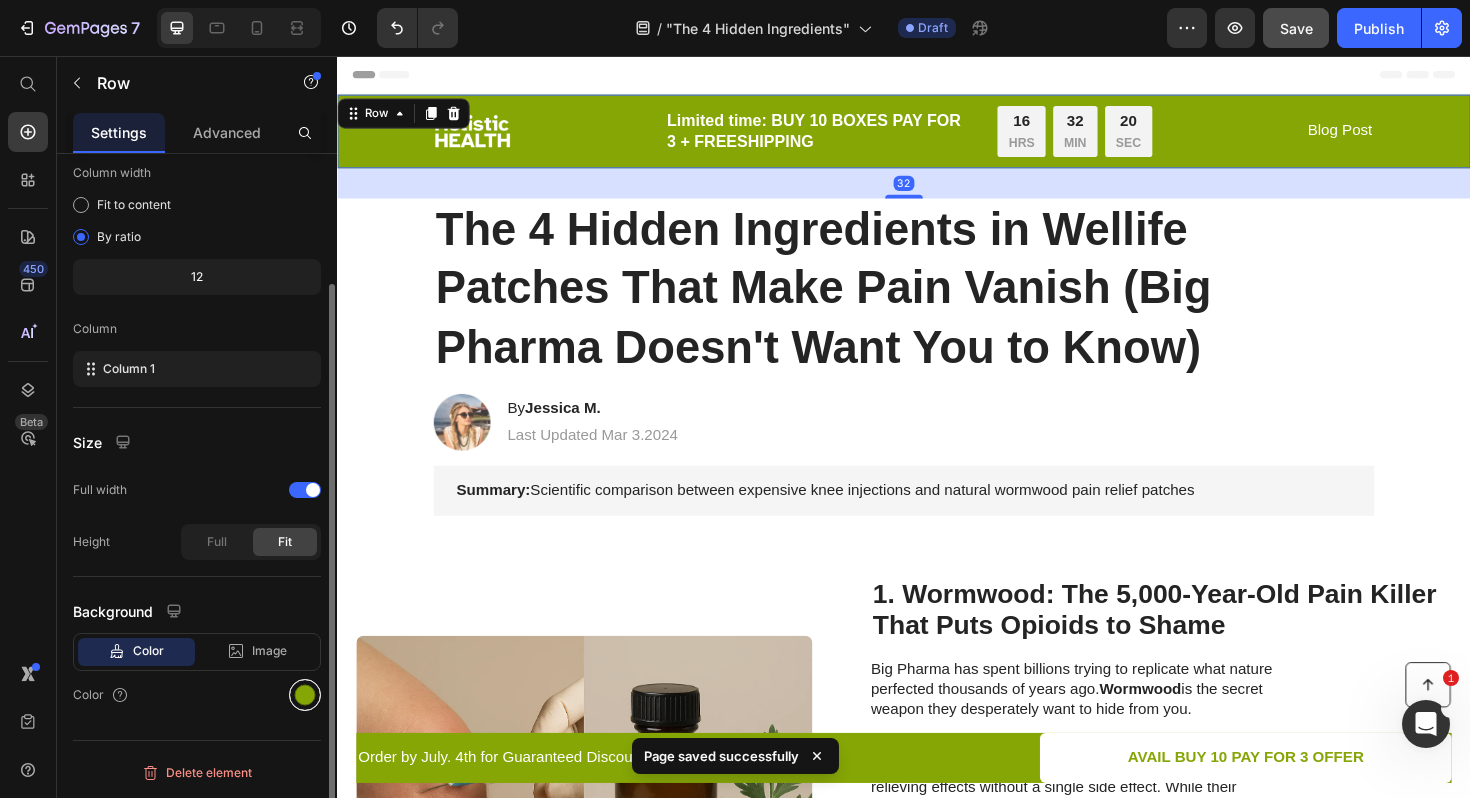 click at bounding box center [305, 695] 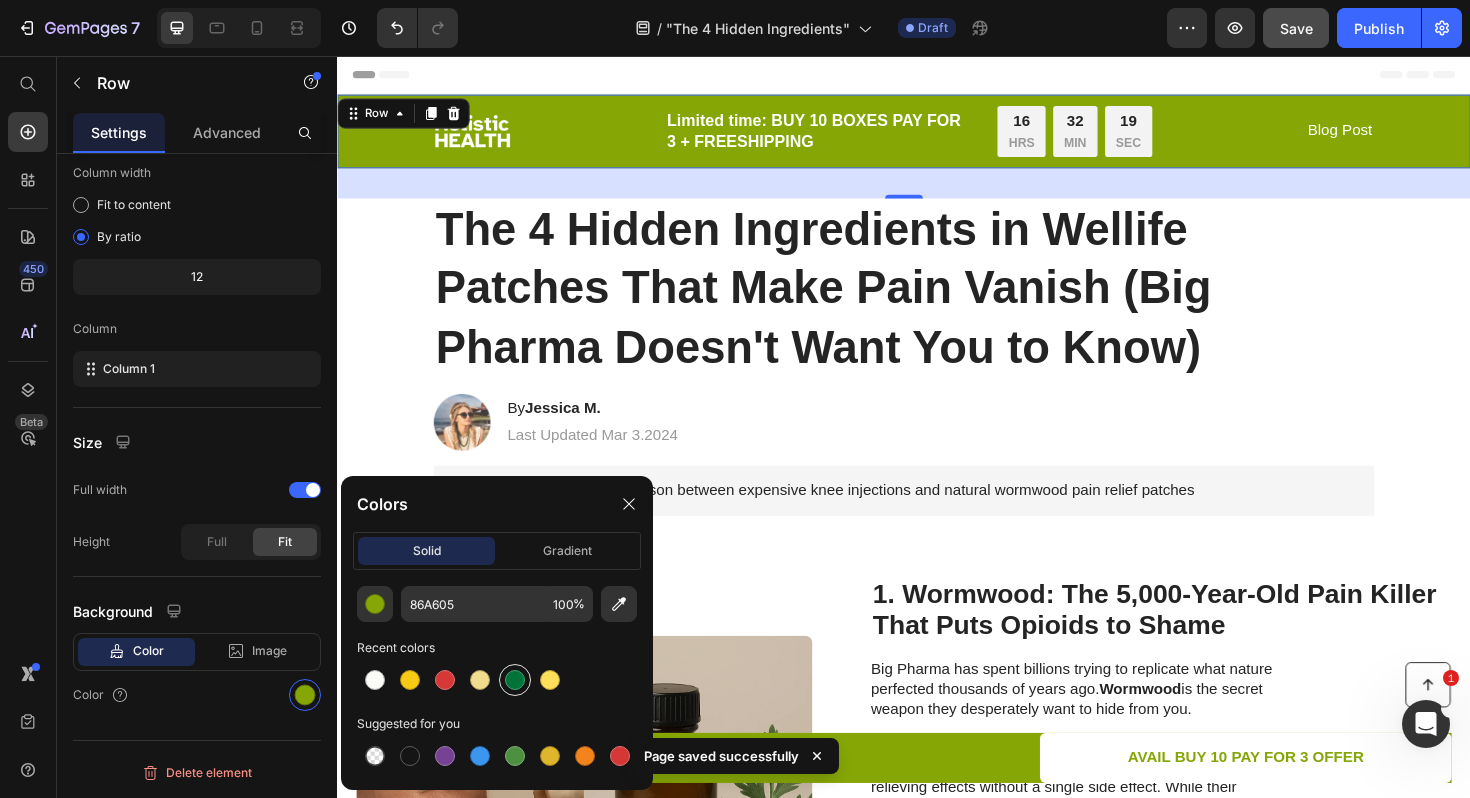 click at bounding box center [515, 680] 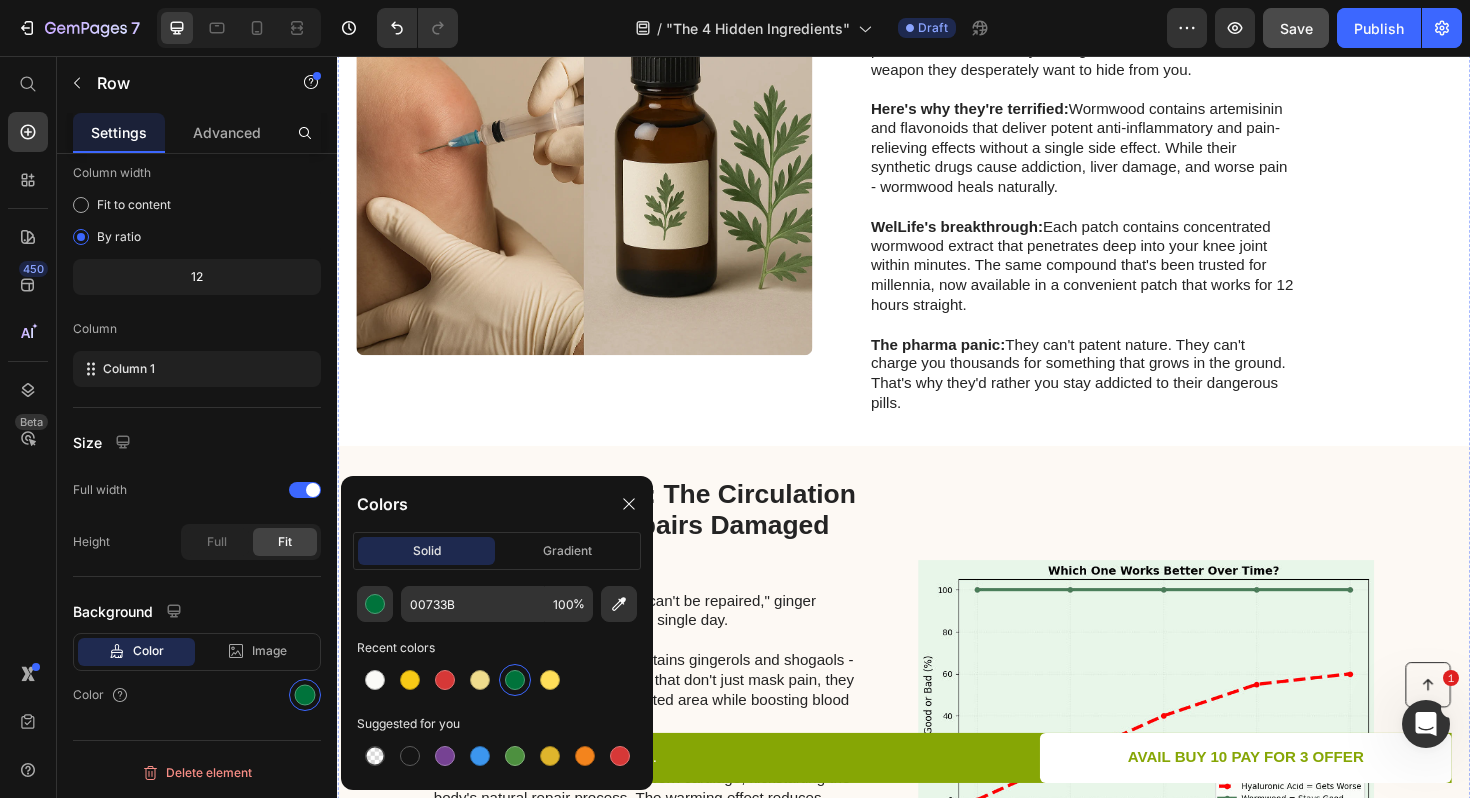 scroll, scrollTop: 717, scrollLeft: 0, axis: vertical 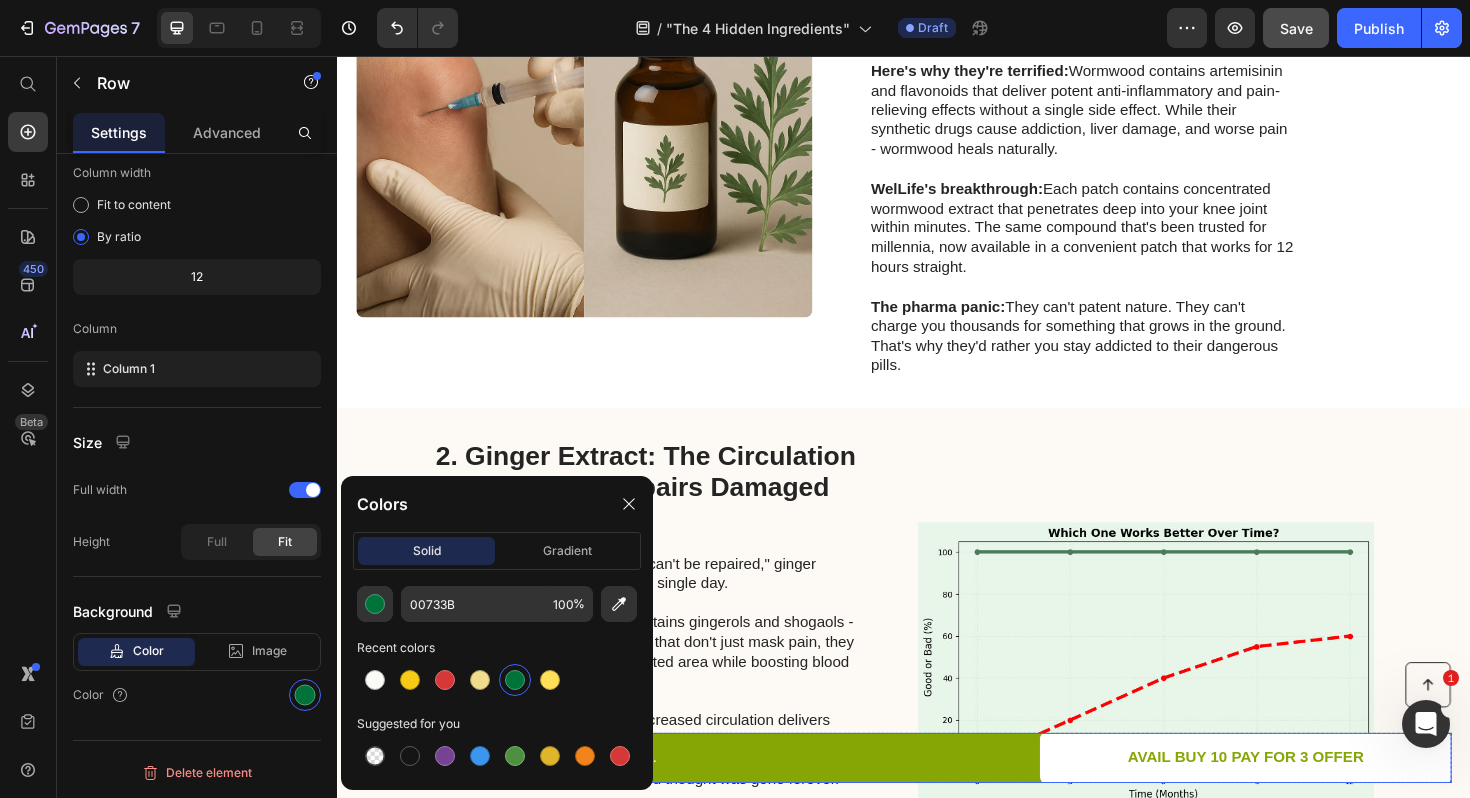 click on "Order by July. 4th for Guaranteed Discounts. Text Block" at bounding box center (647, 799) 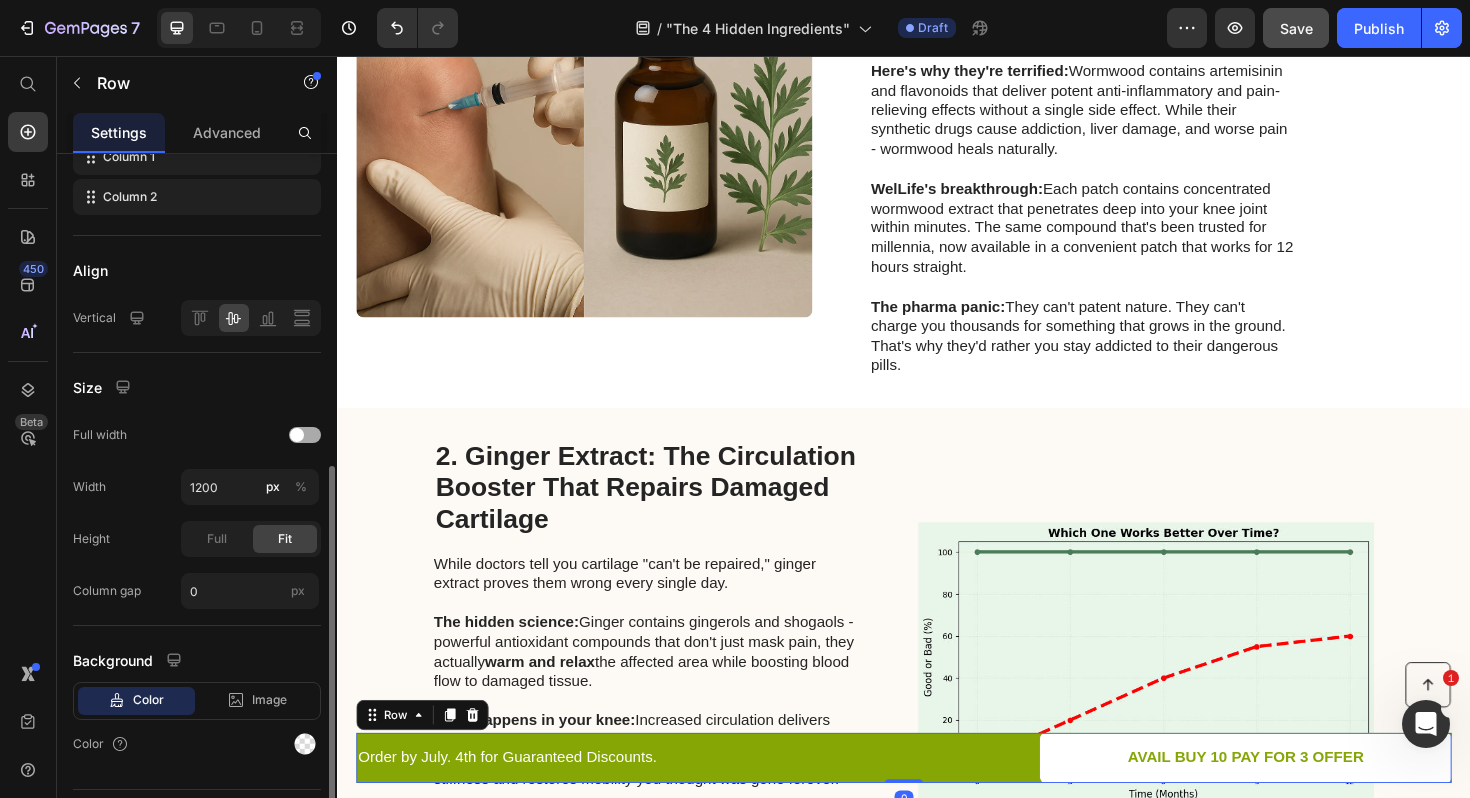 scroll, scrollTop: 420, scrollLeft: 0, axis: vertical 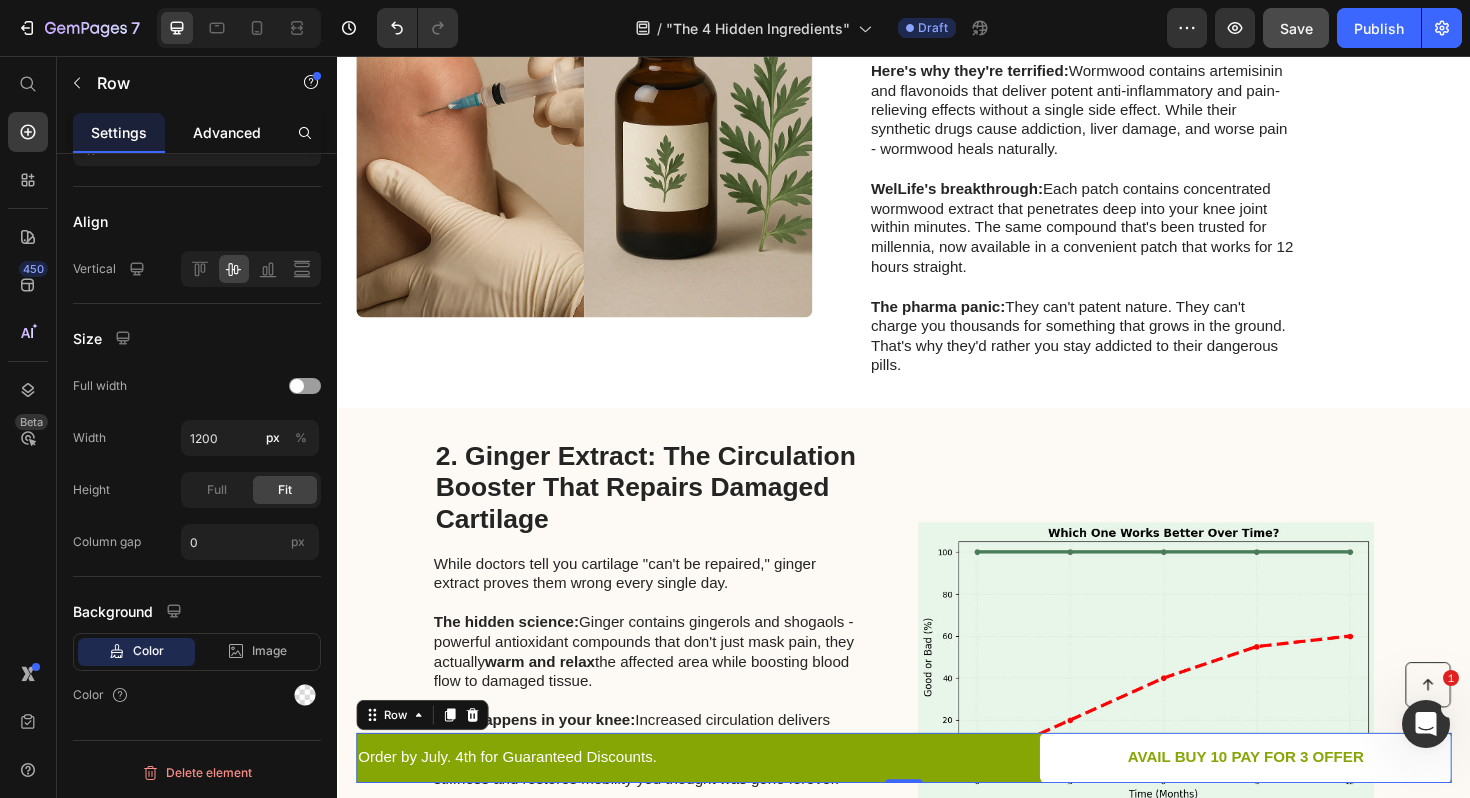 click on "Advanced" 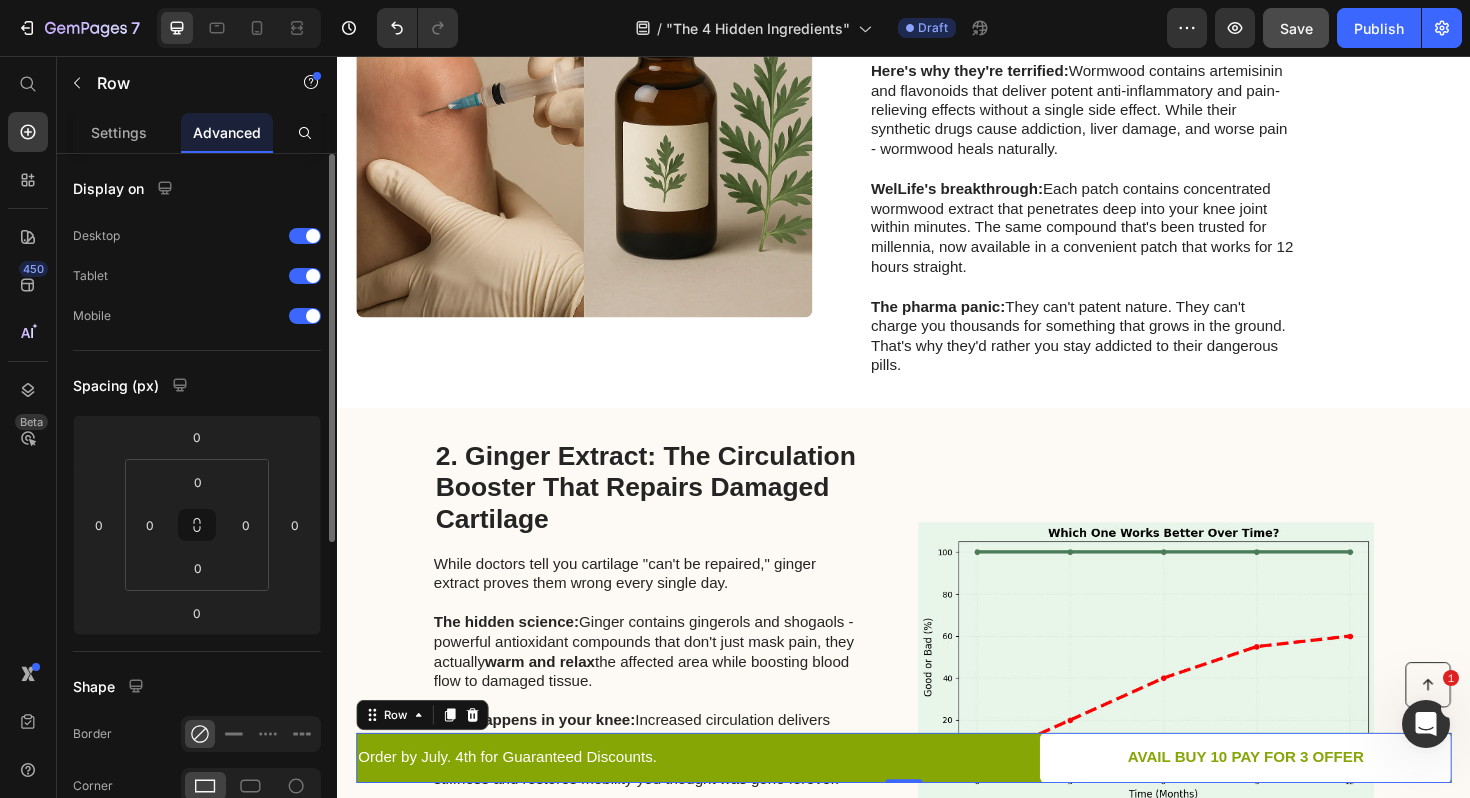 scroll, scrollTop: 564, scrollLeft: 0, axis: vertical 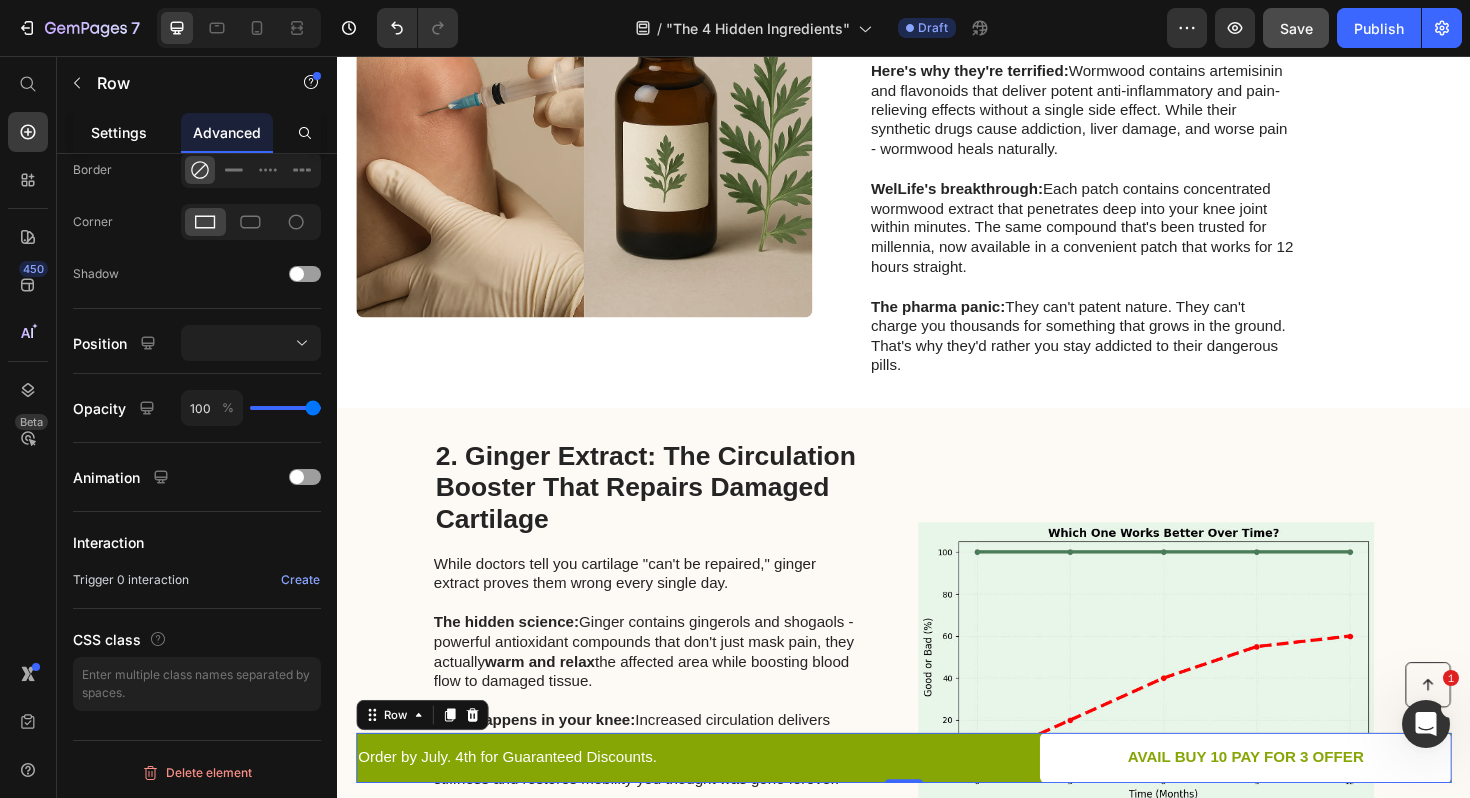 click on "Settings" at bounding box center (119, 132) 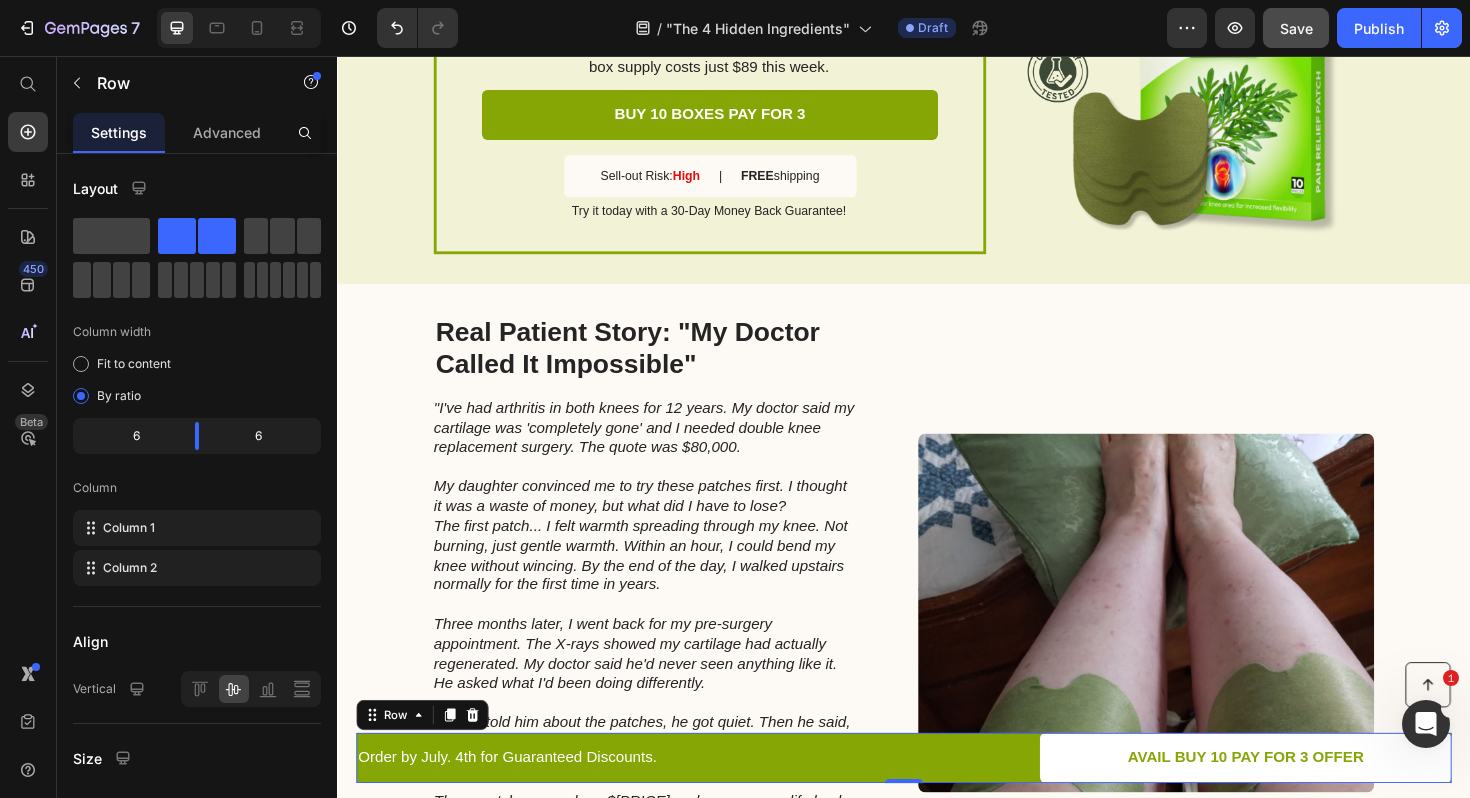 scroll, scrollTop: 2875, scrollLeft: 0, axis: vertical 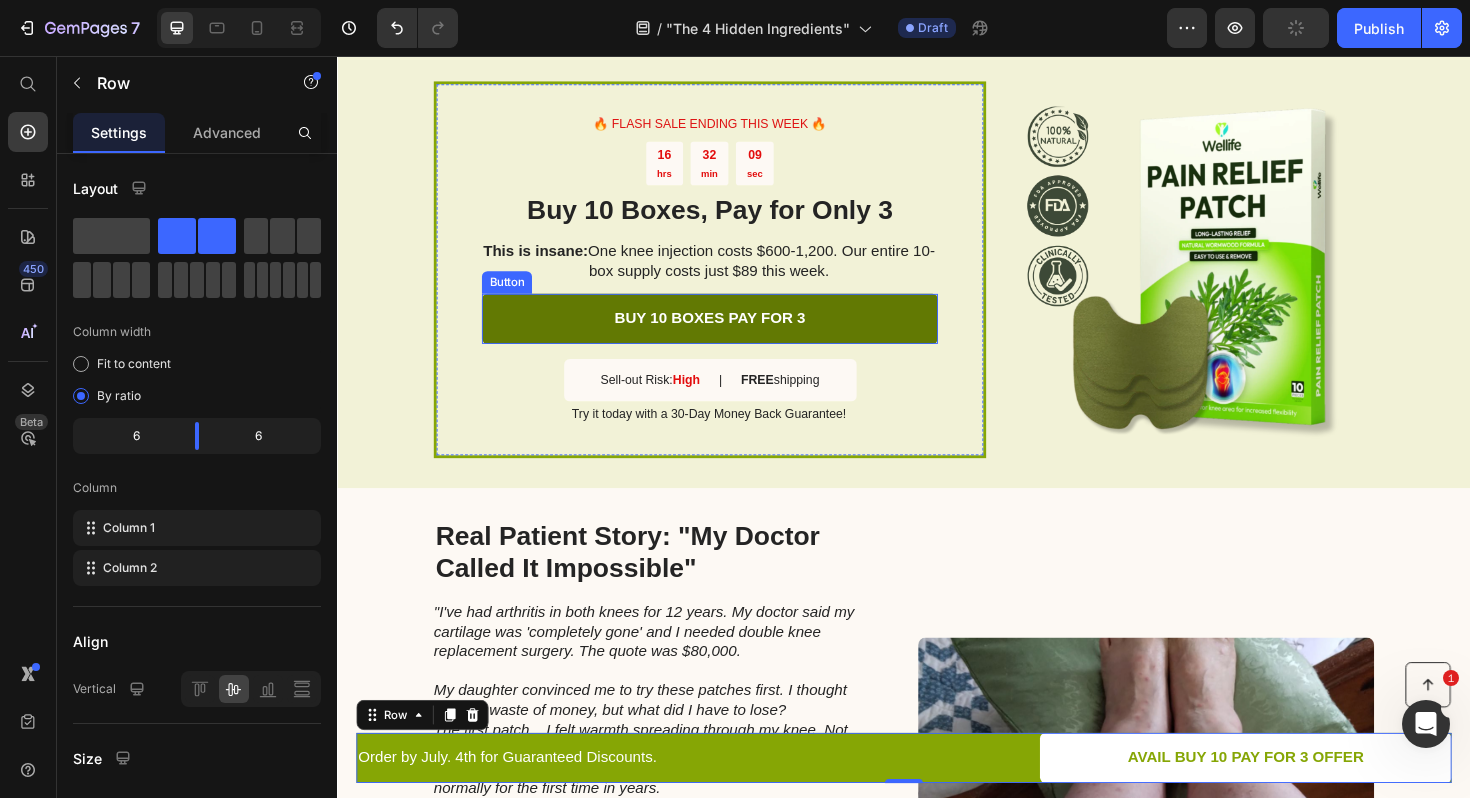 click on "BUY 10 BOXES PAY FOR 3" at bounding box center [731, 334] 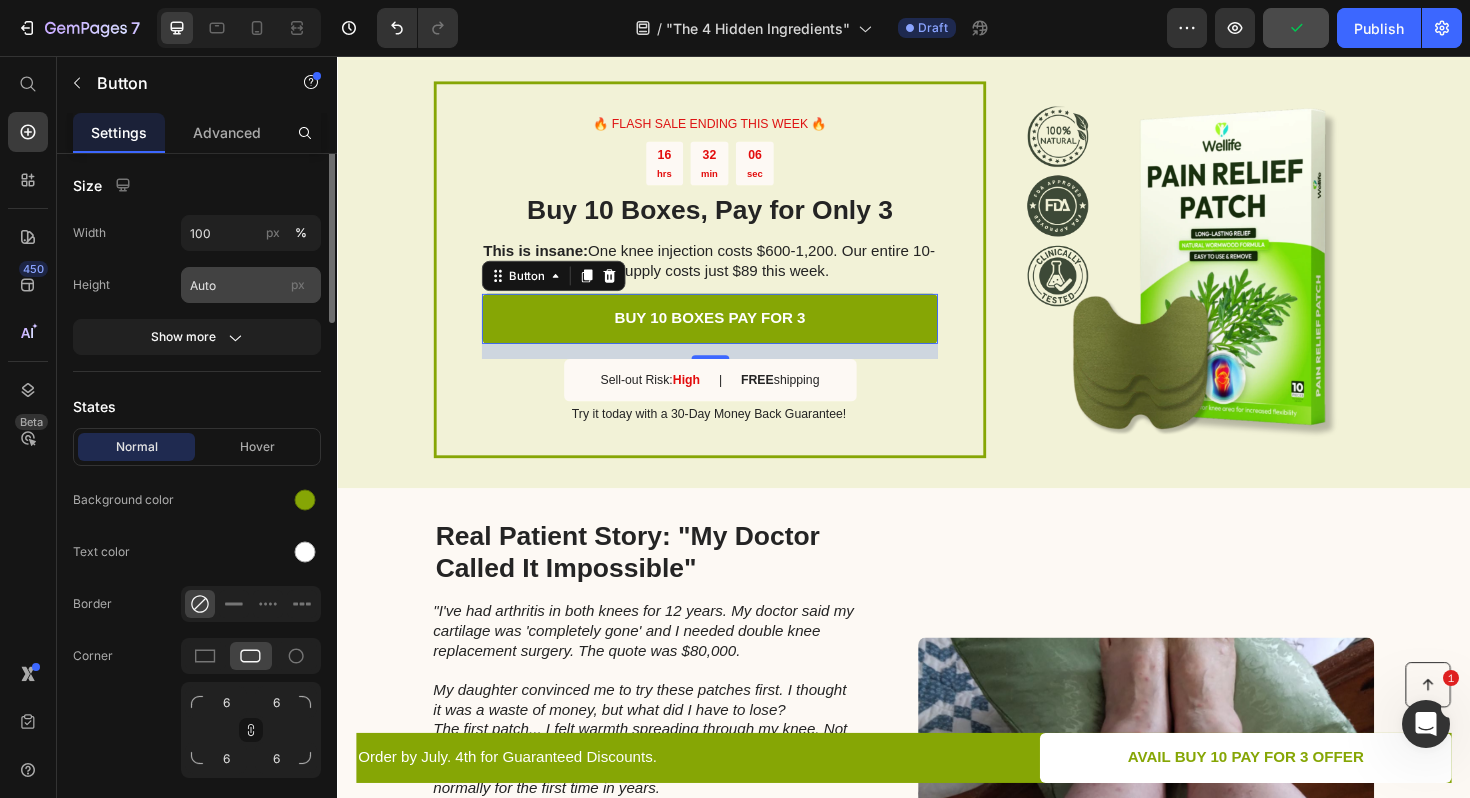 scroll, scrollTop: 342, scrollLeft: 0, axis: vertical 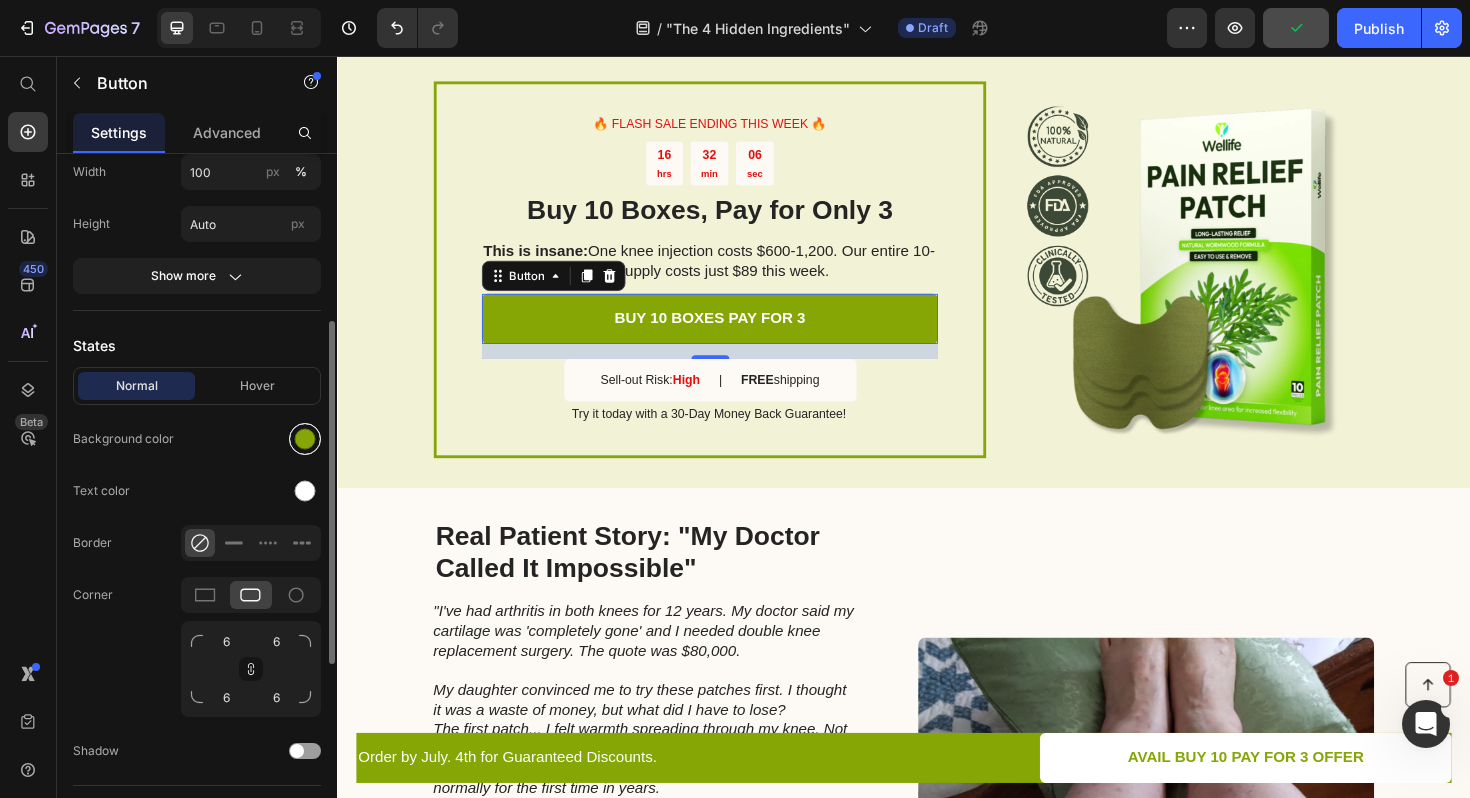 click at bounding box center [305, 439] 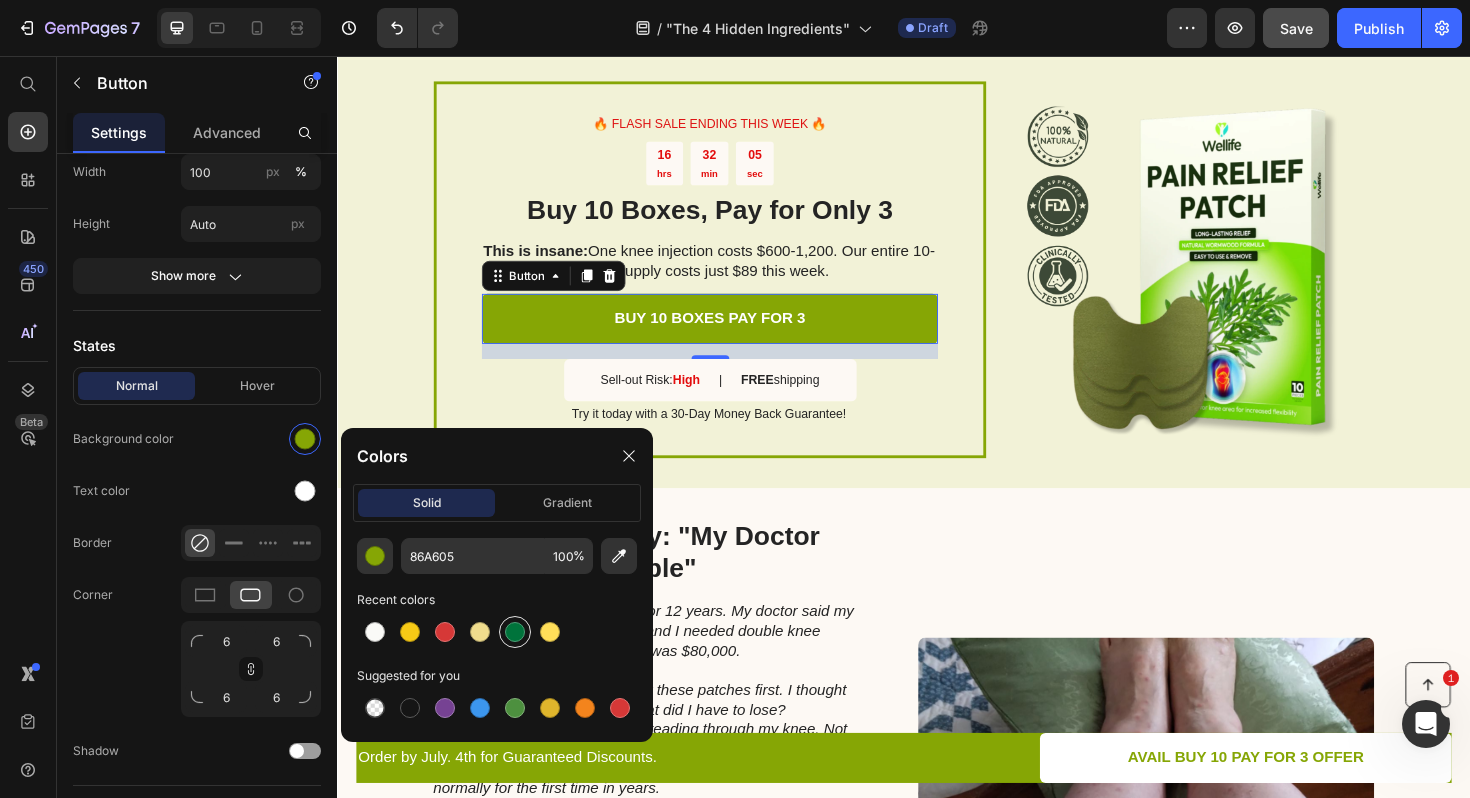 click at bounding box center (515, 632) 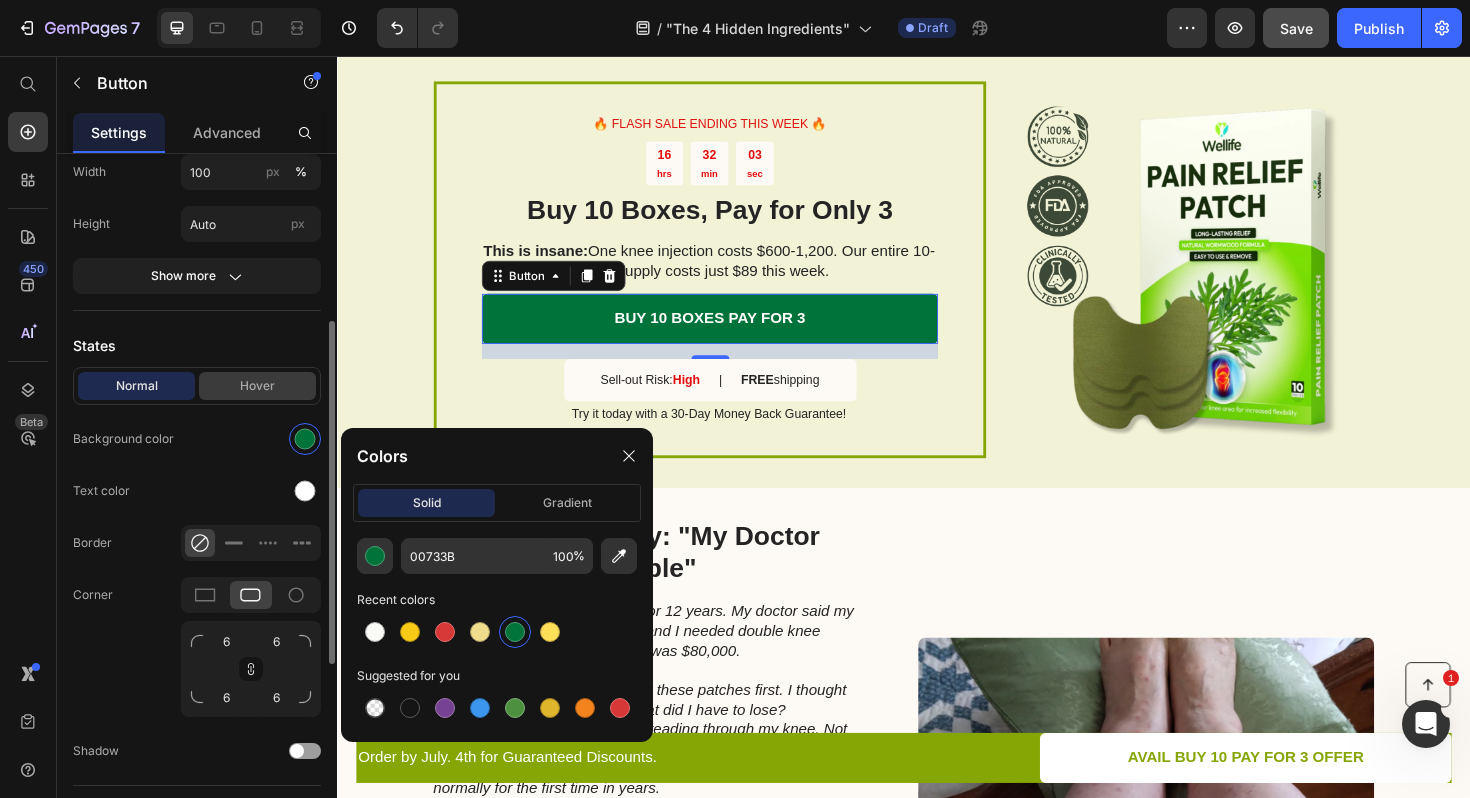 click on "Hover" at bounding box center [257, 386] 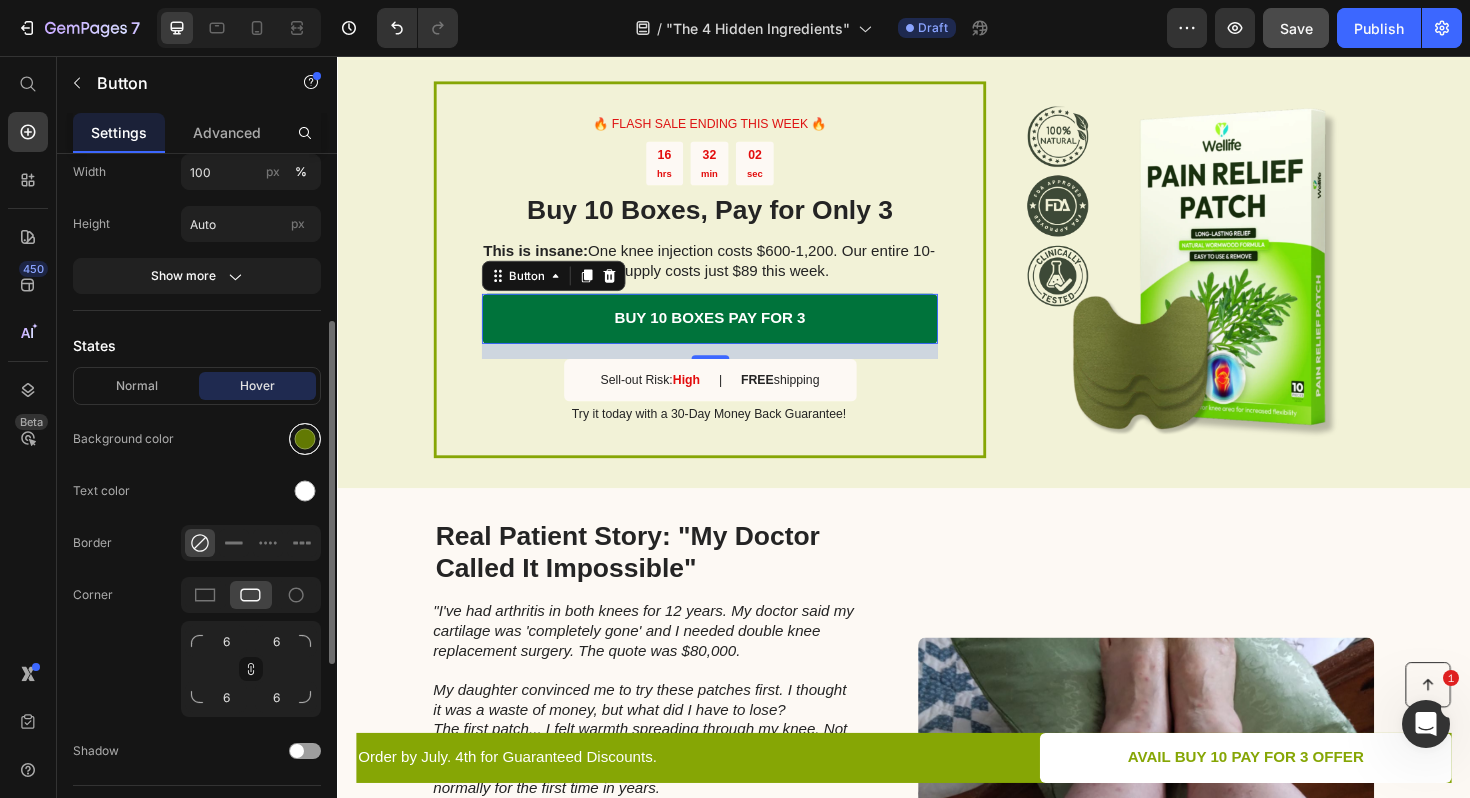 click at bounding box center (305, 439) 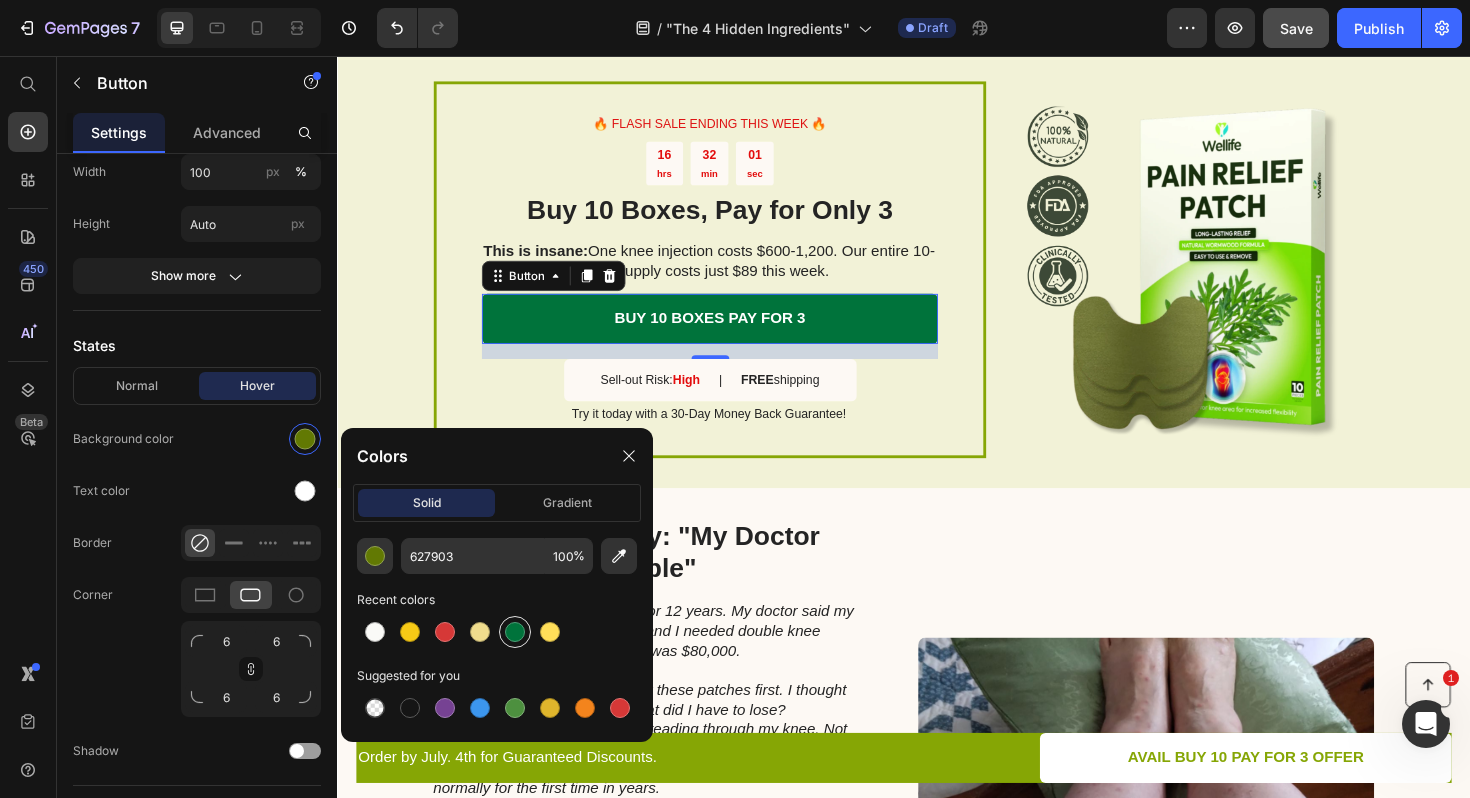 click at bounding box center (515, 632) 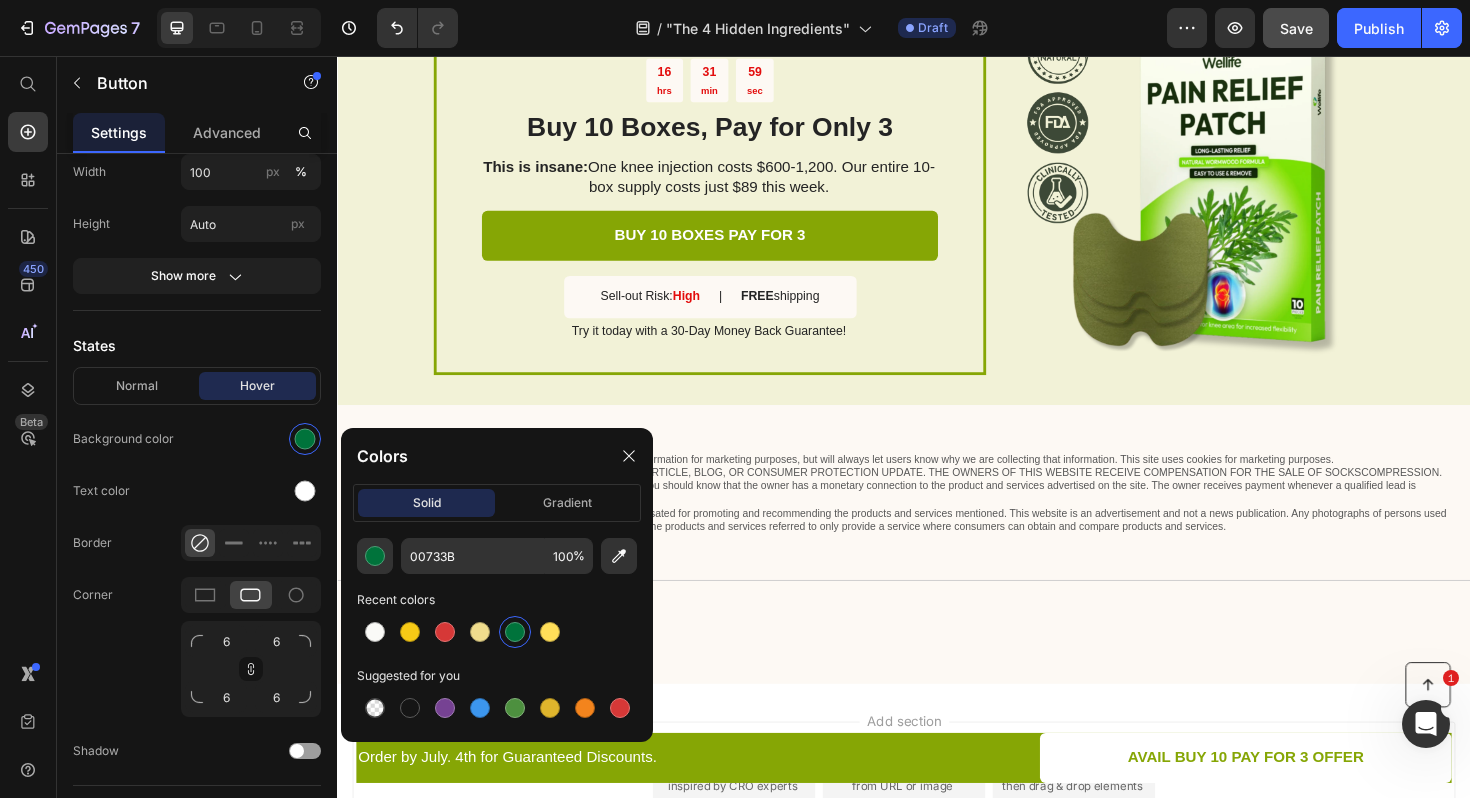 scroll, scrollTop: 4030, scrollLeft: 0, axis: vertical 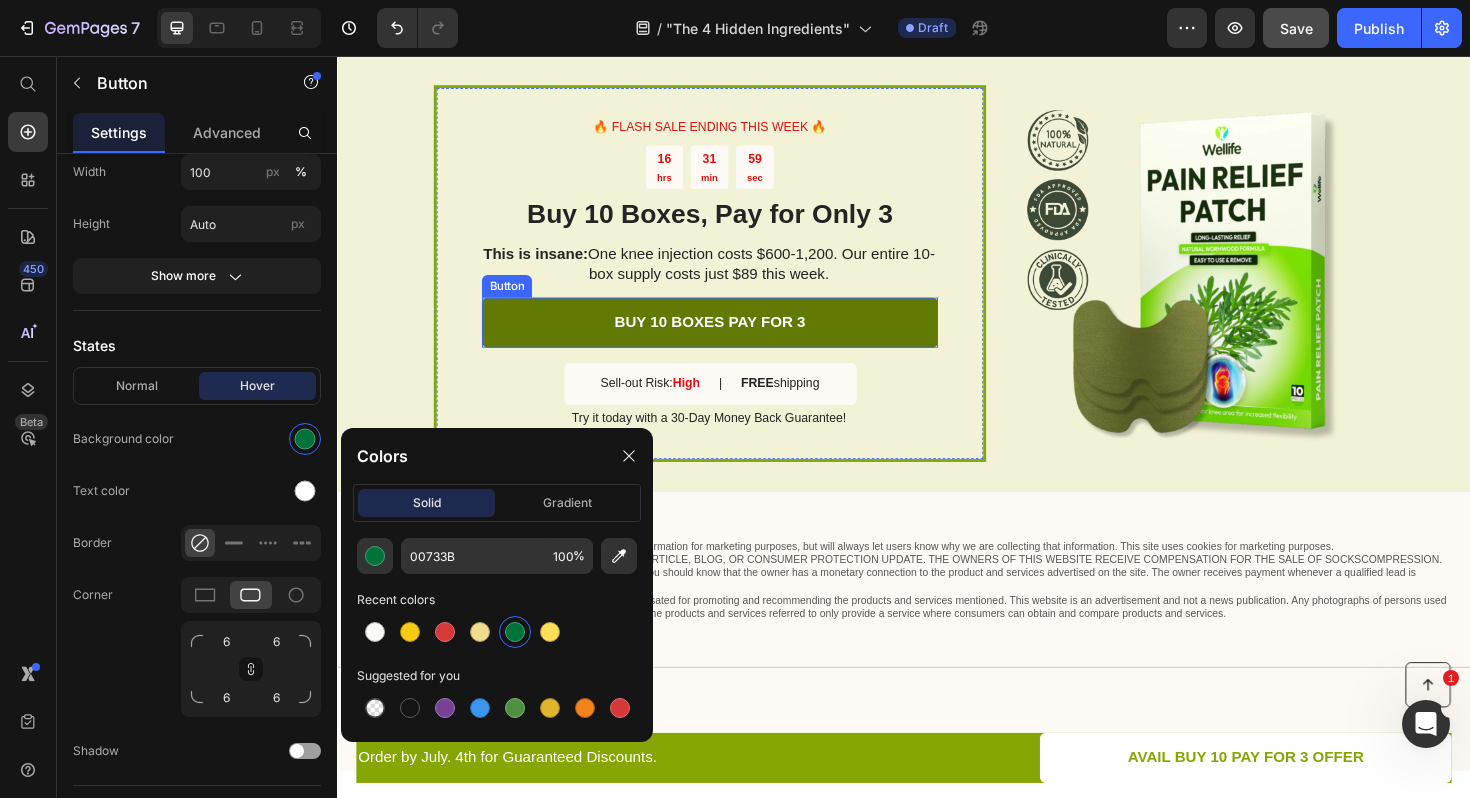 click on "BUY 10 BOXES PAY FOR 3" at bounding box center (731, 338) 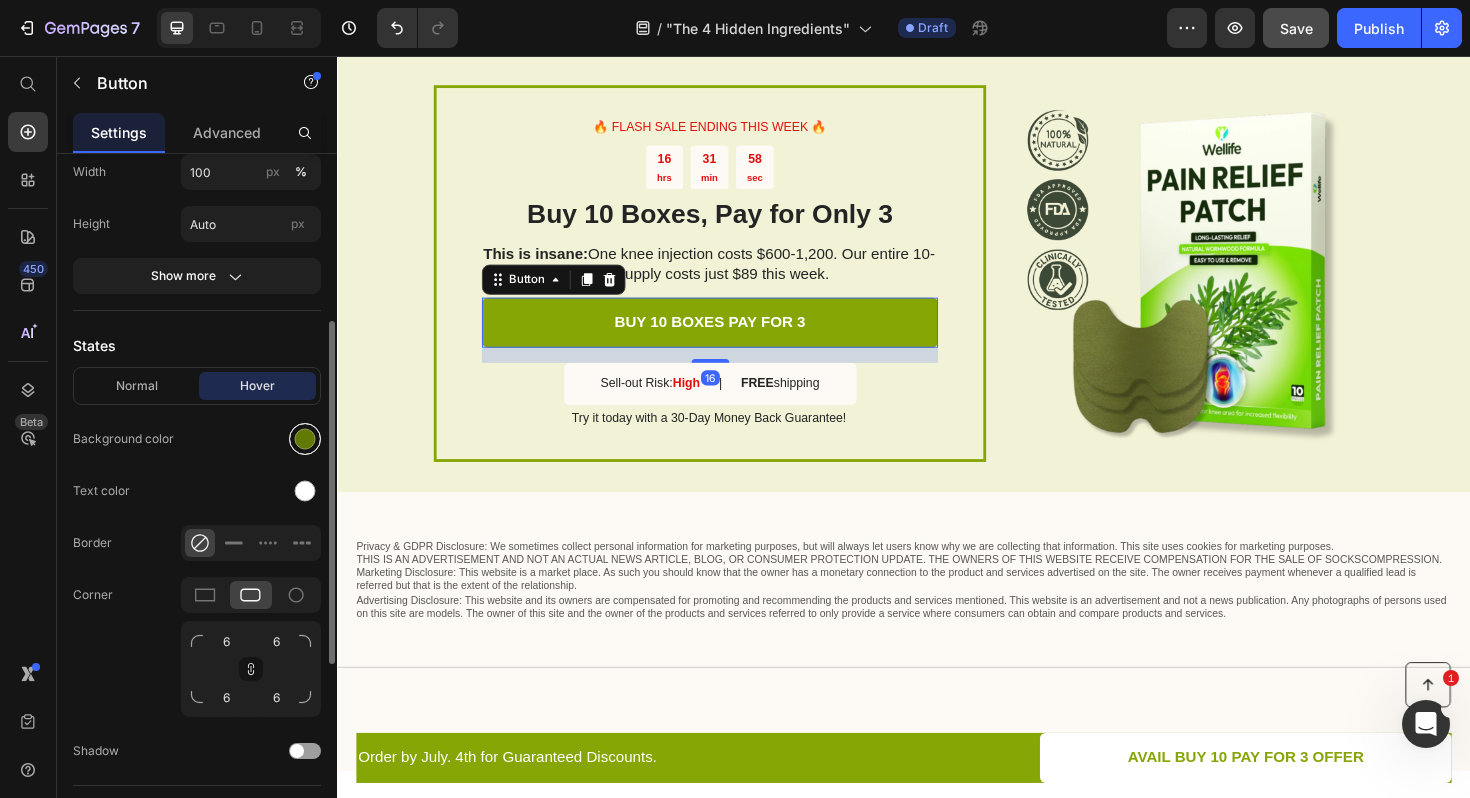 click at bounding box center [305, 439] 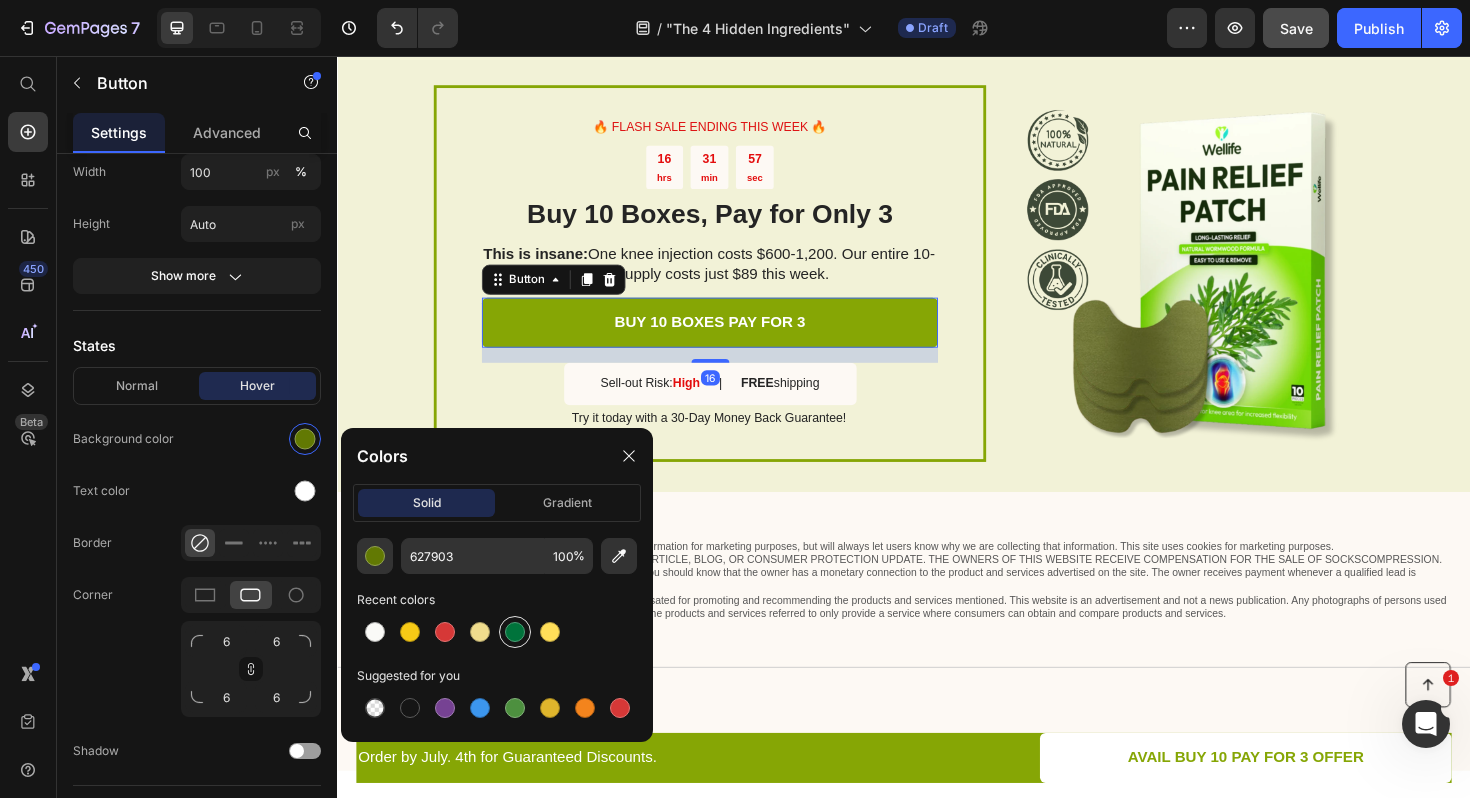 click at bounding box center [515, 632] 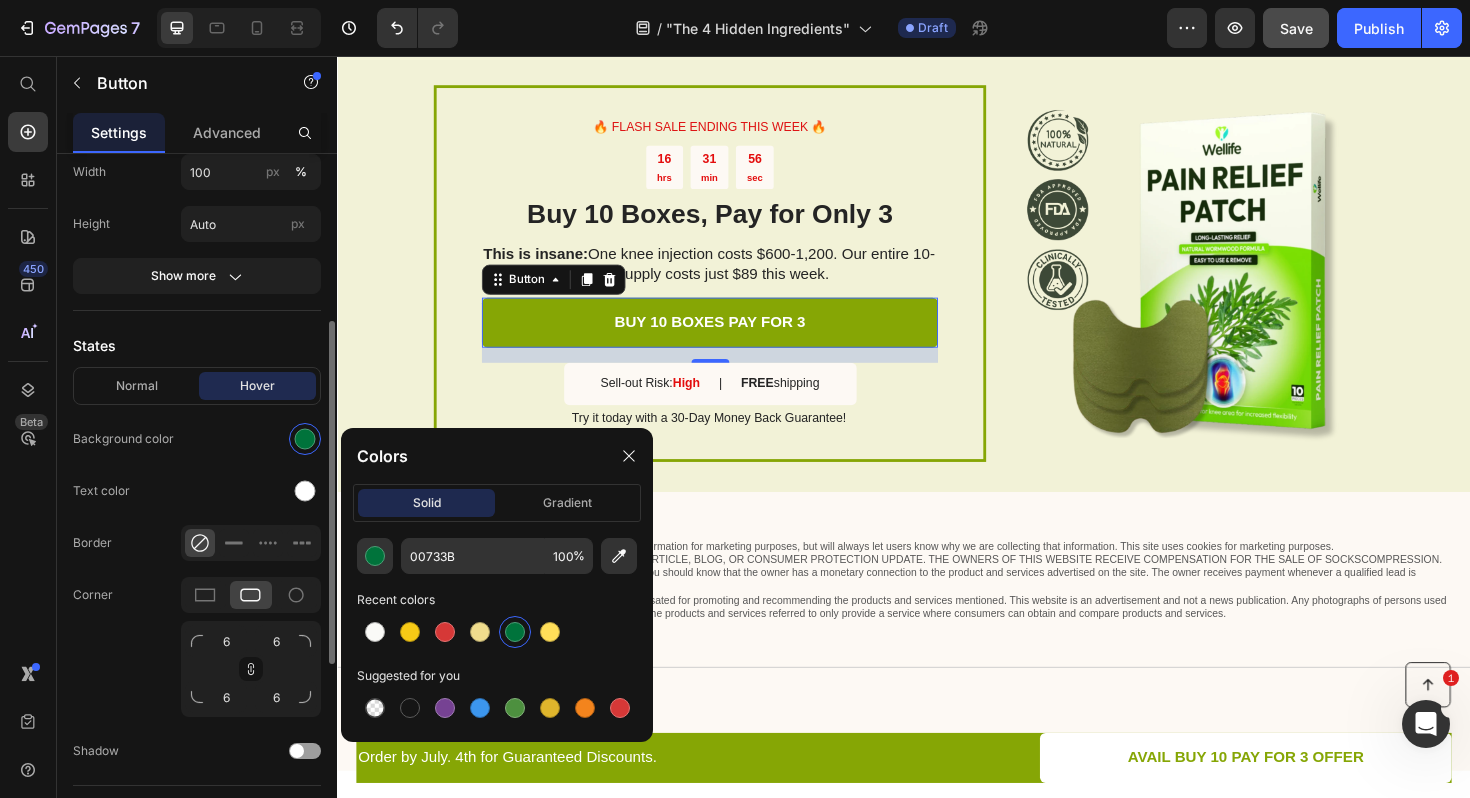 click on "Normal Hover" at bounding box center (197, 386) 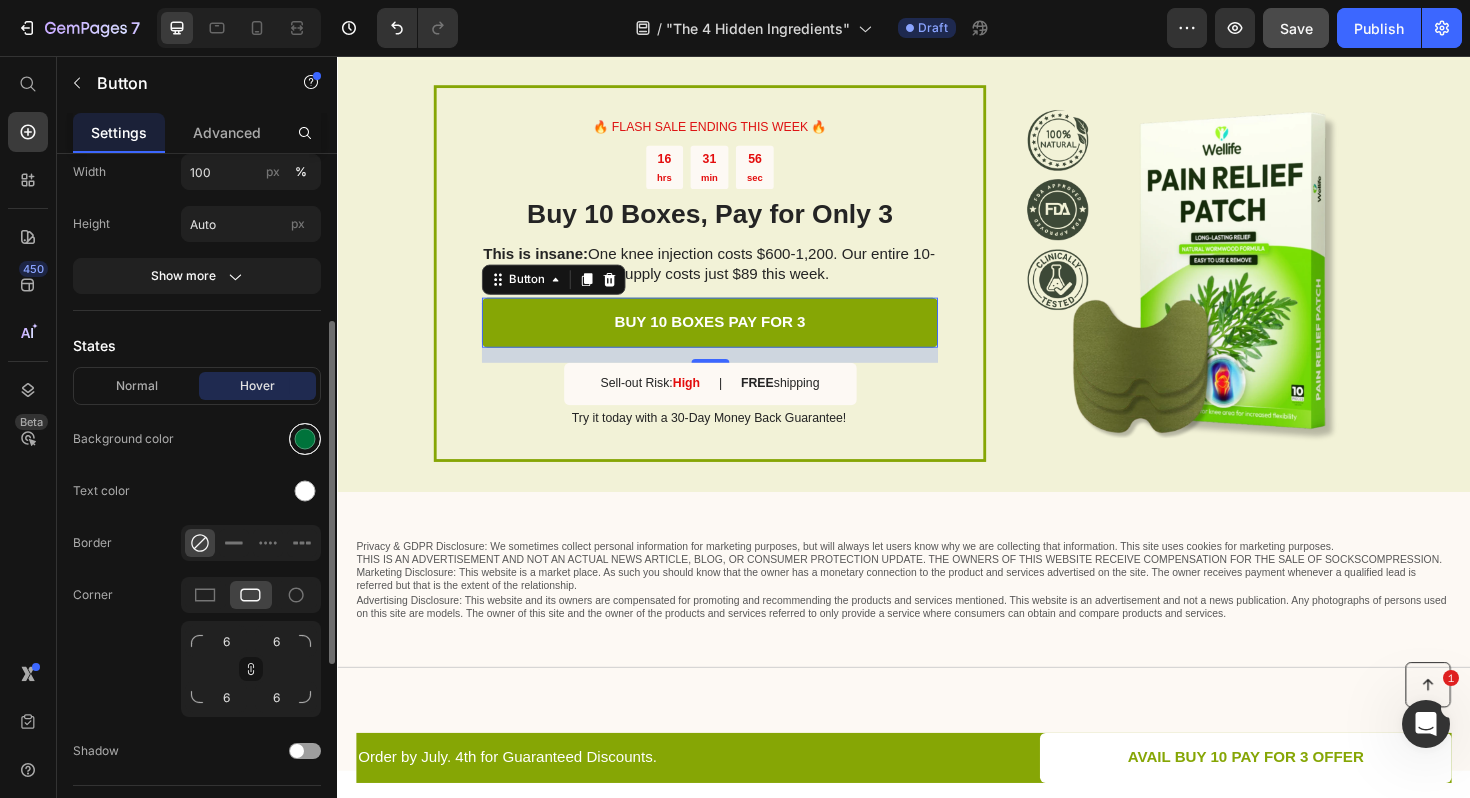 click at bounding box center (305, 439) 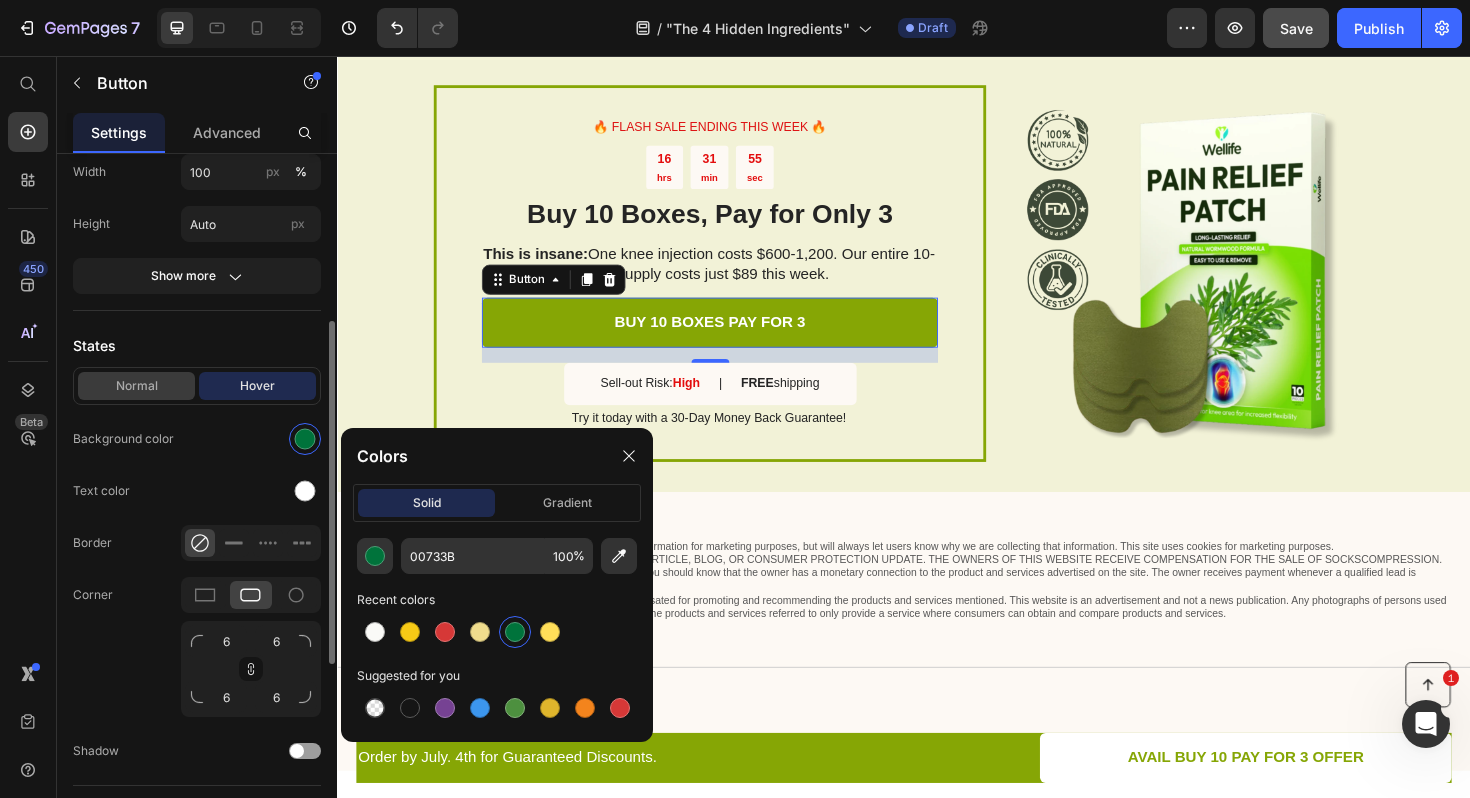 click on "Normal" at bounding box center [136, 386] 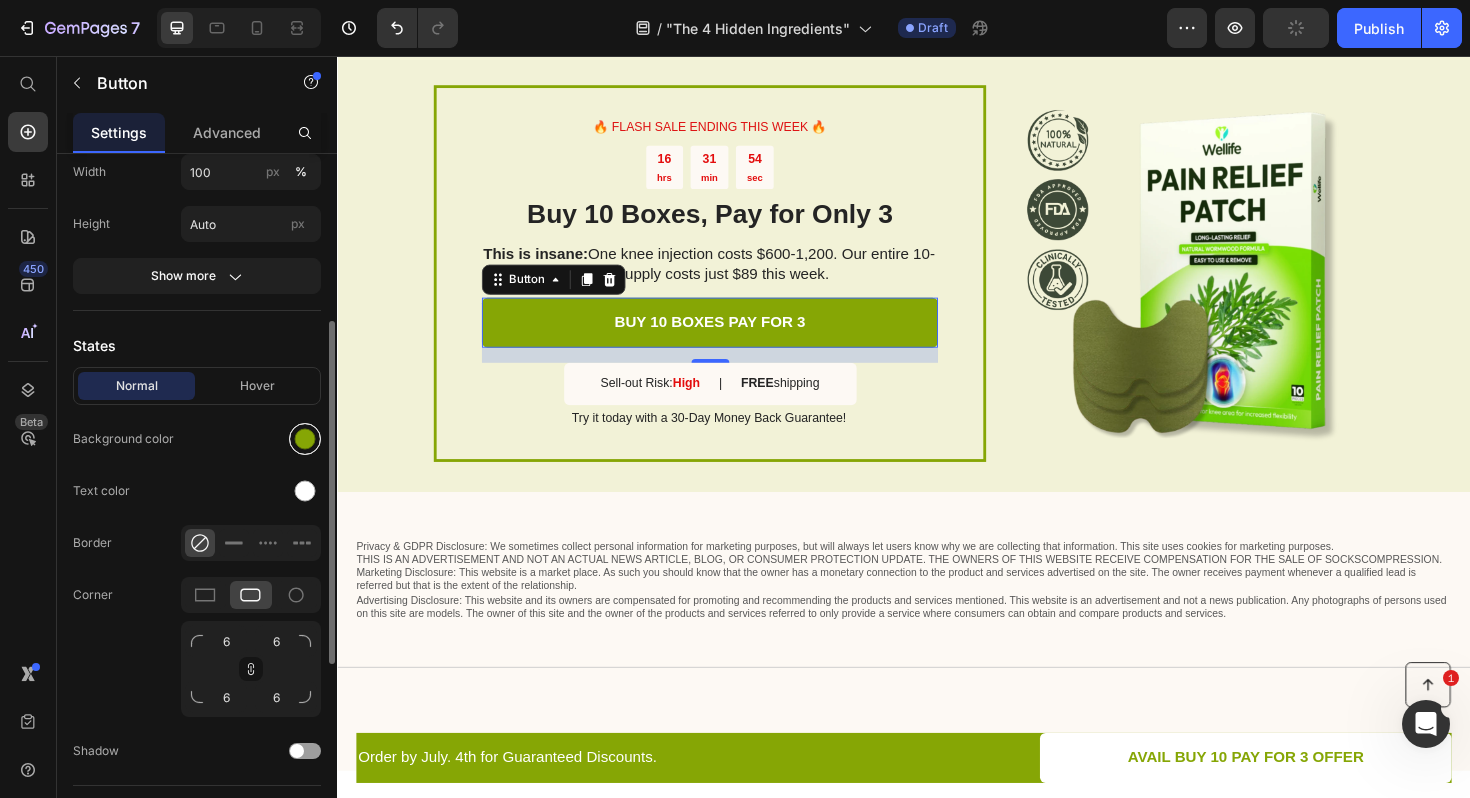 click at bounding box center [305, 439] 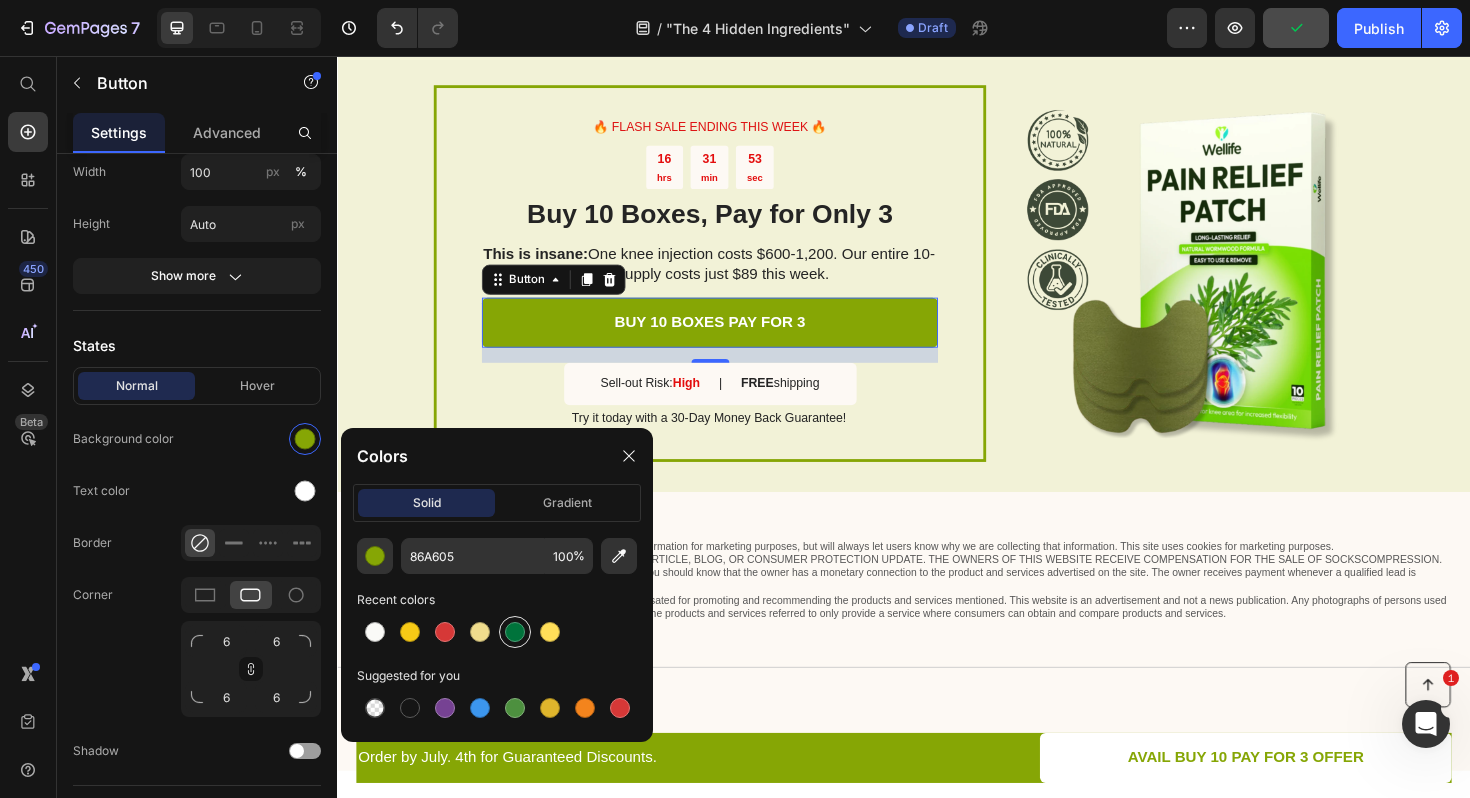 click at bounding box center (515, 632) 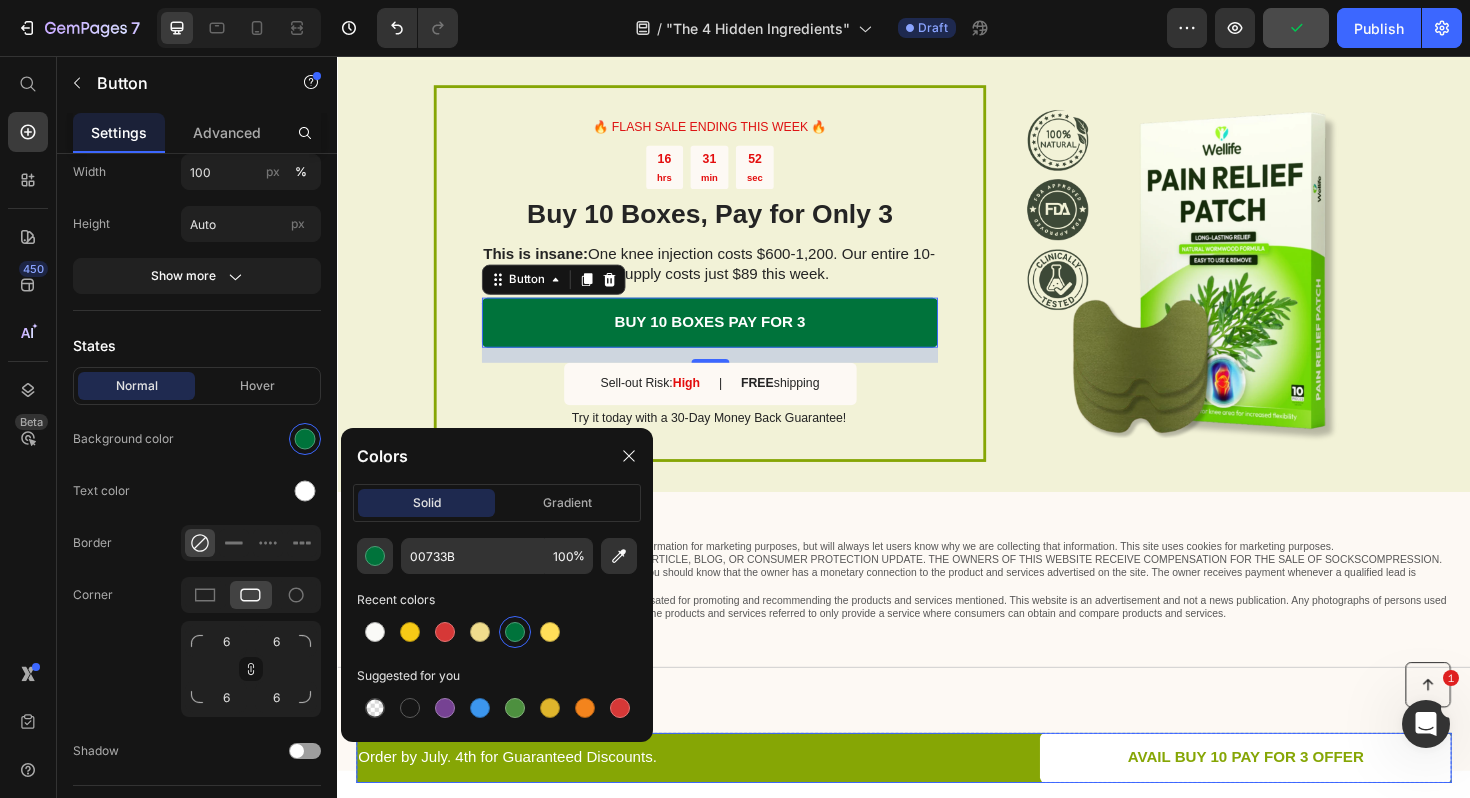 click on "Order by July. 4th for Guaranteed Discounts. Text Block" at bounding box center [647, 799] 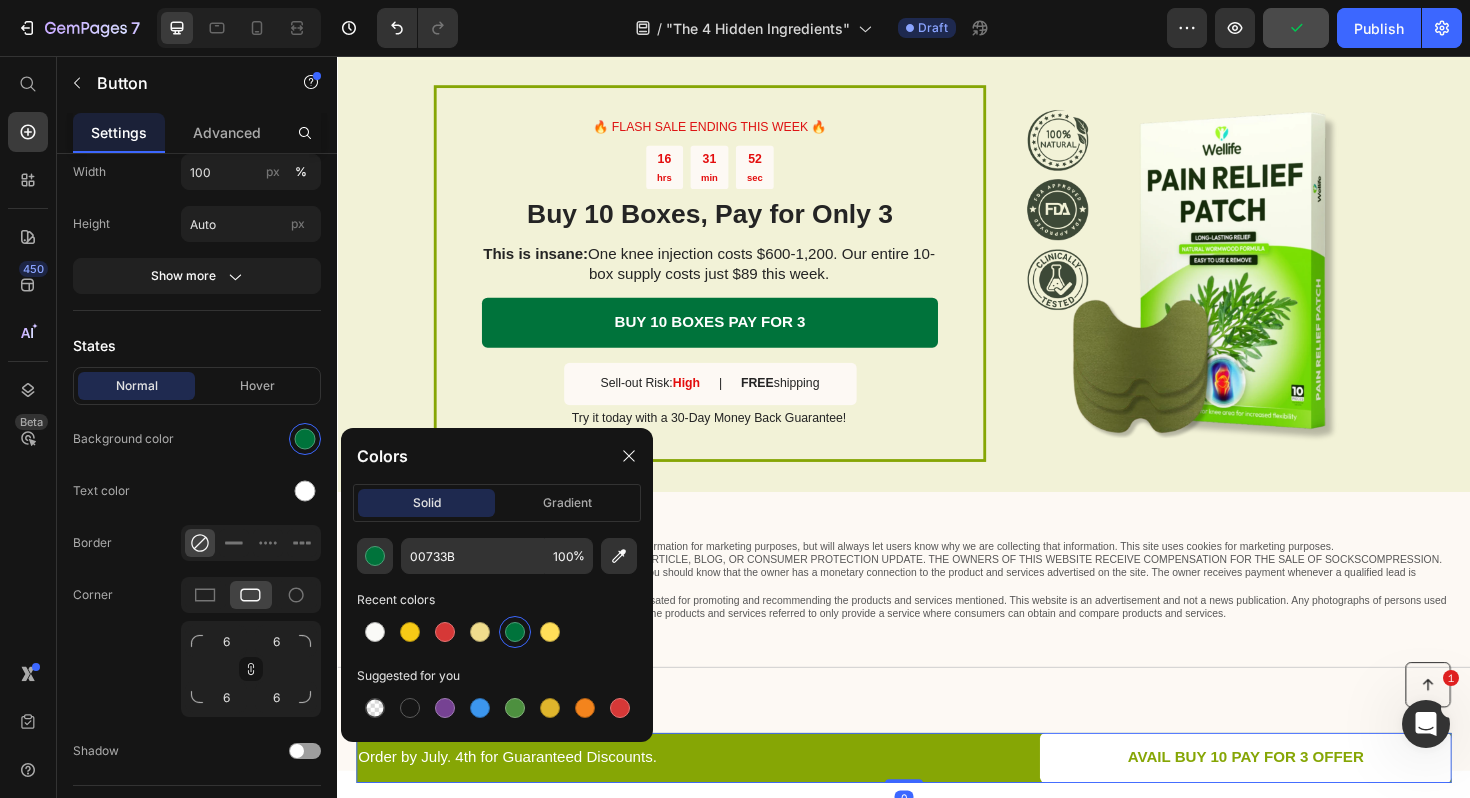 scroll, scrollTop: 0, scrollLeft: 0, axis: both 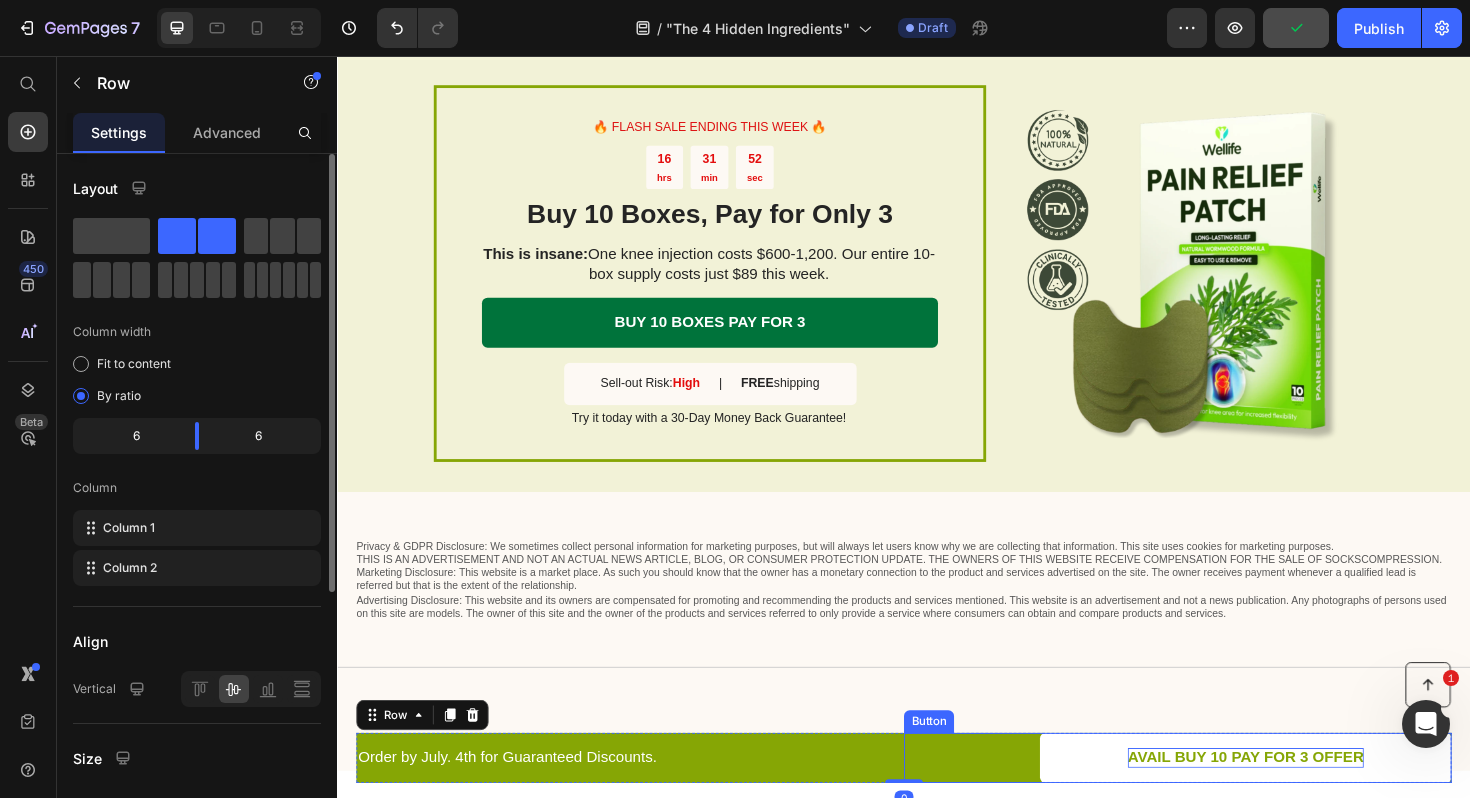 click on "AVAIL BUY 10 PAY FOR 3 OFFER" at bounding box center [1299, 799] 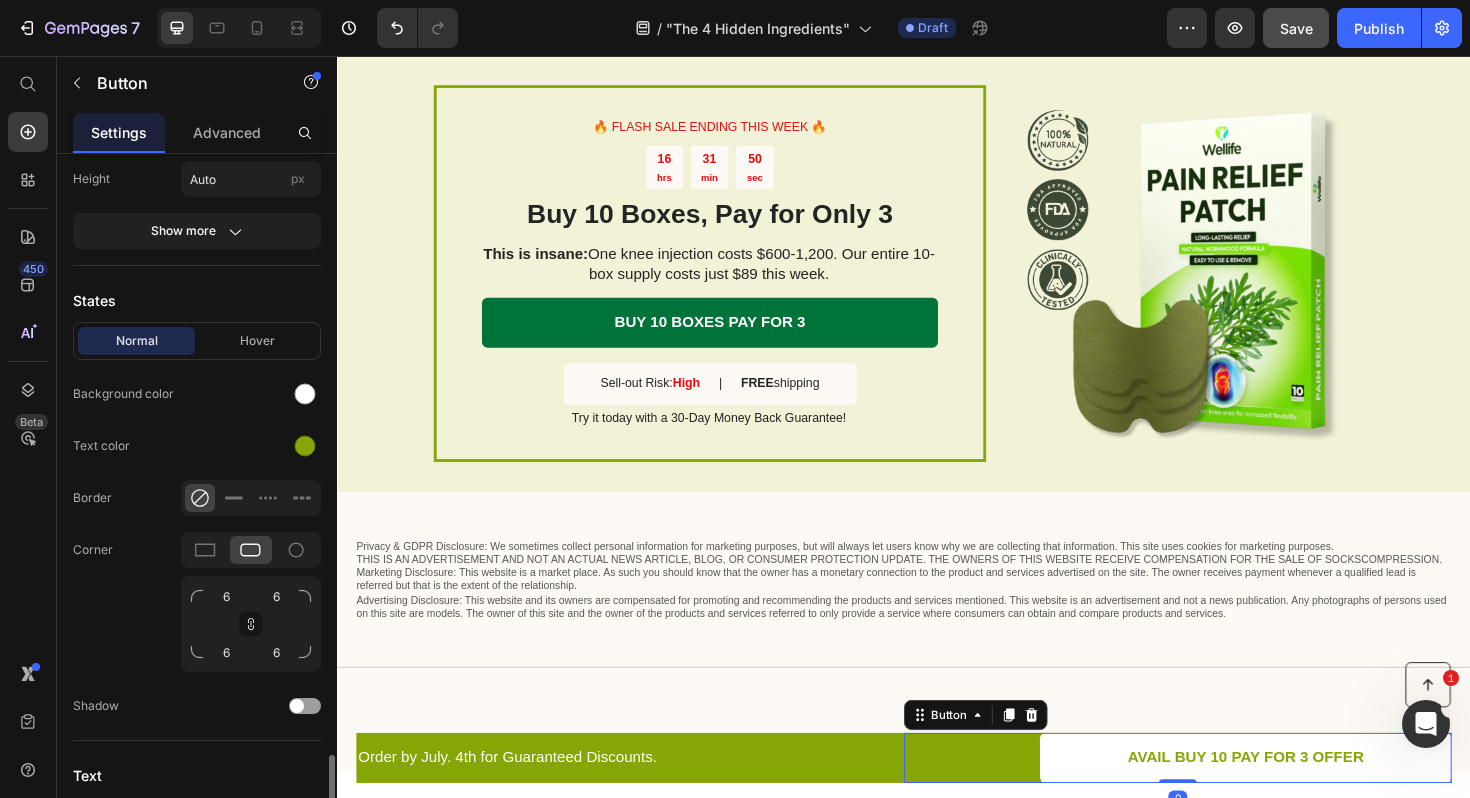 scroll, scrollTop: 305, scrollLeft: 0, axis: vertical 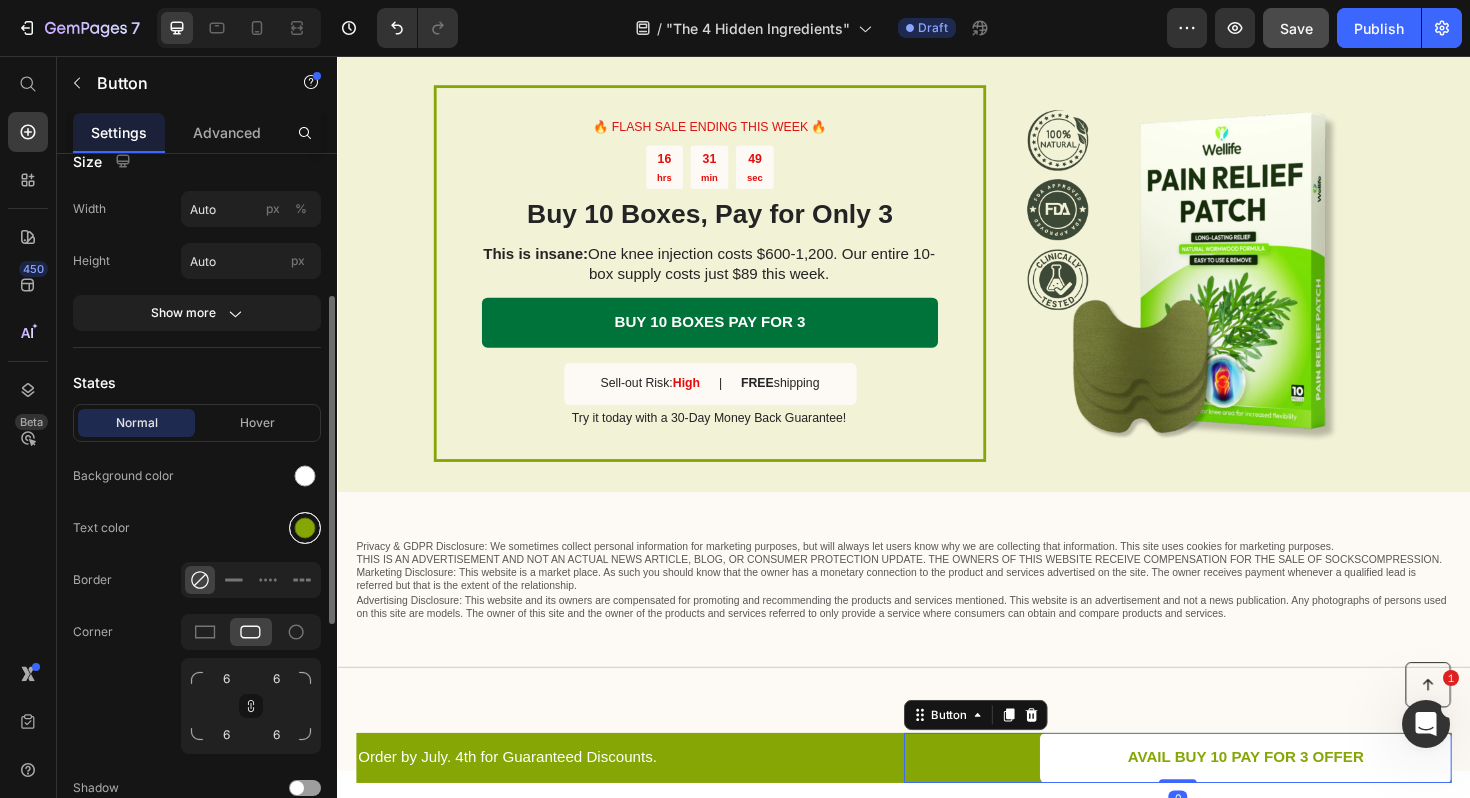 click at bounding box center (305, 528) 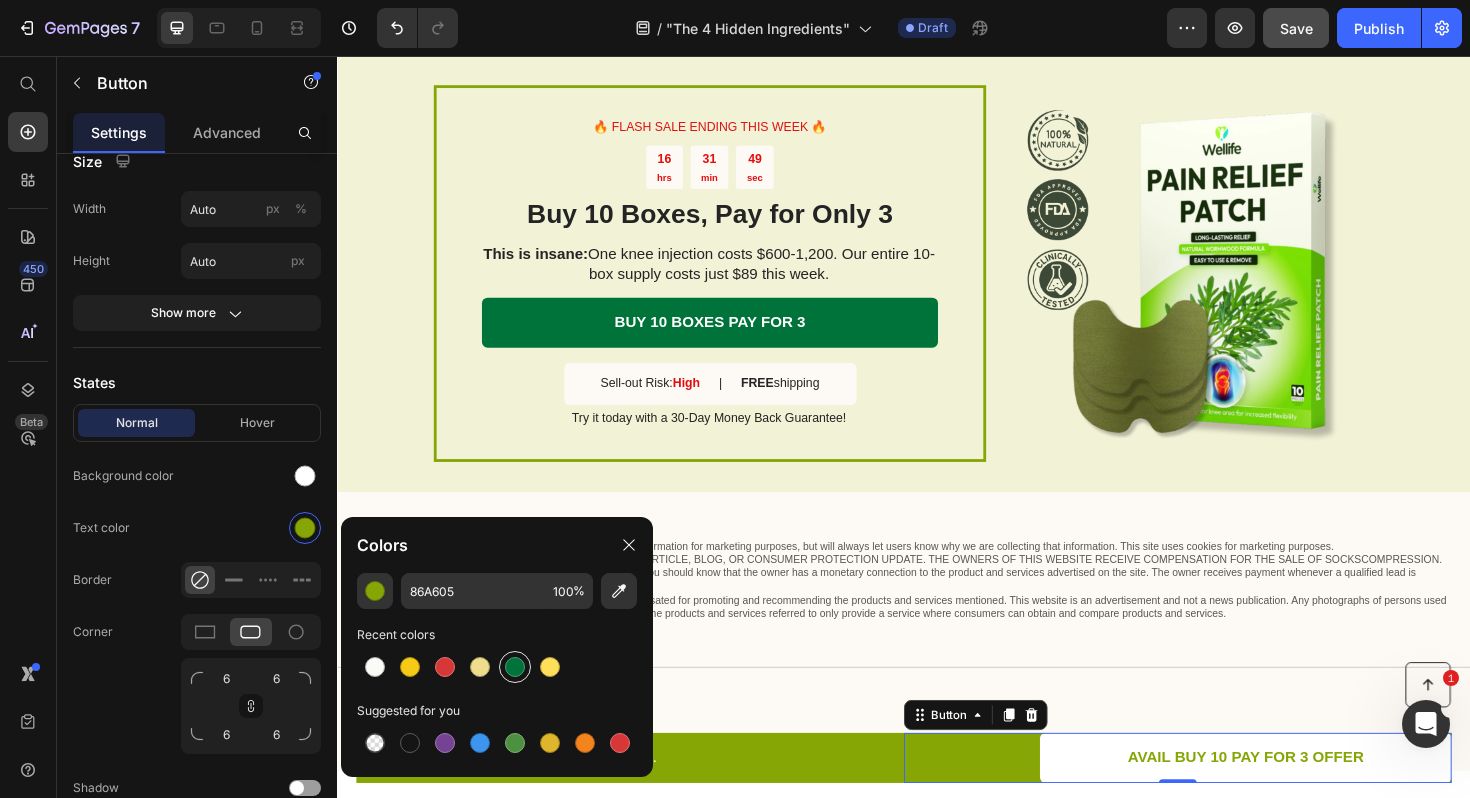 click at bounding box center [515, 667] 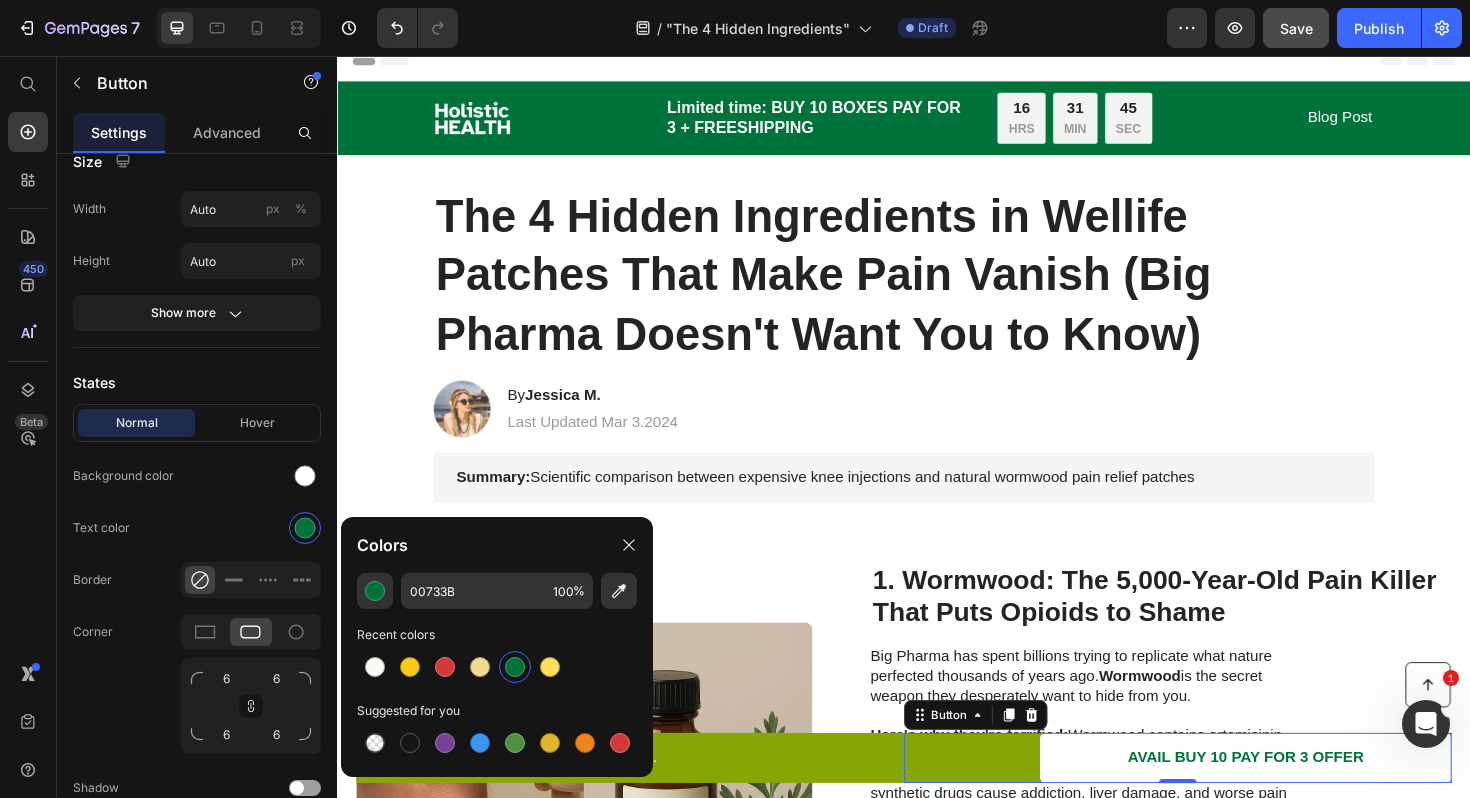scroll, scrollTop: 0, scrollLeft: 0, axis: both 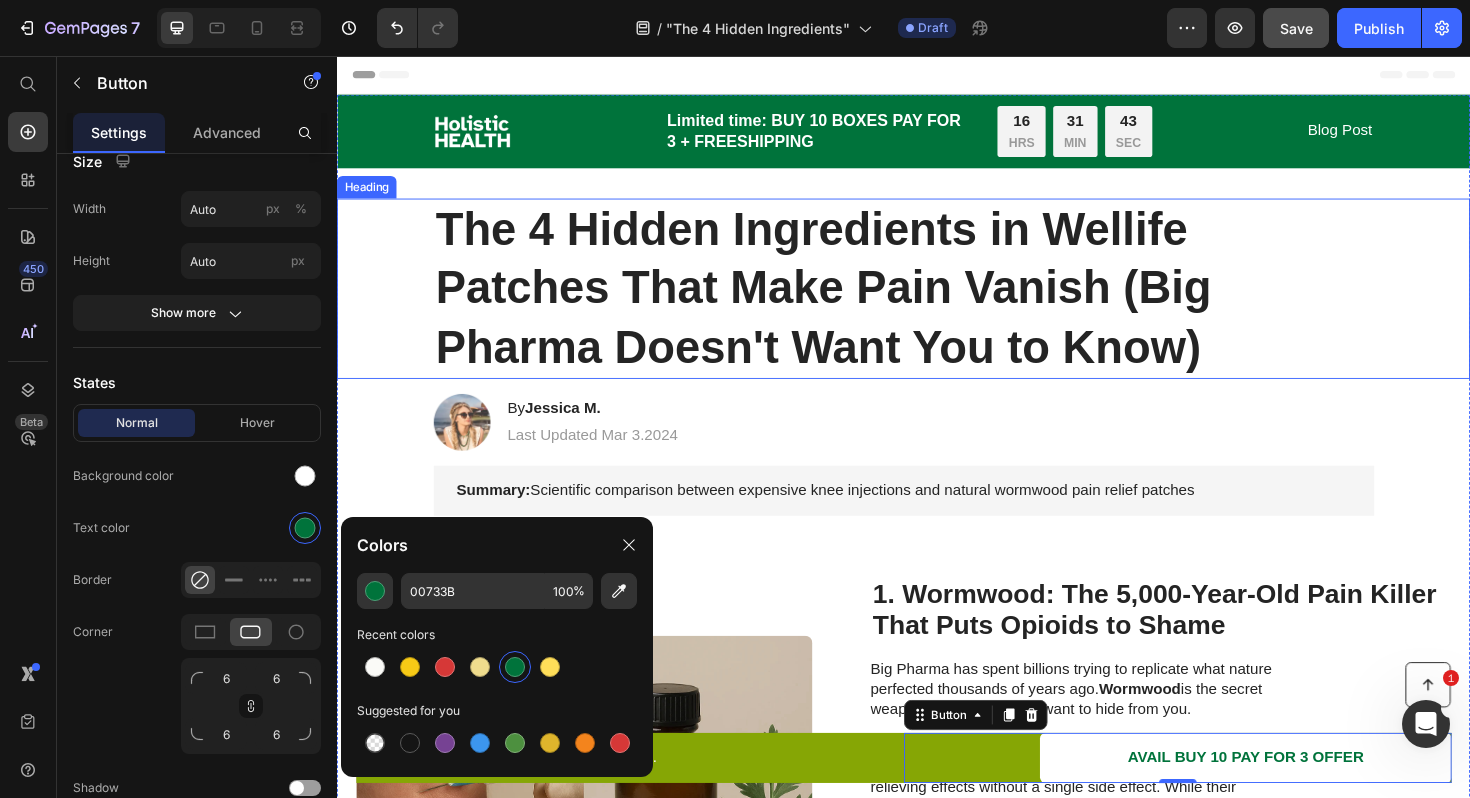 click on "The 4 Hidden Ingredients in Wellife Patches That Make Pain Vanish (Big Pharma Doesn't Want You to Know)" at bounding box center (937, 302) 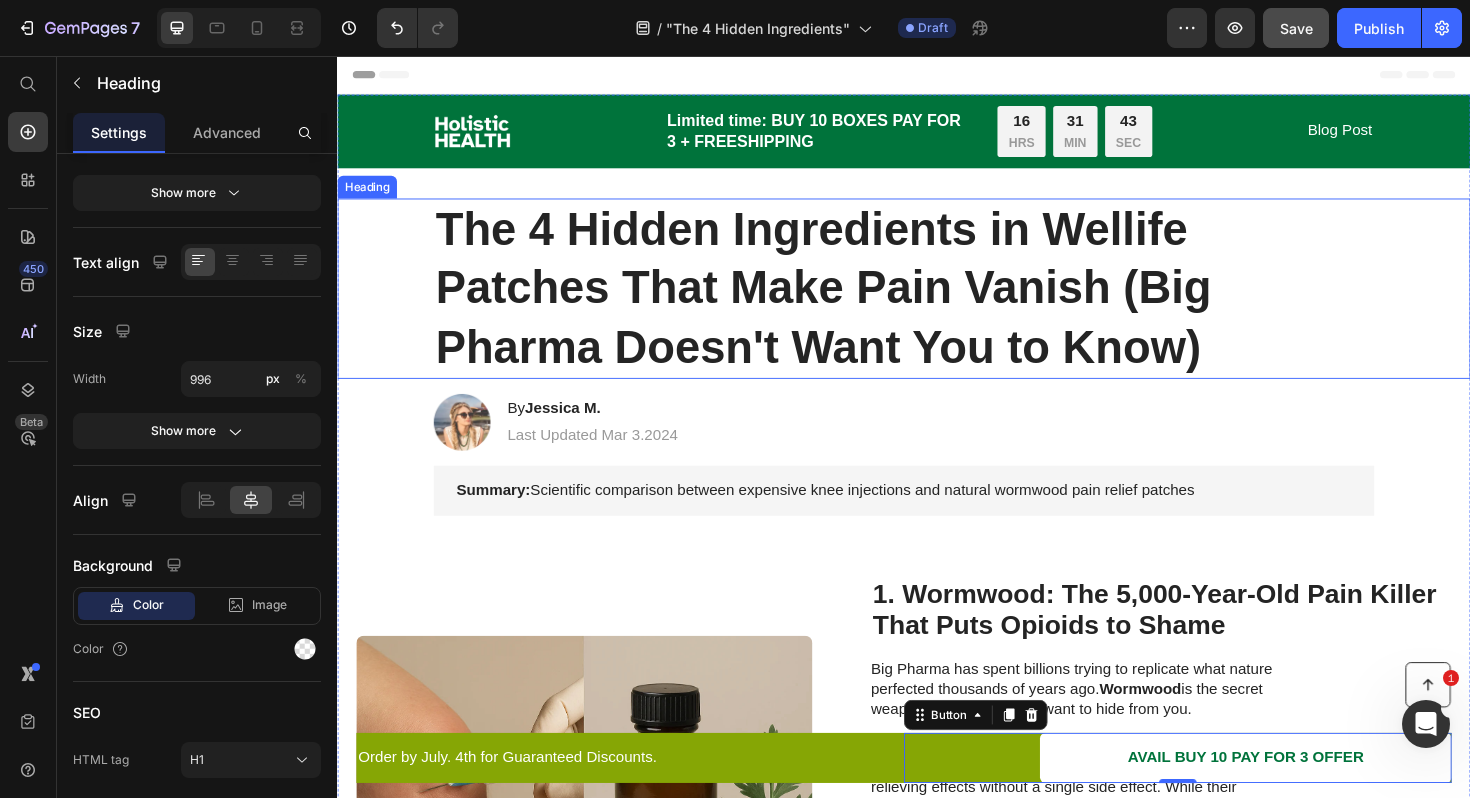 scroll, scrollTop: 0, scrollLeft: 0, axis: both 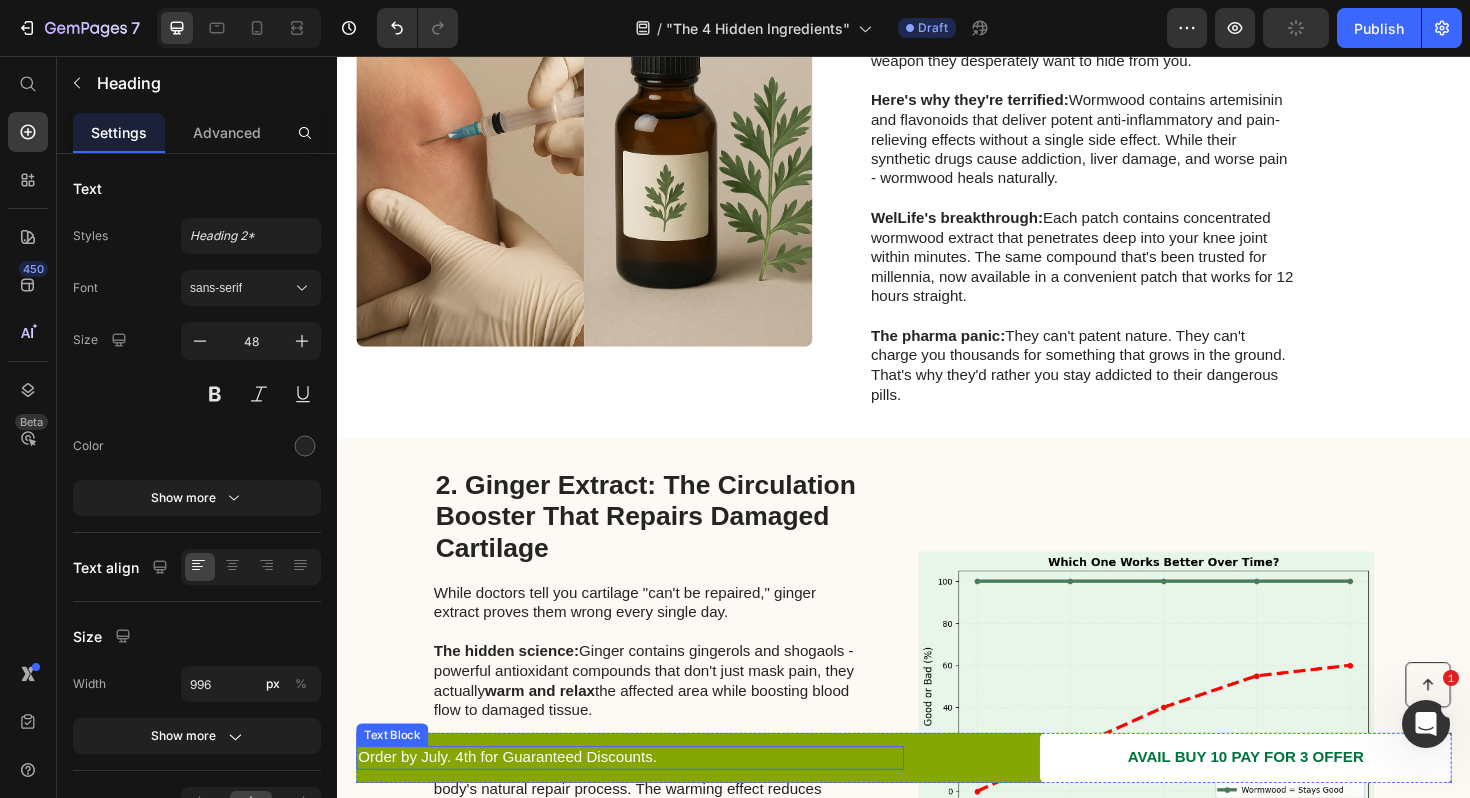 click on "Order by July. 4th for Guaranteed Discounts." at bounding box center [647, 799] 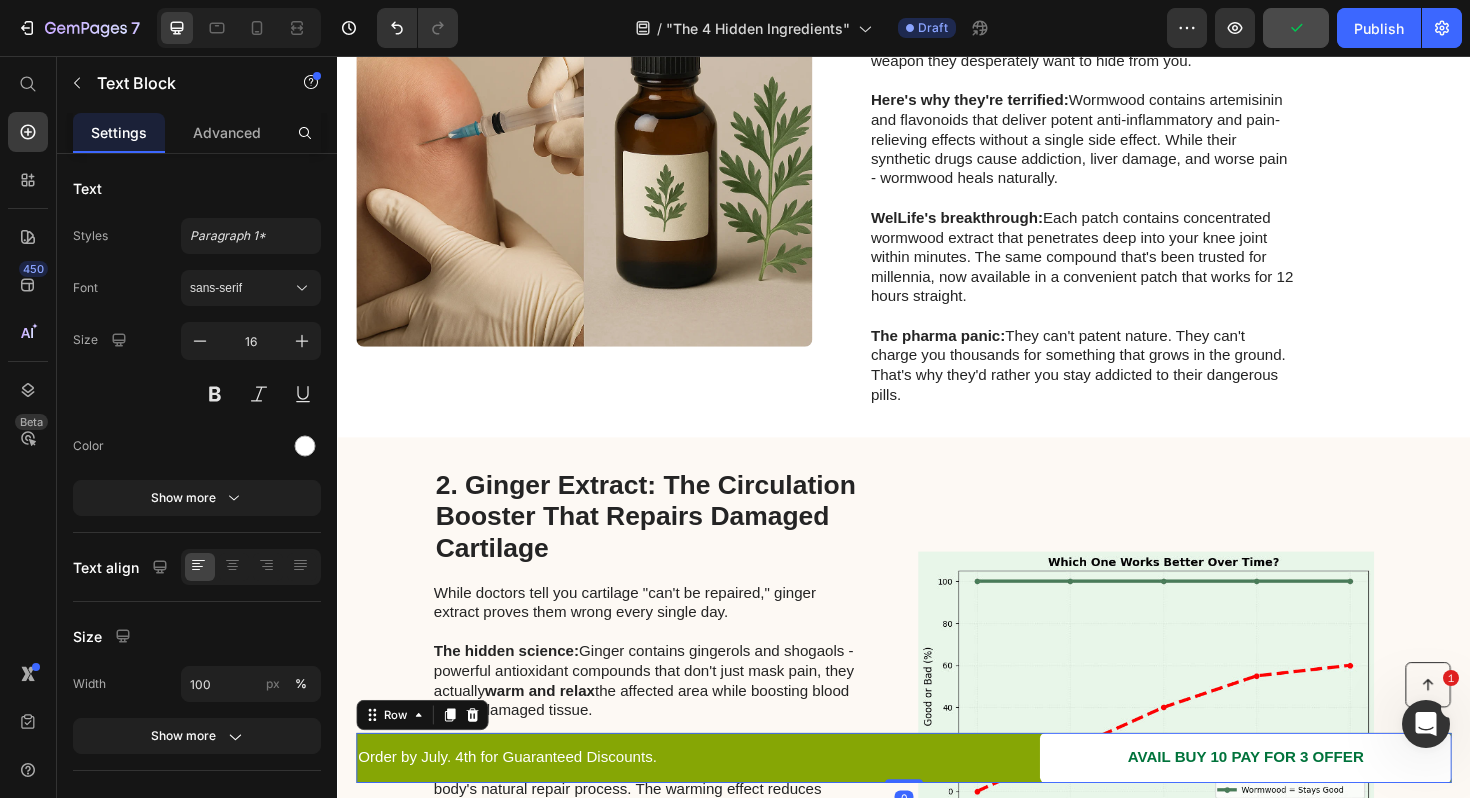 click on "Order by July. 4th for Guaranteed Discounts. Text Block" at bounding box center [647, 799] 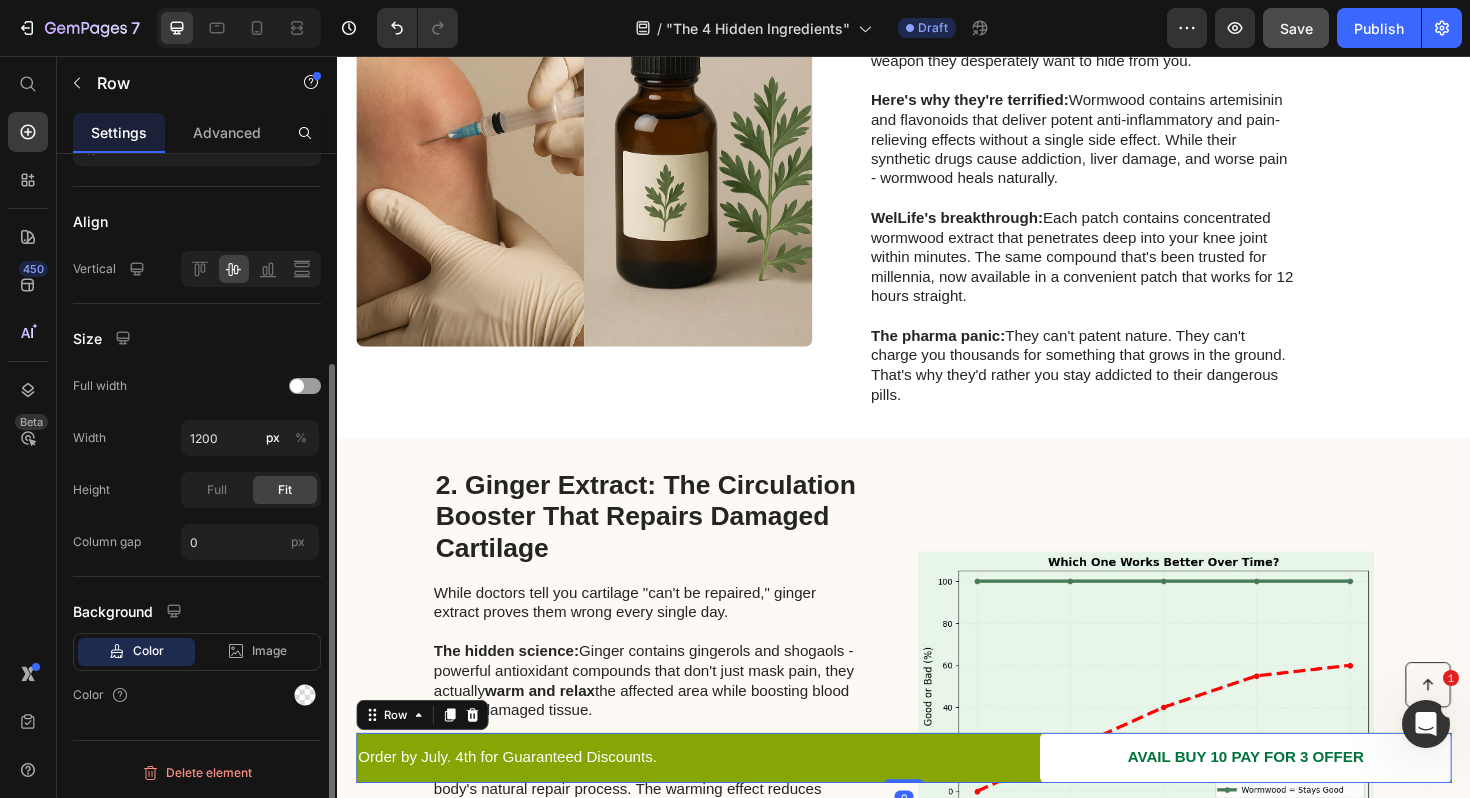 scroll, scrollTop: 243, scrollLeft: 0, axis: vertical 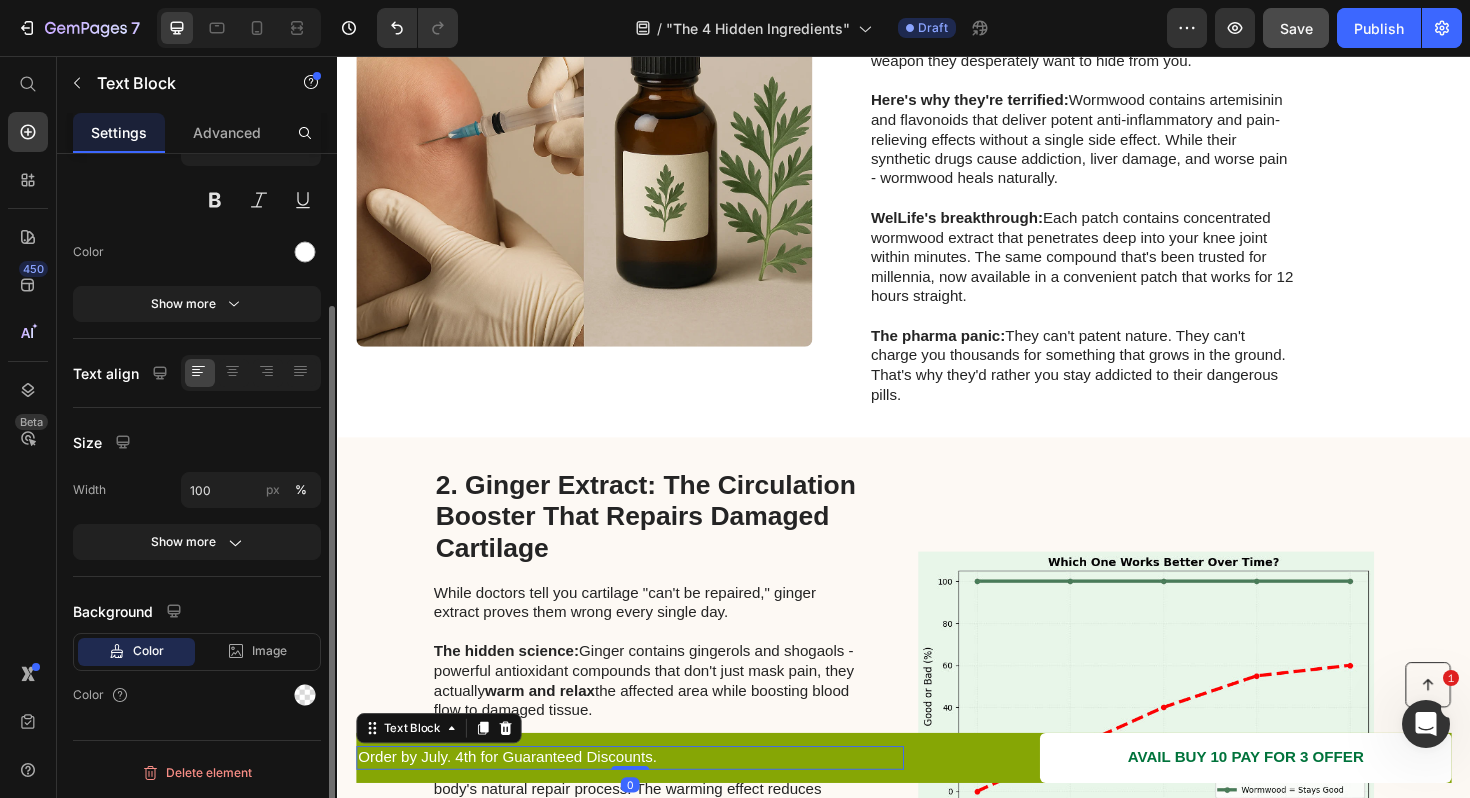 click on "Order by July. 4th for Guaranteed Discounts." at bounding box center (647, 799) 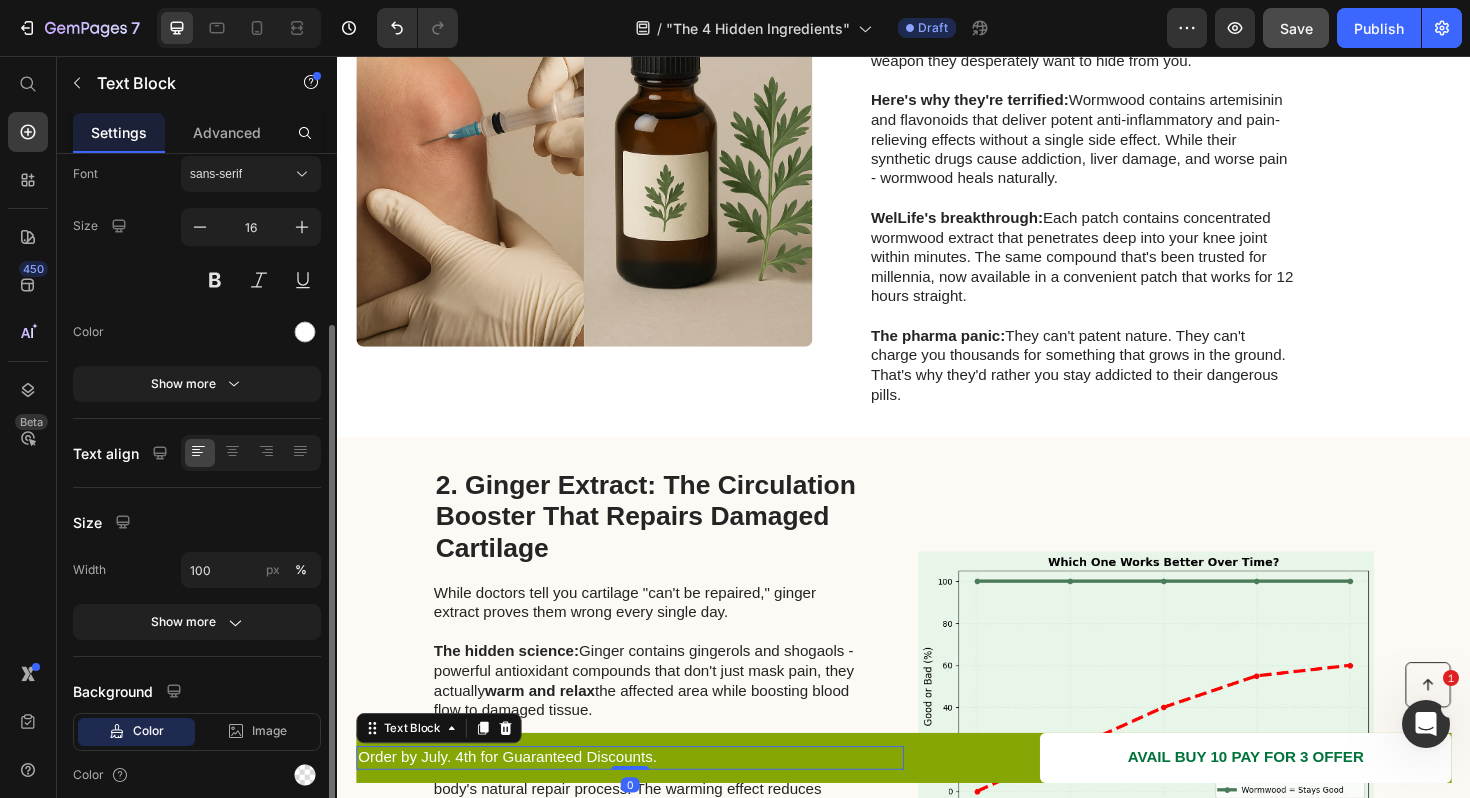 scroll, scrollTop: 194, scrollLeft: 0, axis: vertical 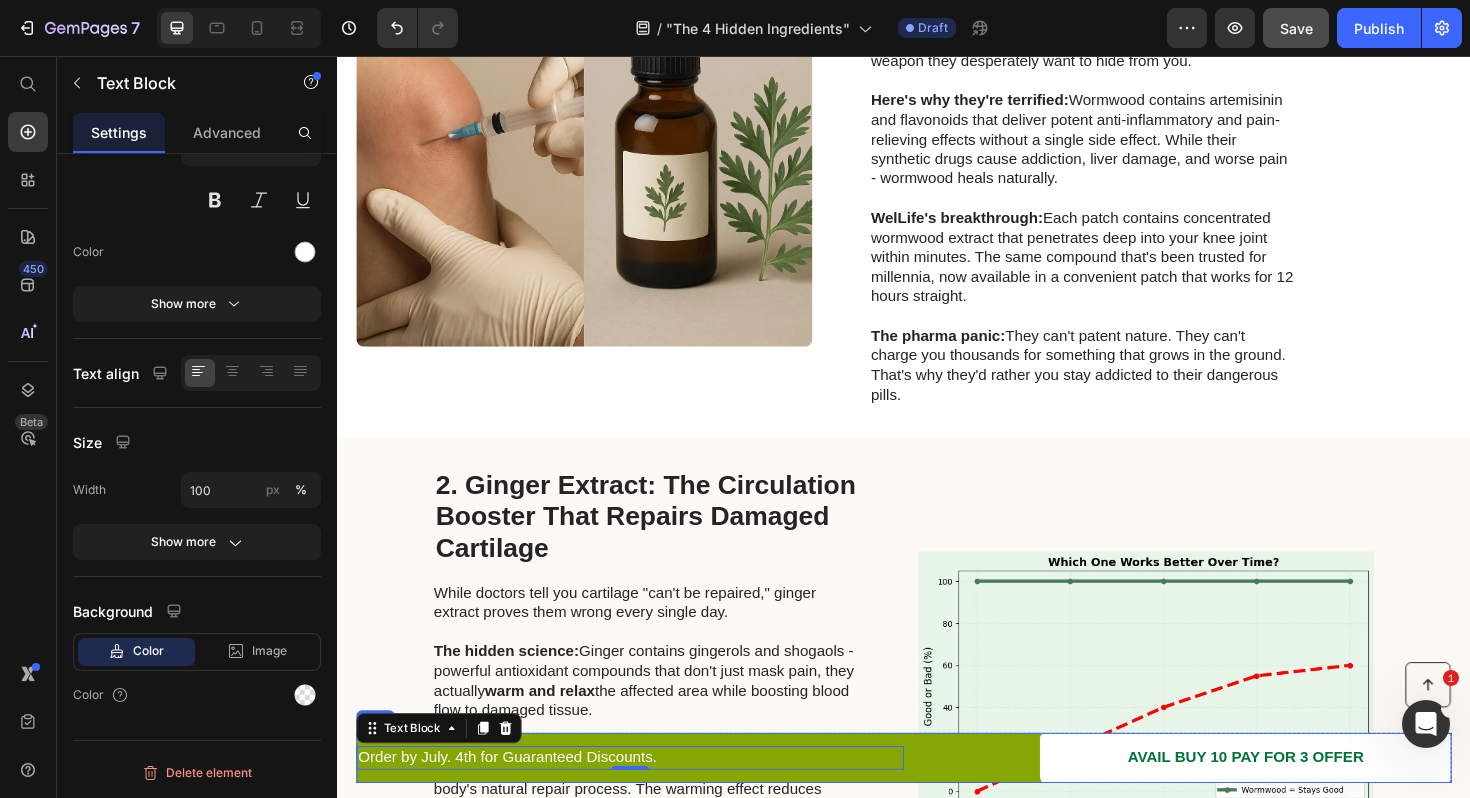 click on "Order by July. 4th for Guaranteed Discounts. Text Block   0" at bounding box center [647, 799] 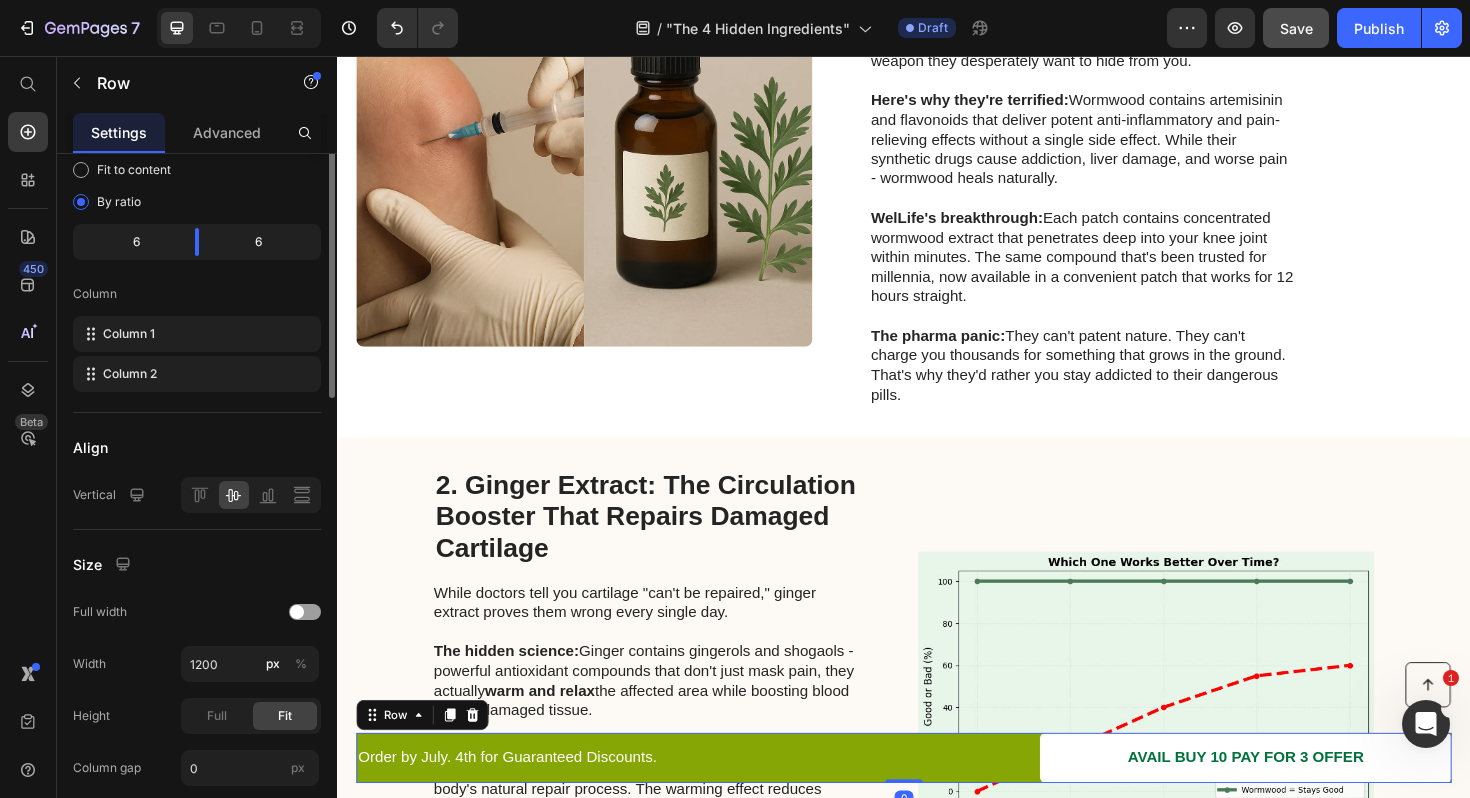 scroll, scrollTop: 0, scrollLeft: 0, axis: both 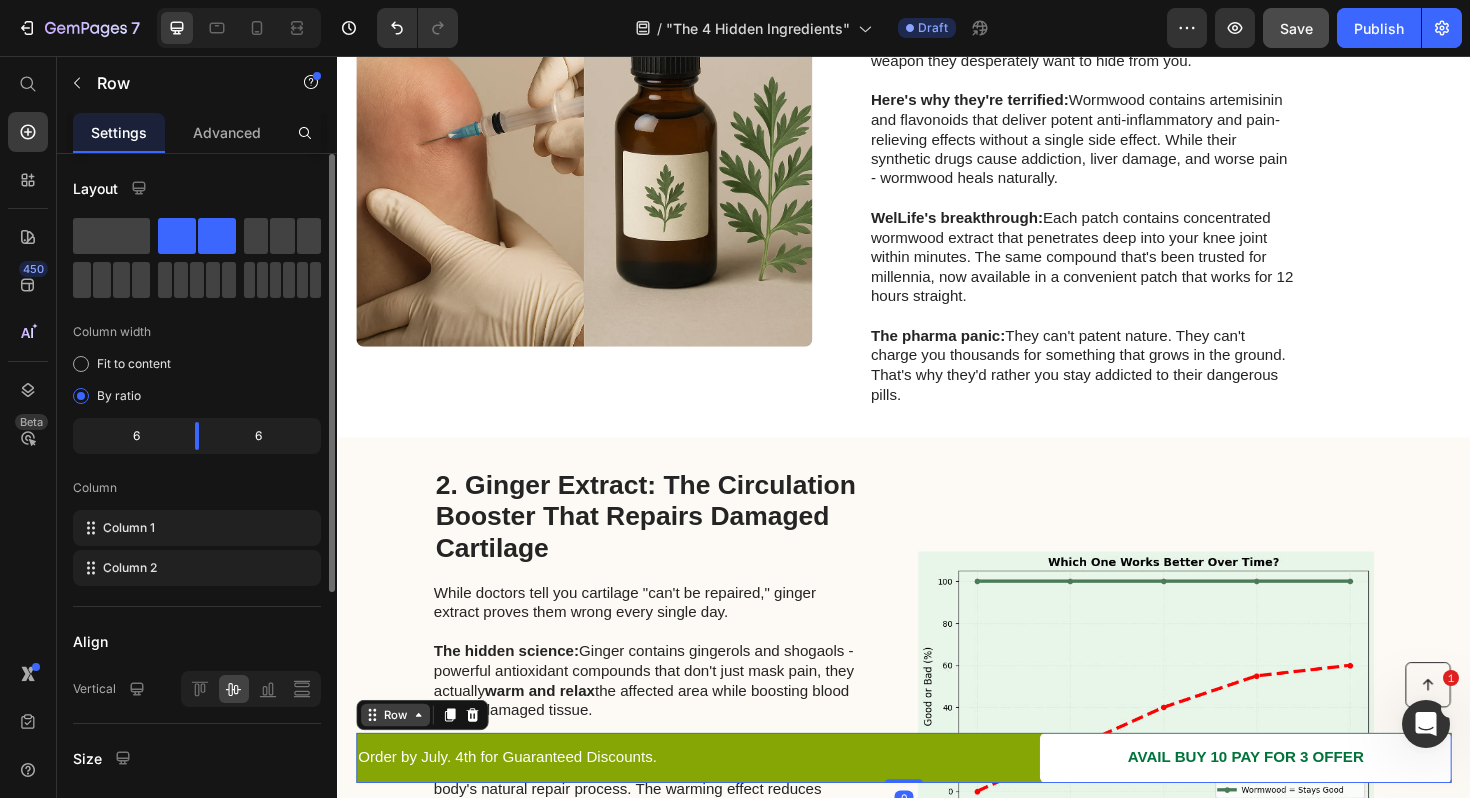 click on "Row" at bounding box center [398, 754] 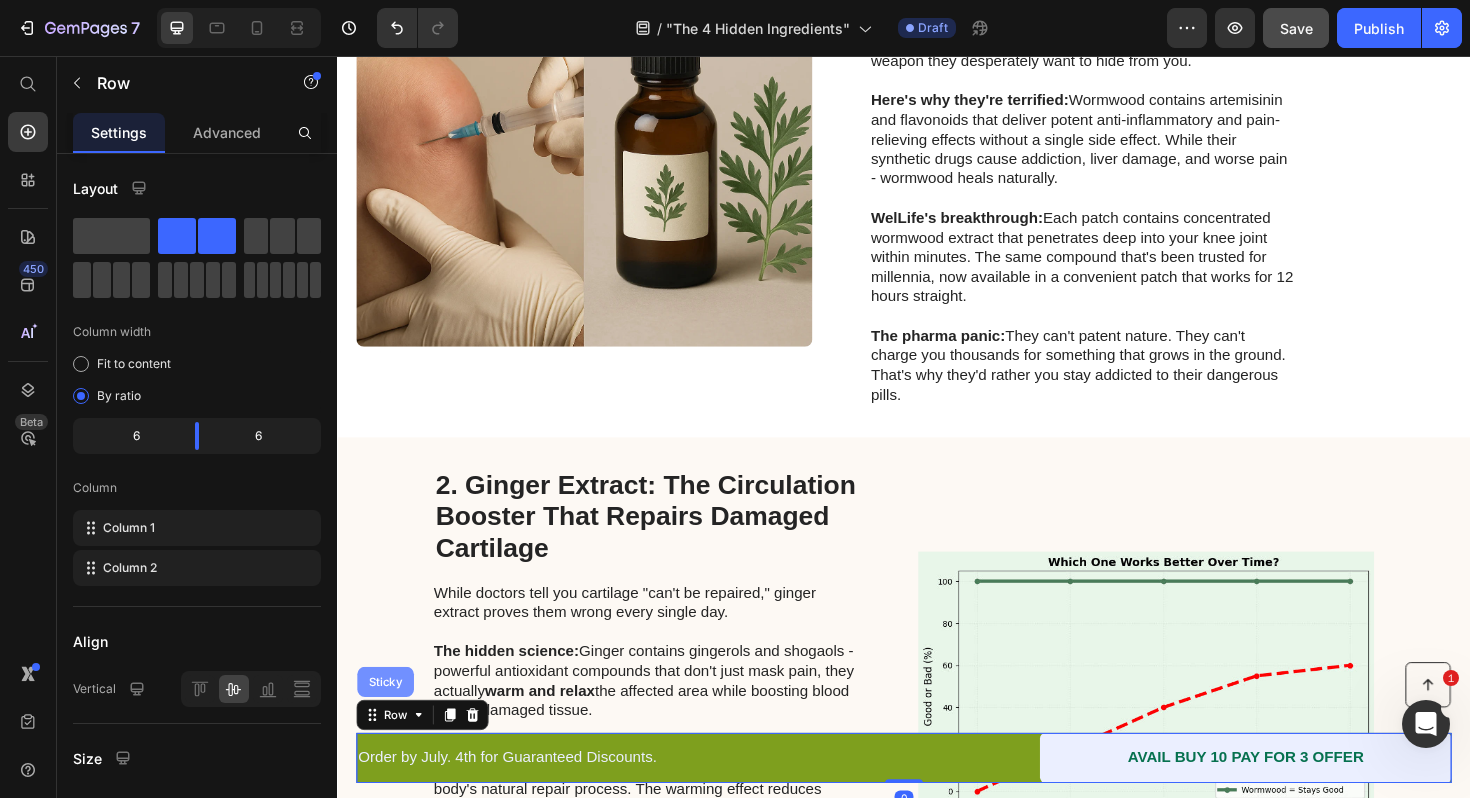click on "Sticky" at bounding box center (388, 719) 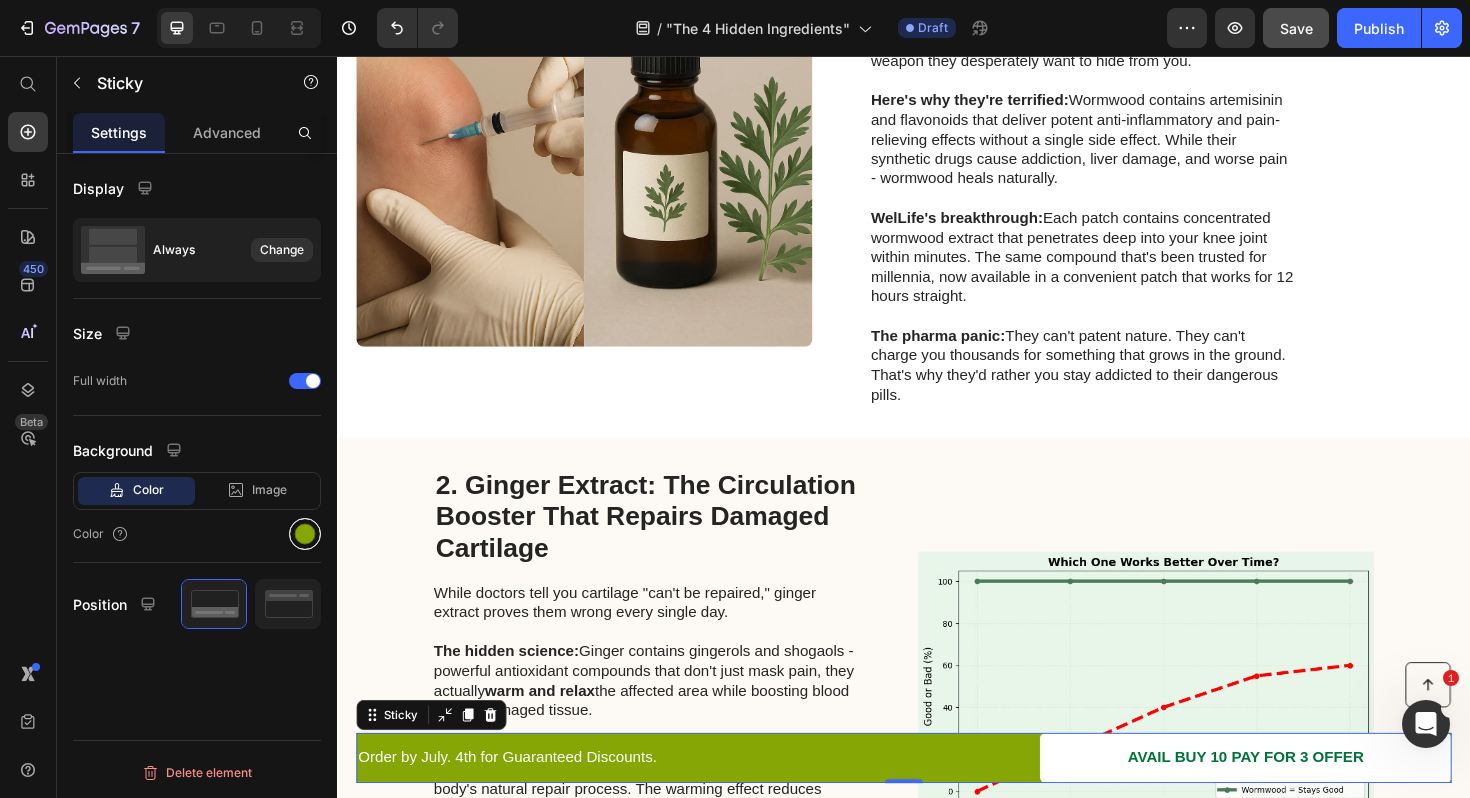 click at bounding box center [305, 534] 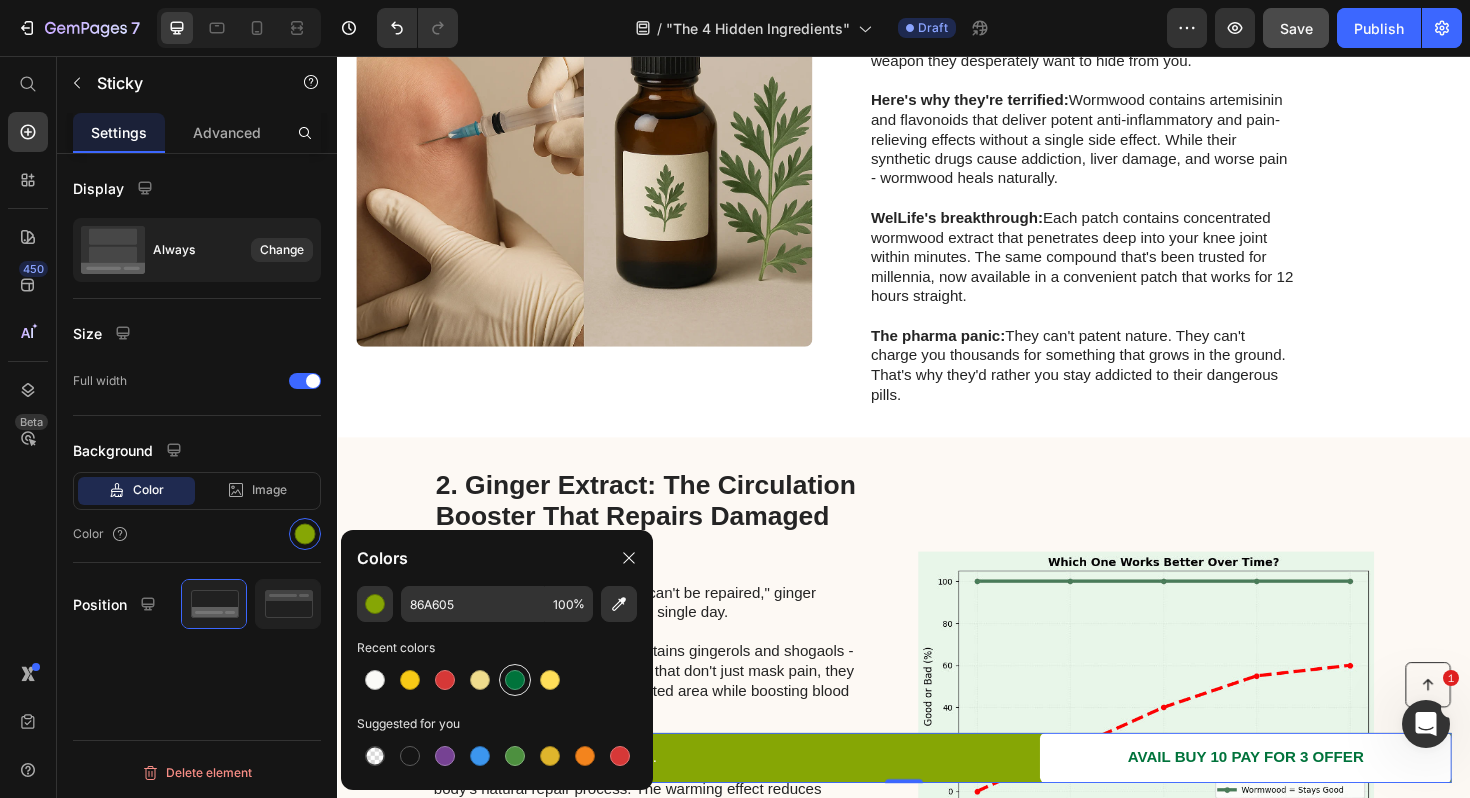 click at bounding box center (515, 680) 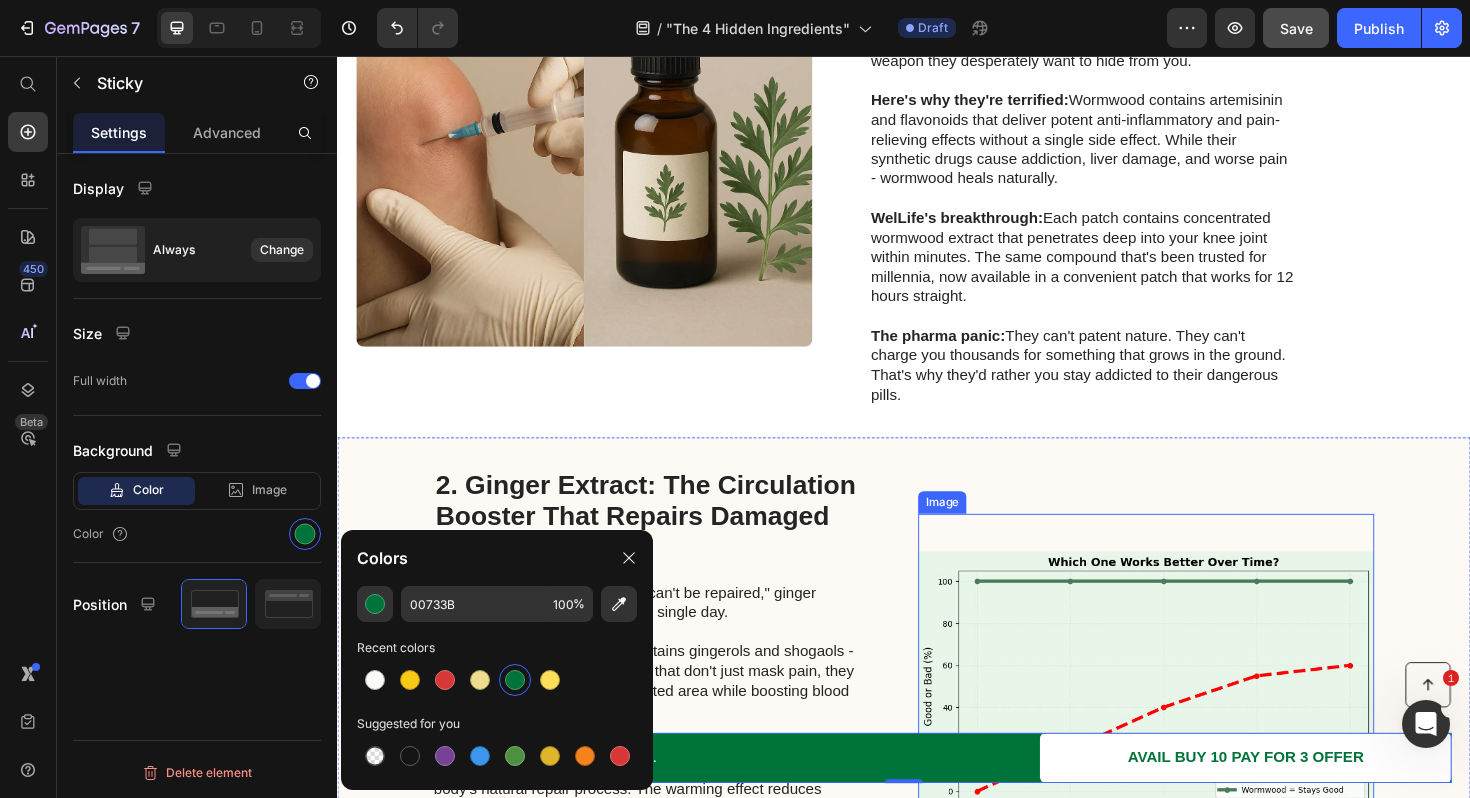 click at bounding box center [1193, 731] 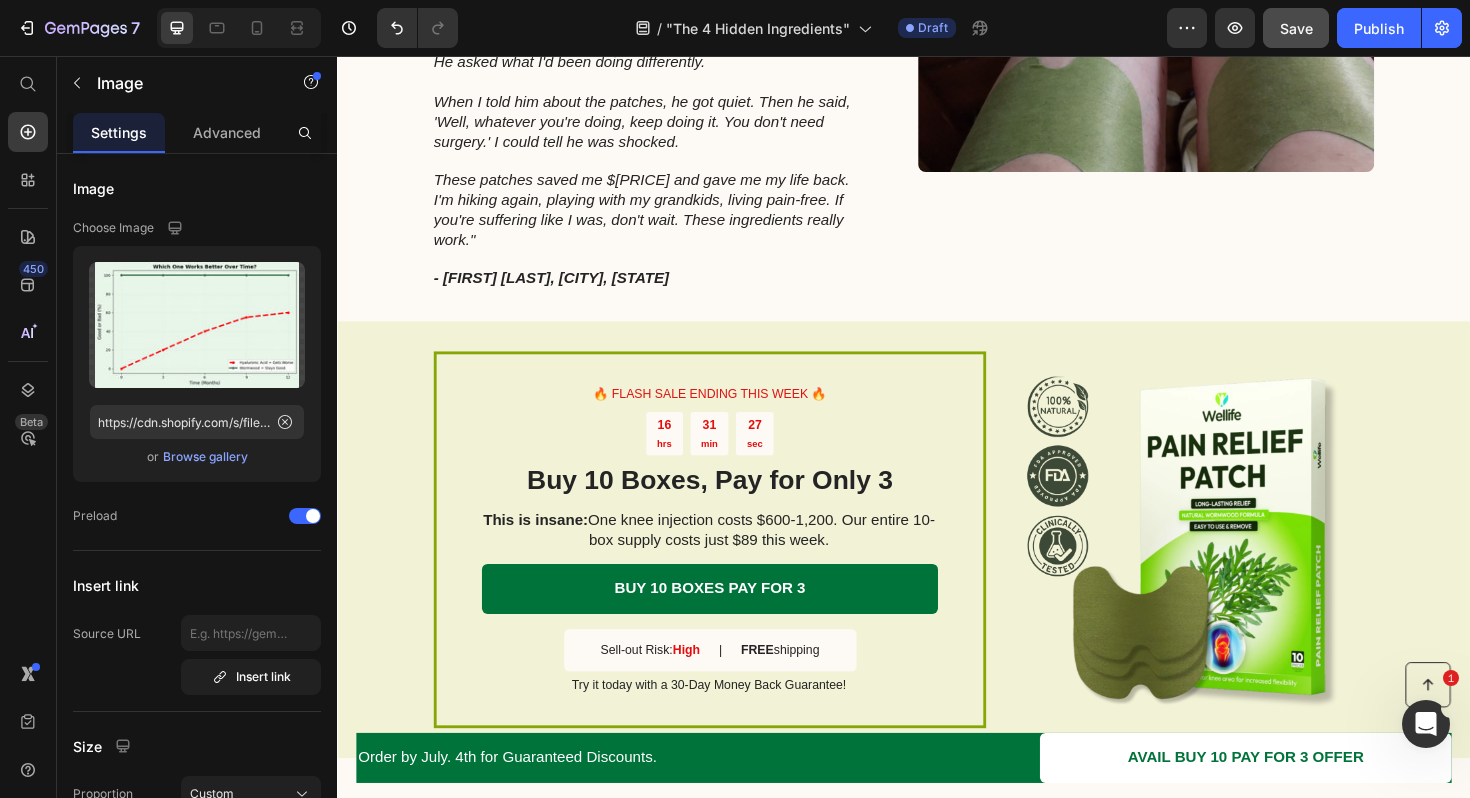 scroll, scrollTop: 3869, scrollLeft: 0, axis: vertical 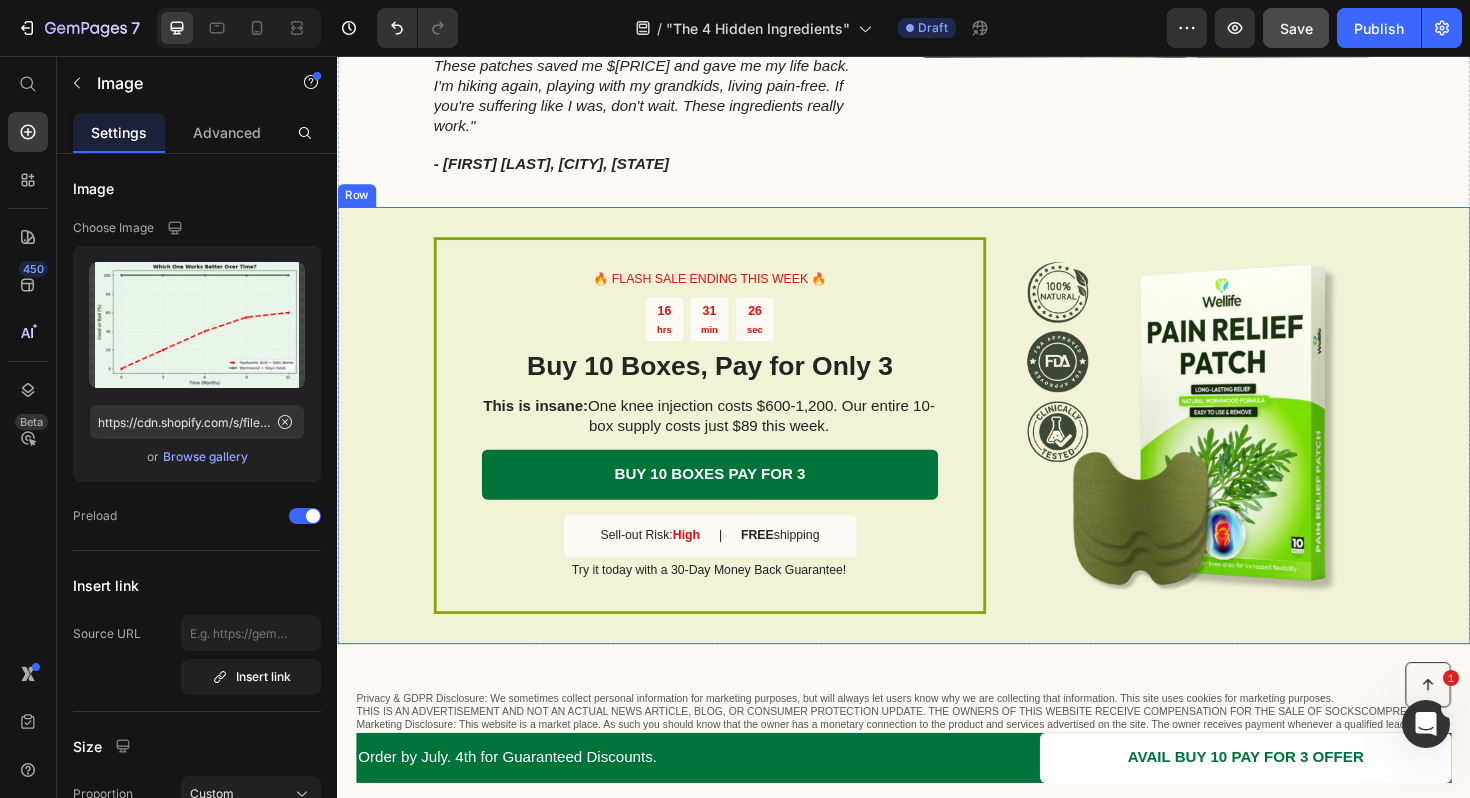 click on "🔥 FLASH SALE ENDING THIS WEEK 🔥 Text Block 16 hrs 31 min 26 sec Countdown Timer Buy 10 Boxes, Pay for Only 3 Heading This is insane:  One knee injection costs $[PRICE]-[PRICE]. Our entire 10-box supply costs just $[PRICE] this week. Text Block BUY 10 BOXES PAY FOR 3 Button Sell-out Risk:  High Text Block | Text Block FREE  shipping Text Block Row Try it today with a 30-Day Money Back Guarantee! Text Block Row Image Row" at bounding box center [937, 447] 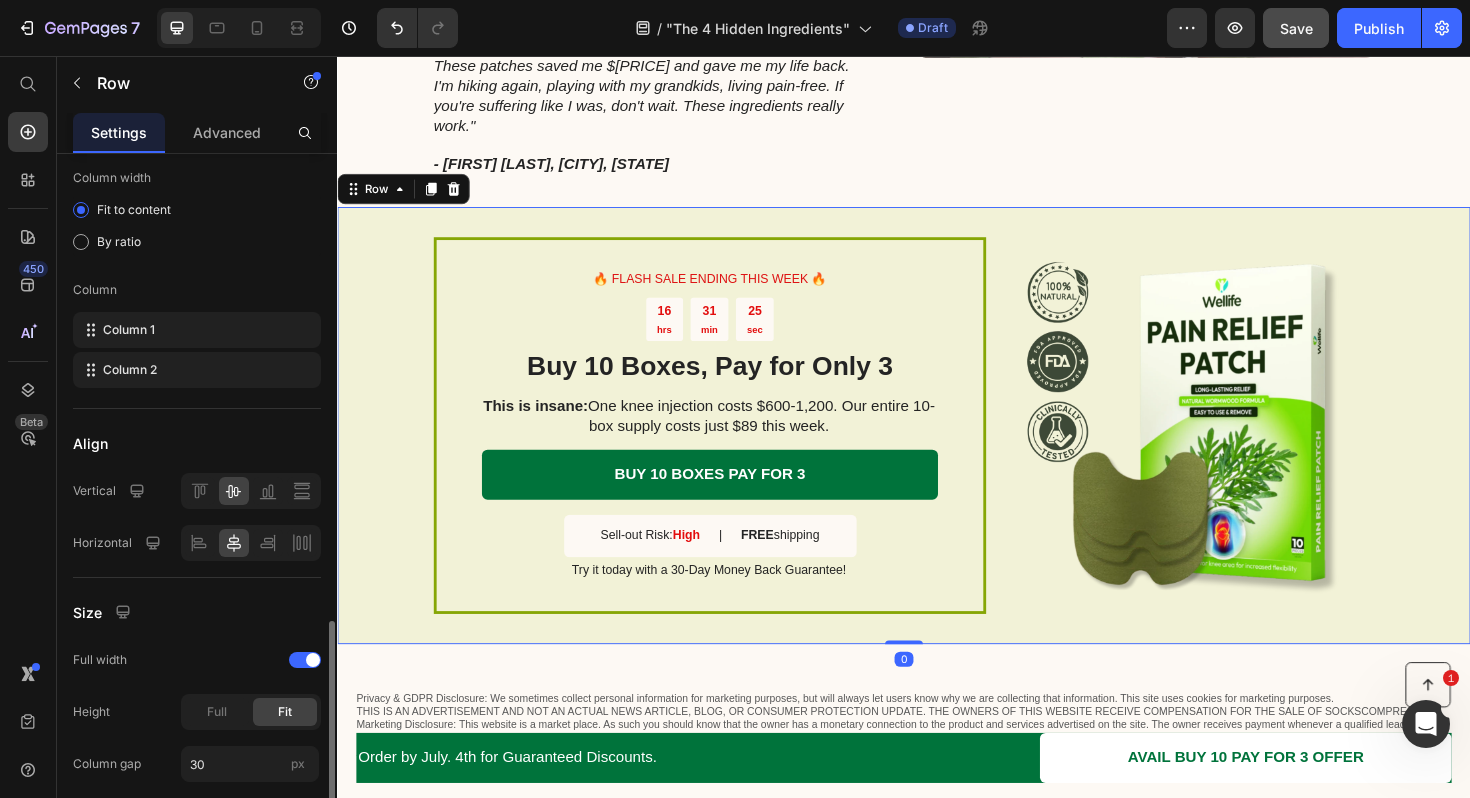 scroll, scrollTop: 376, scrollLeft: 0, axis: vertical 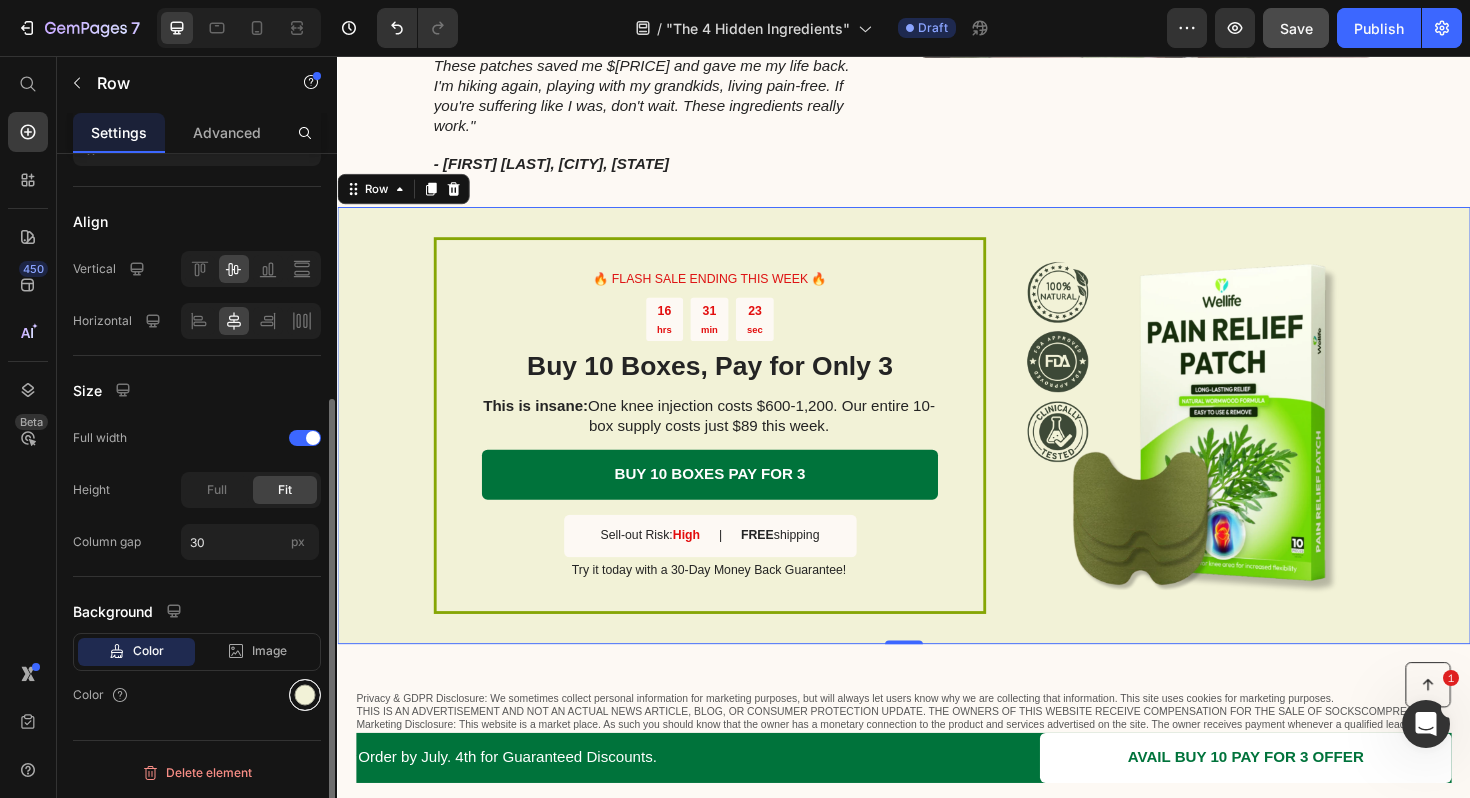 click at bounding box center [305, 695] 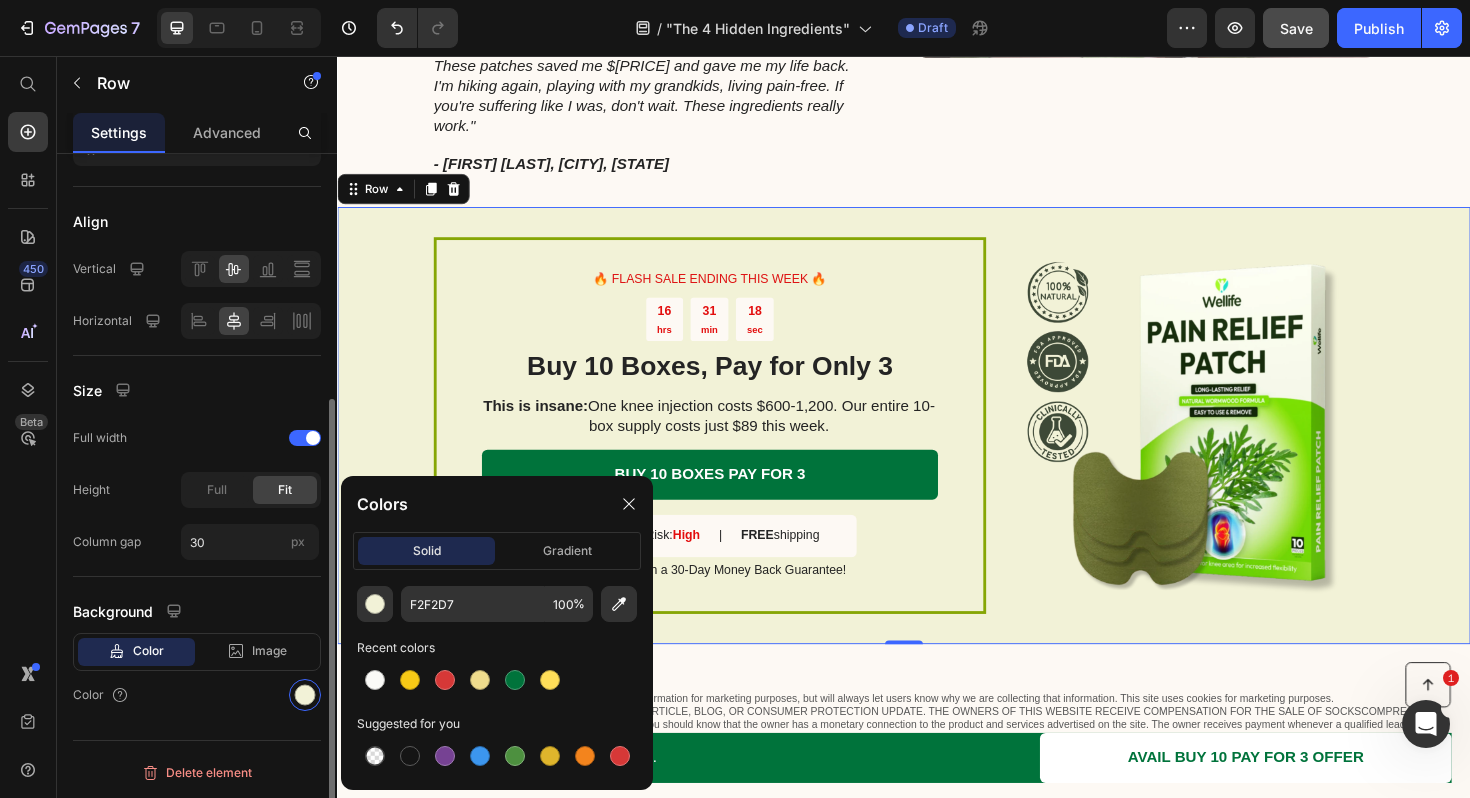 click on "Color" at bounding box center (197, 695) 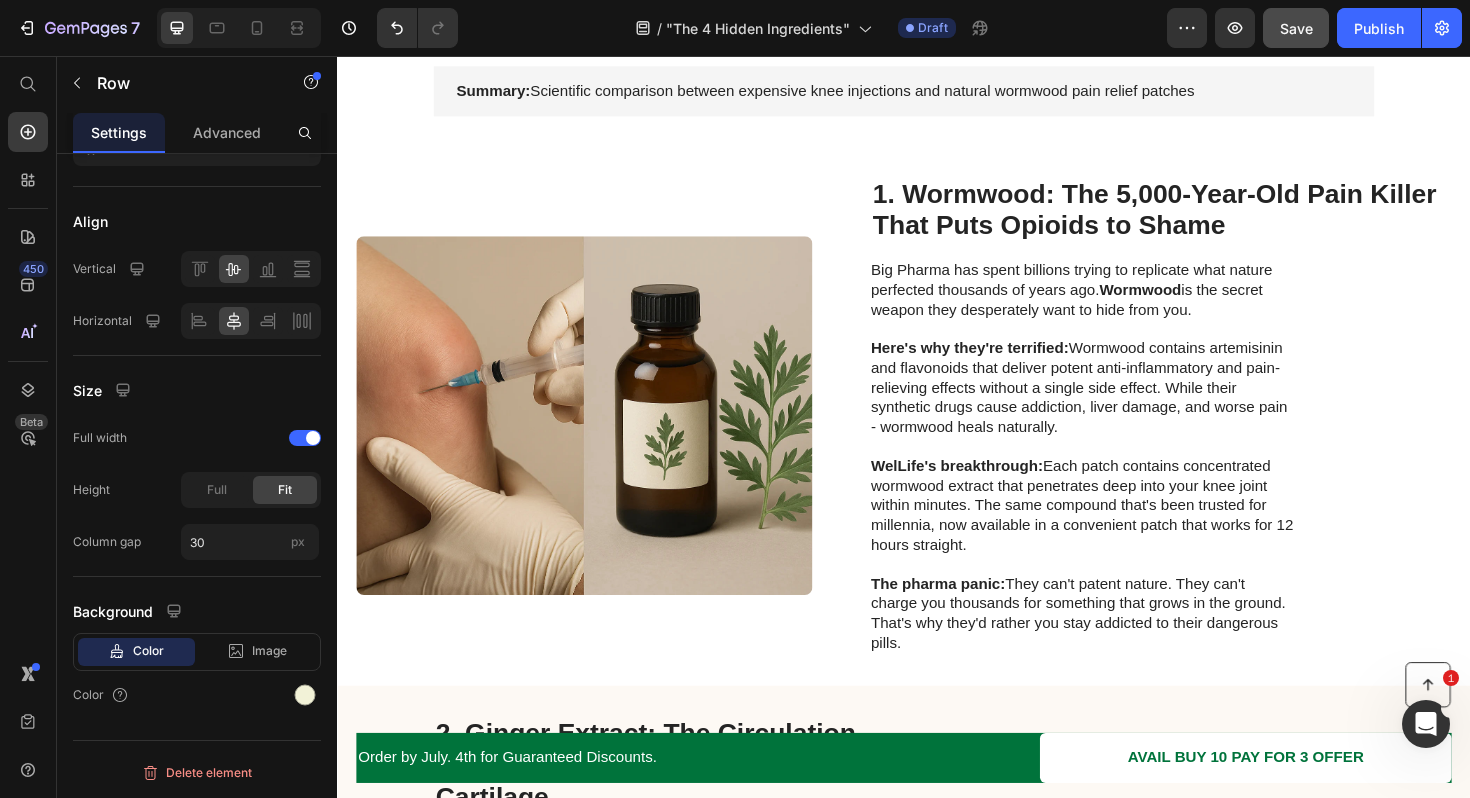 scroll, scrollTop: 0, scrollLeft: 0, axis: both 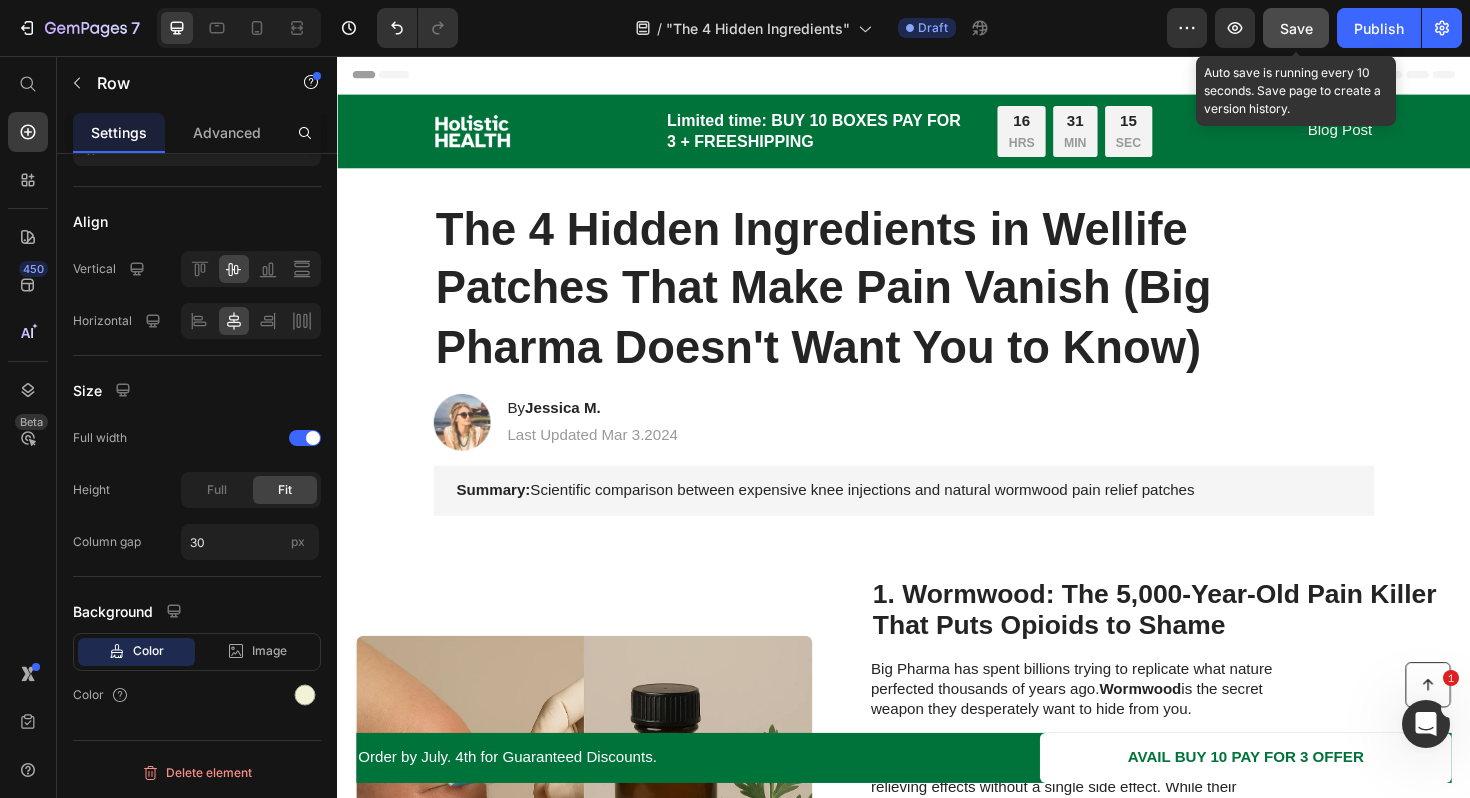 click on "Save" at bounding box center (1296, 28) 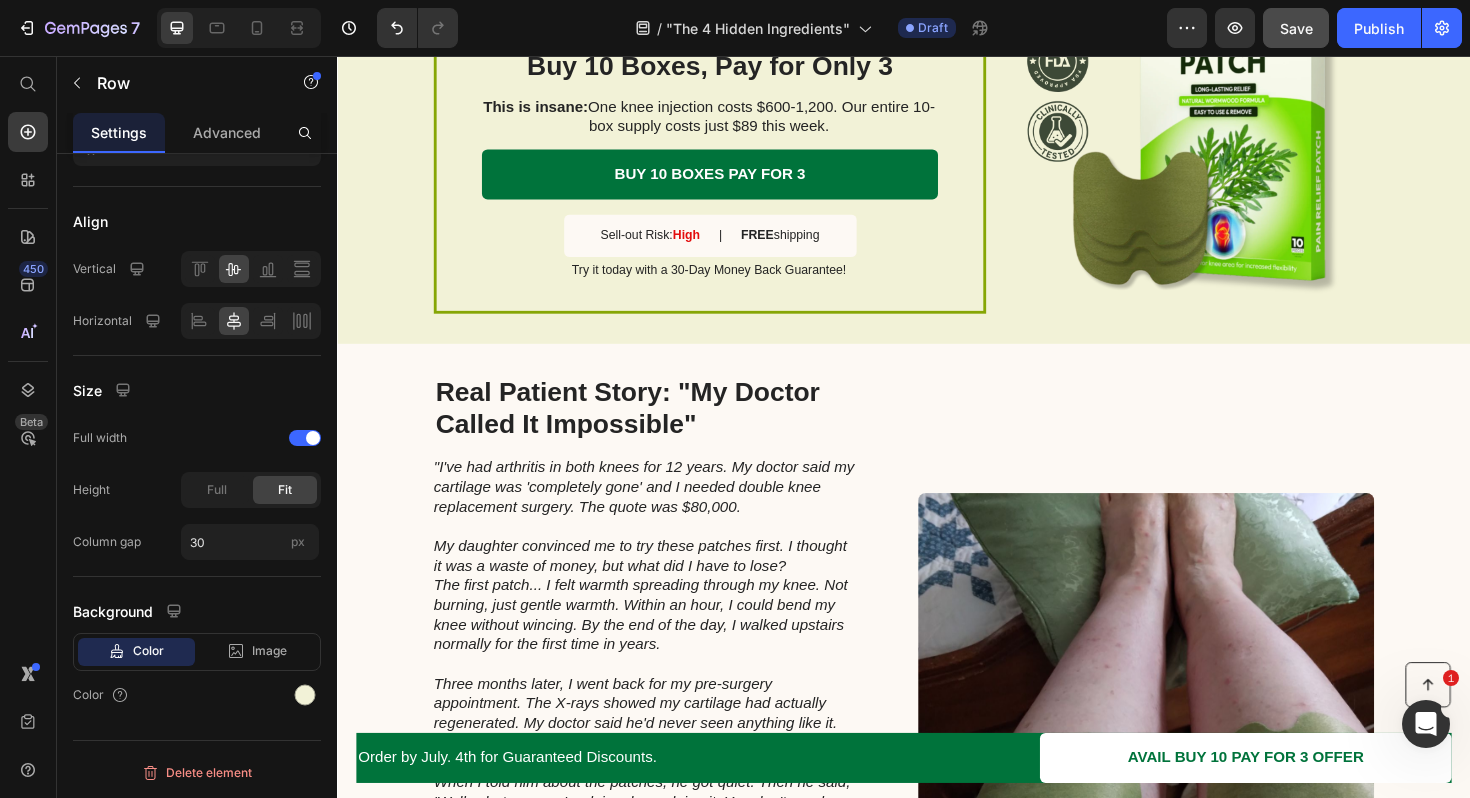 scroll, scrollTop: 3365, scrollLeft: 0, axis: vertical 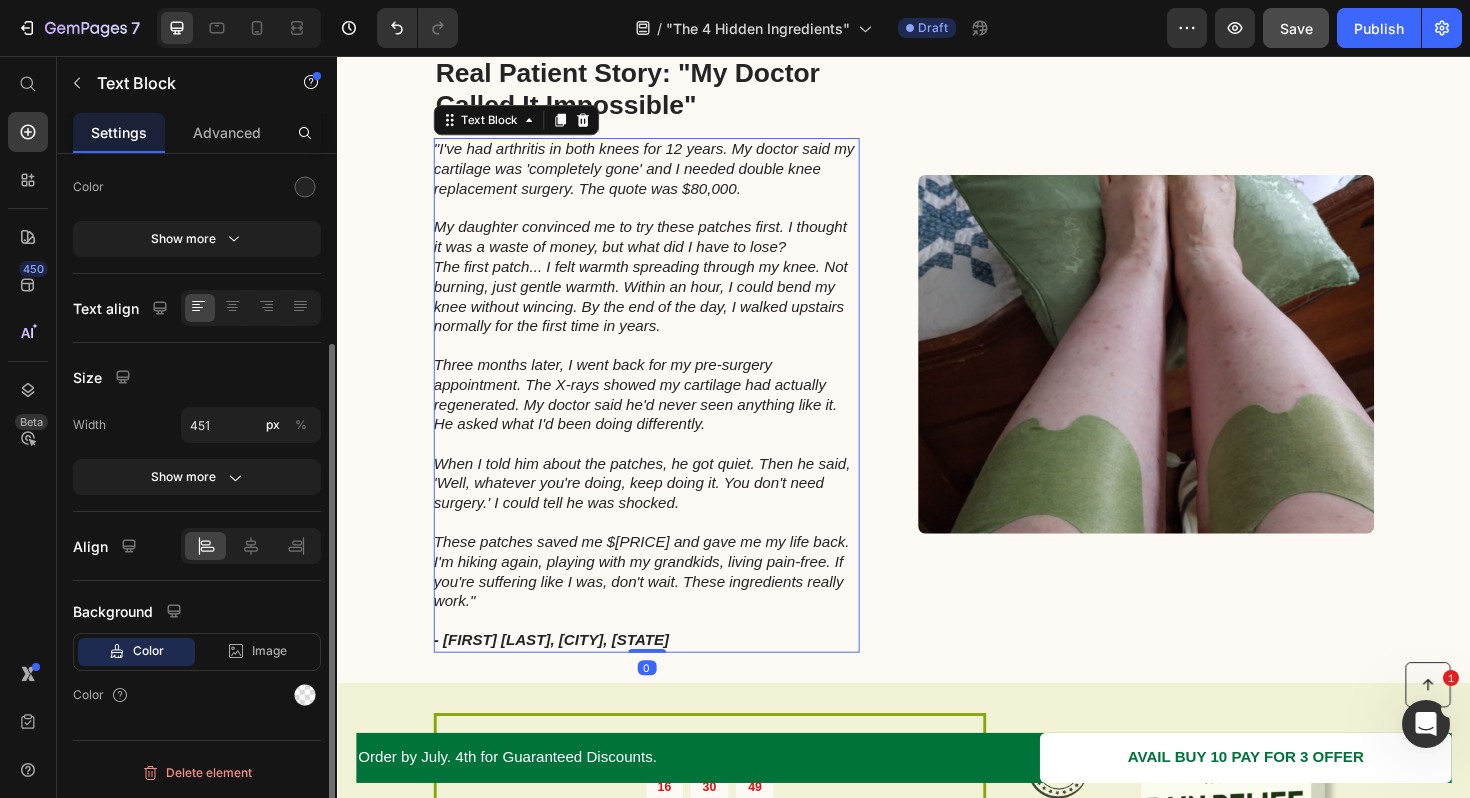 click on ""I've had arthritis in both knees for 12 years. My doctor said my cartilage was 'completely gone' and I needed double knee replacement surgery. The quote was $80,000." at bounding box center [661, 175] 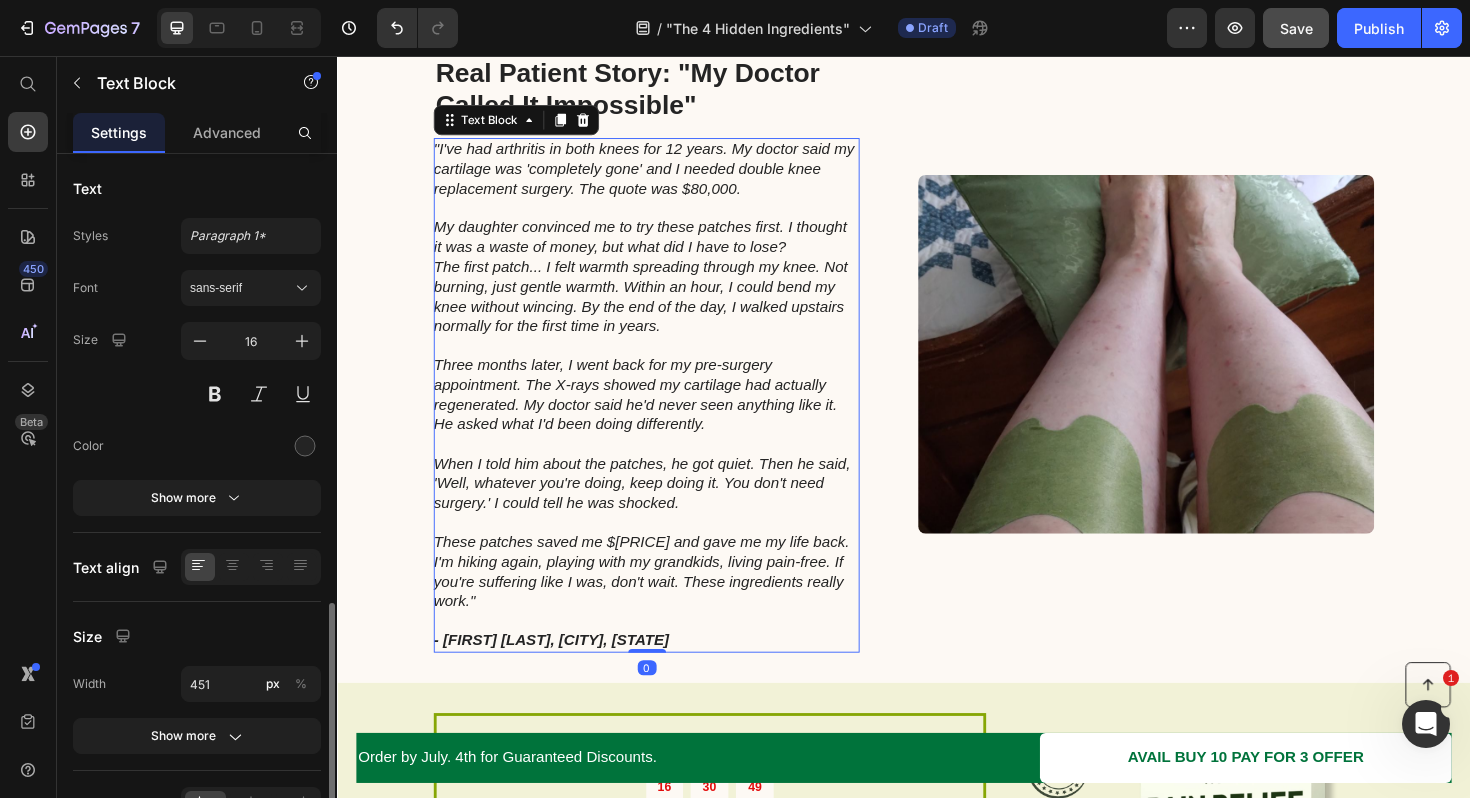 click on ""I've had arthritis in both knees for 12 years. My doctor said my cartilage was 'completely gone' and I needed double knee replacement surgery. The quote was $80,000." at bounding box center (661, 175) 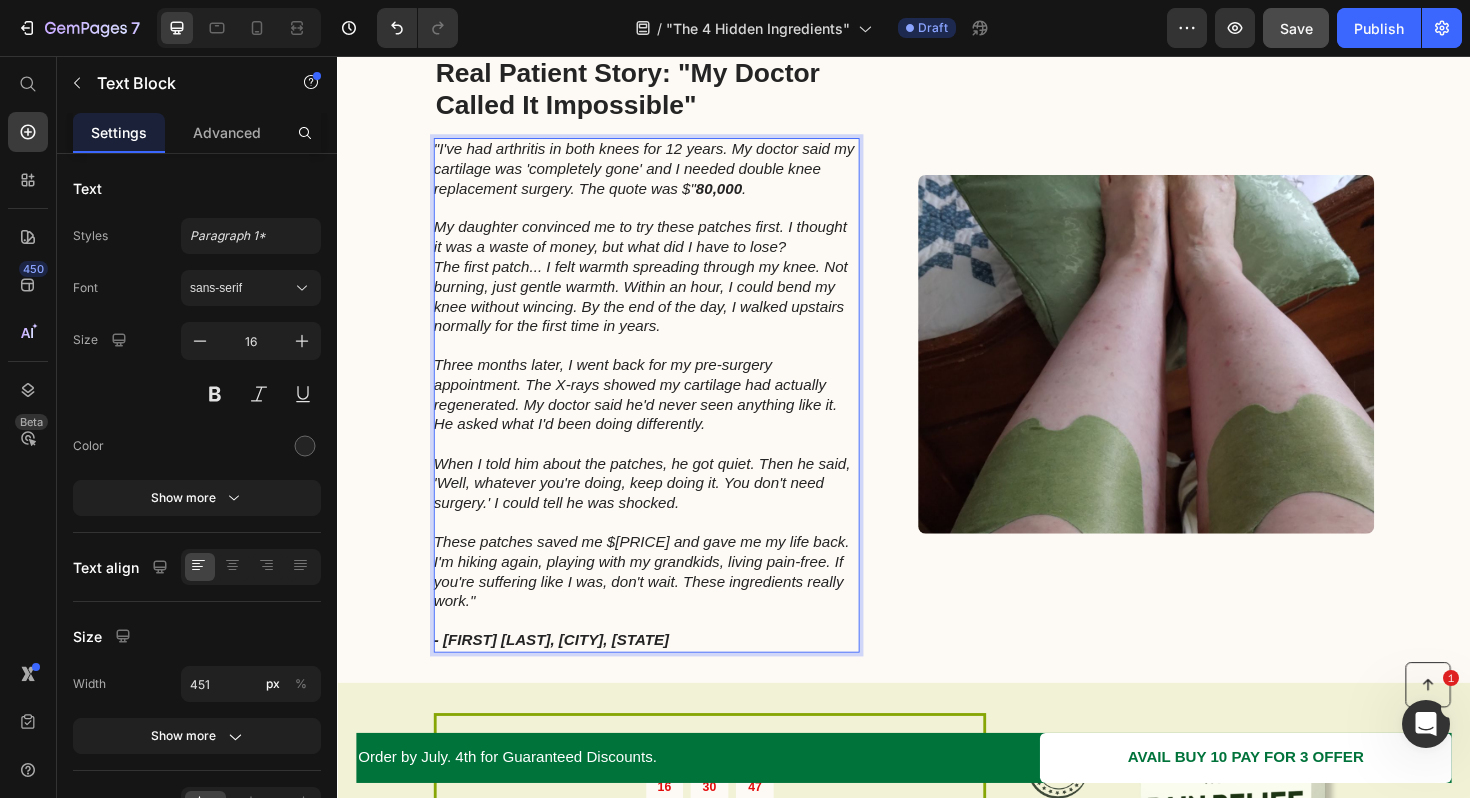 click on ""I've had arthritis in both knees for 12 years. My doctor said my cartilage was 'completely gone' and I needed double knee replacement surgery. The quote was $ [PRICE] ."" at bounding box center (663, 176) 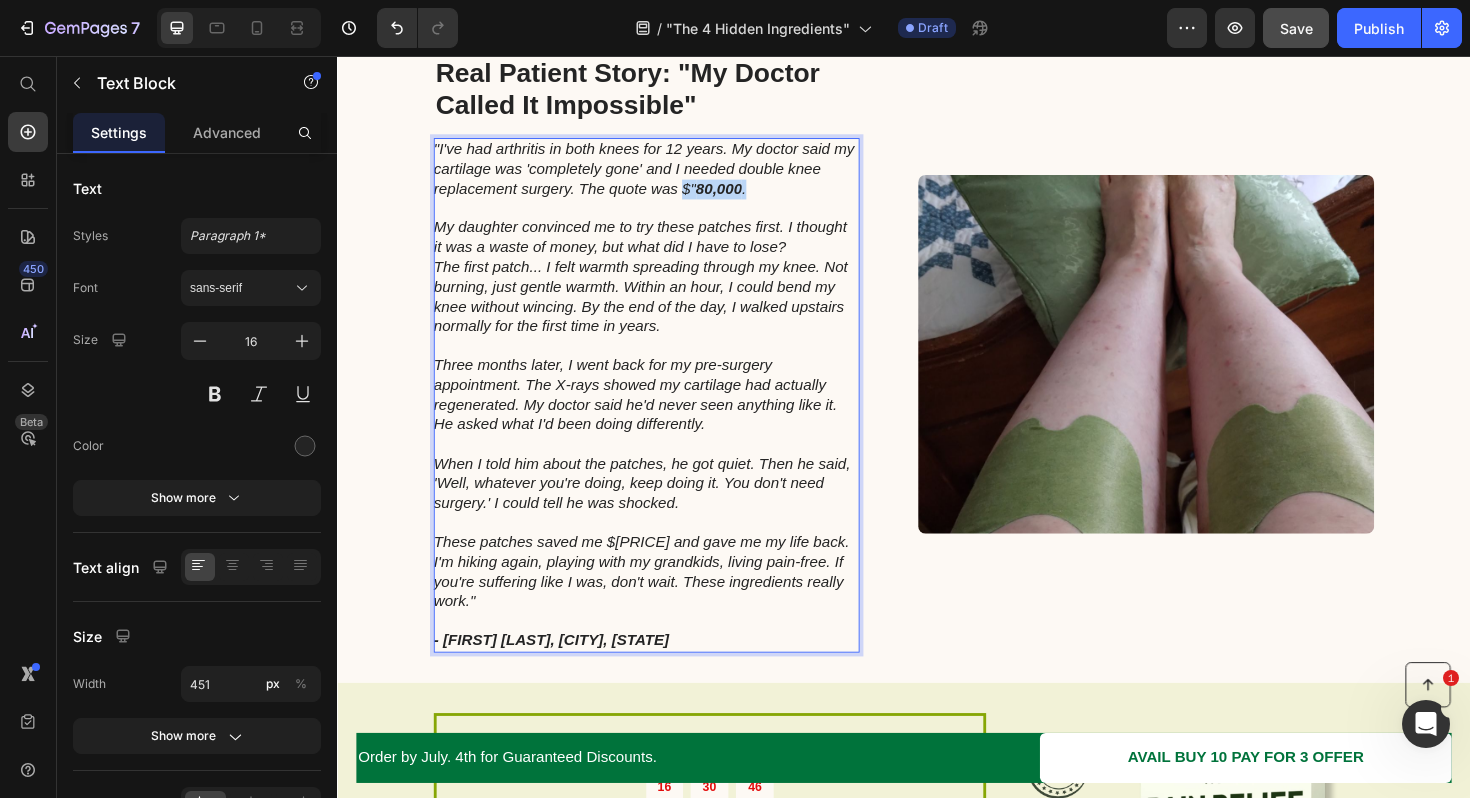drag, startPoint x: 764, startPoint y: 201, endPoint x: 695, endPoint y: 199, distance: 69.02898 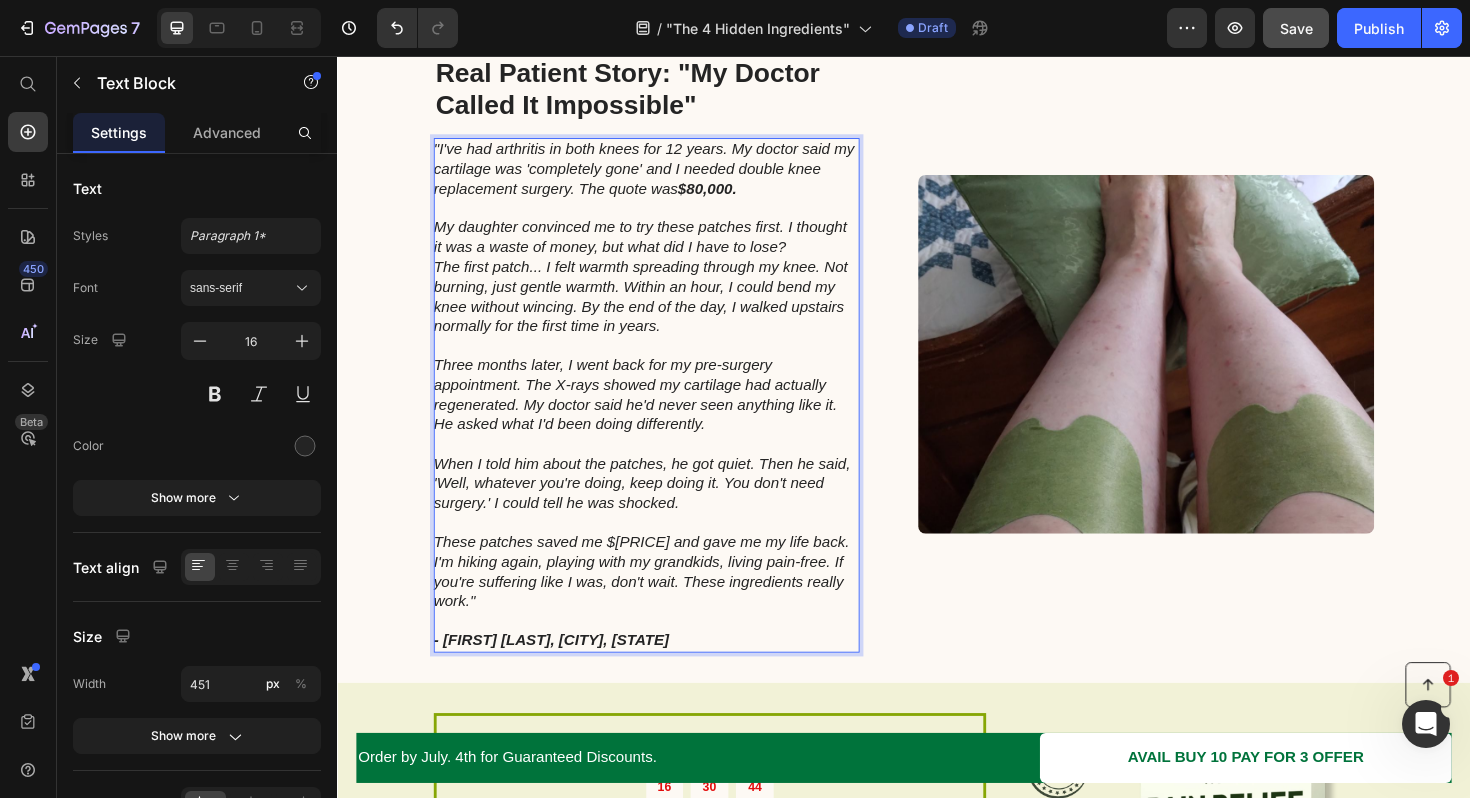 click on "My daughter convinced me to try these patches first. I thought it was a waste of money, but what did I have to lose?" at bounding box center [658, 248] 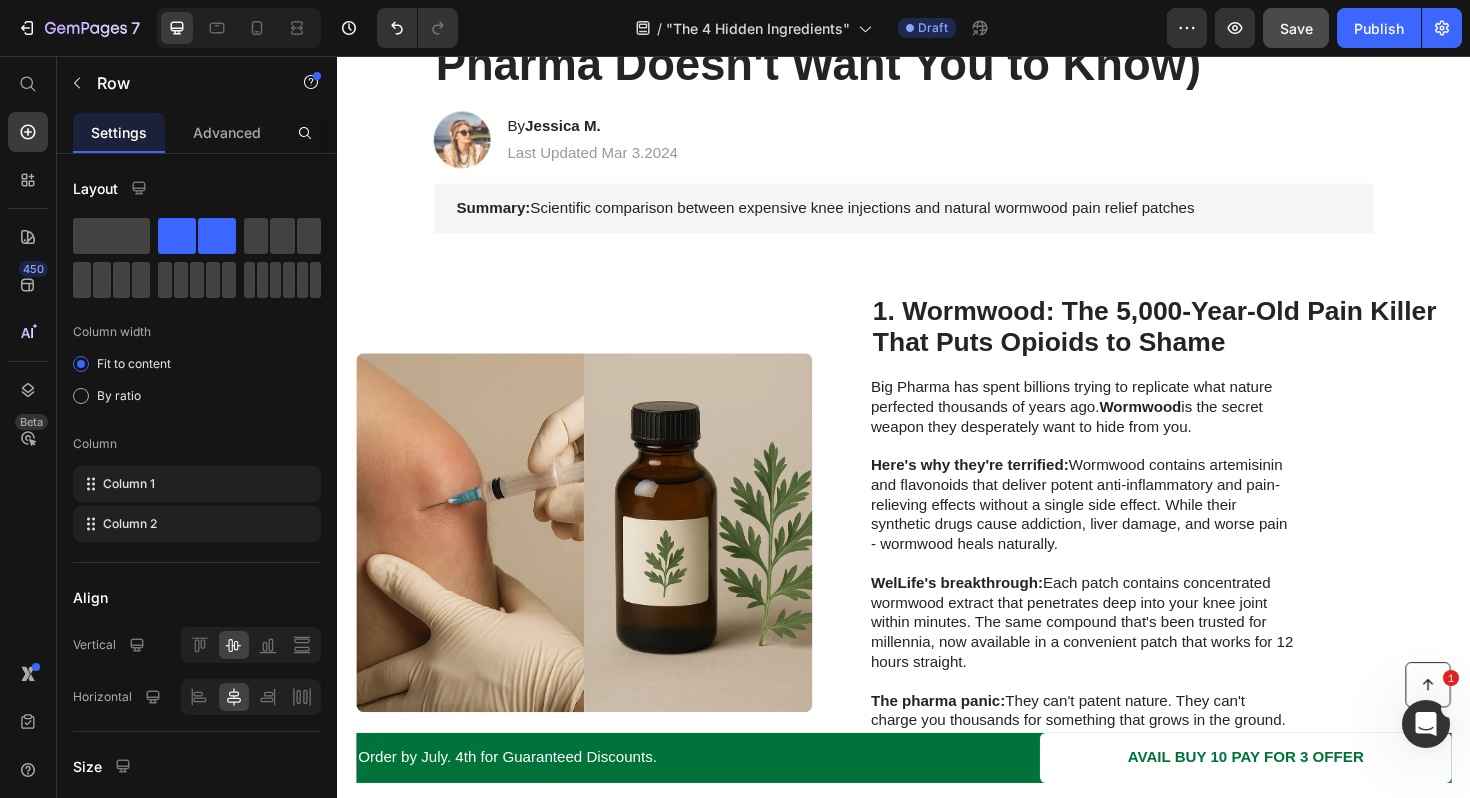 scroll, scrollTop: 294, scrollLeft: 0, axis: vertical 